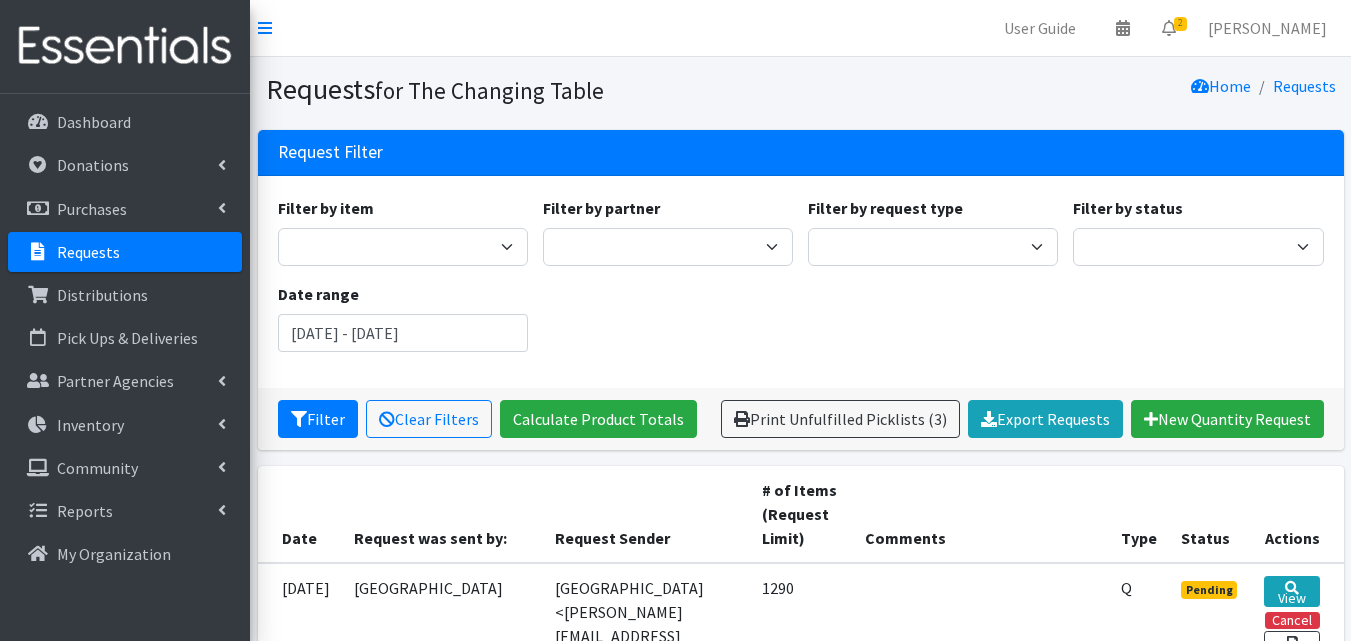 click on "Requests" at bounding box center (125, 252) 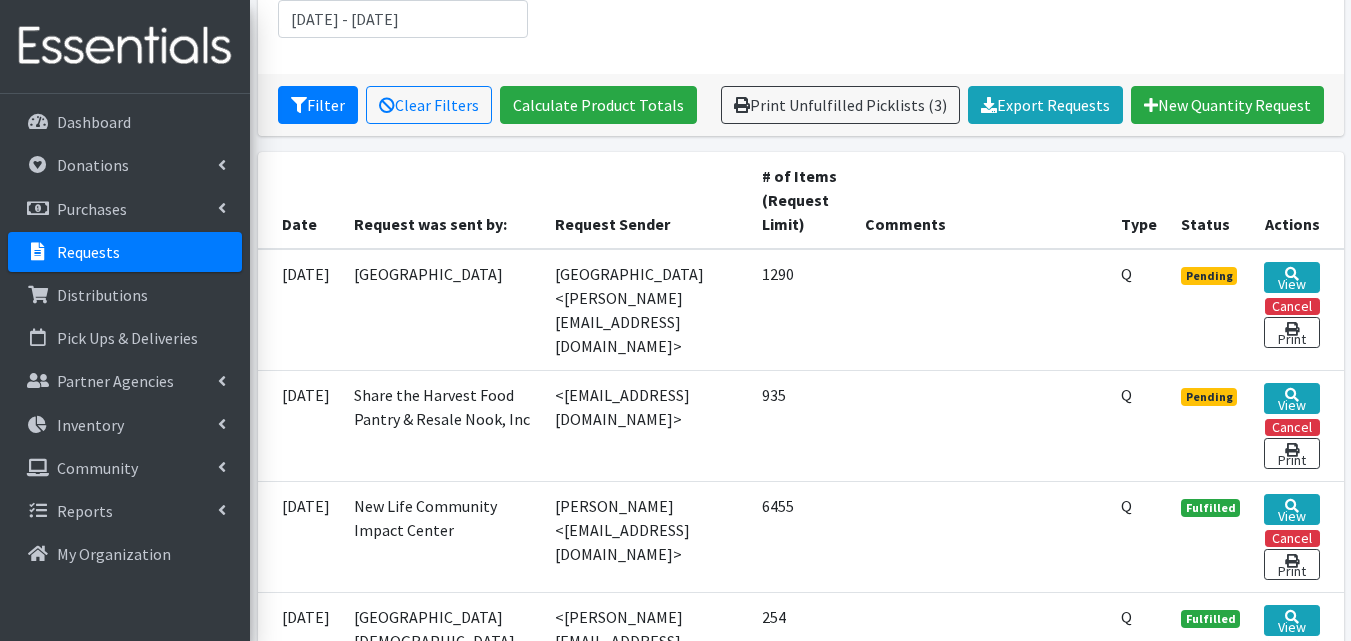 scroll, scrollTop: 360, scrollLeft: 0, axis: vertical 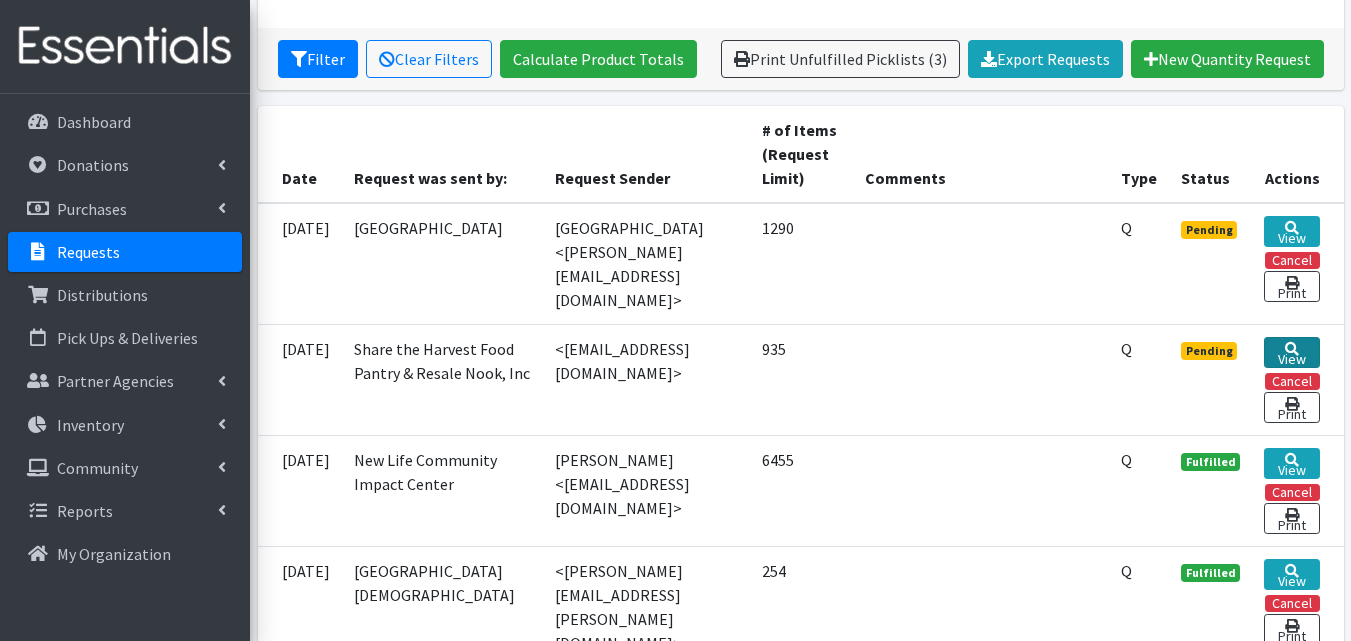 click on "View" at bounding box center (1291, 352) 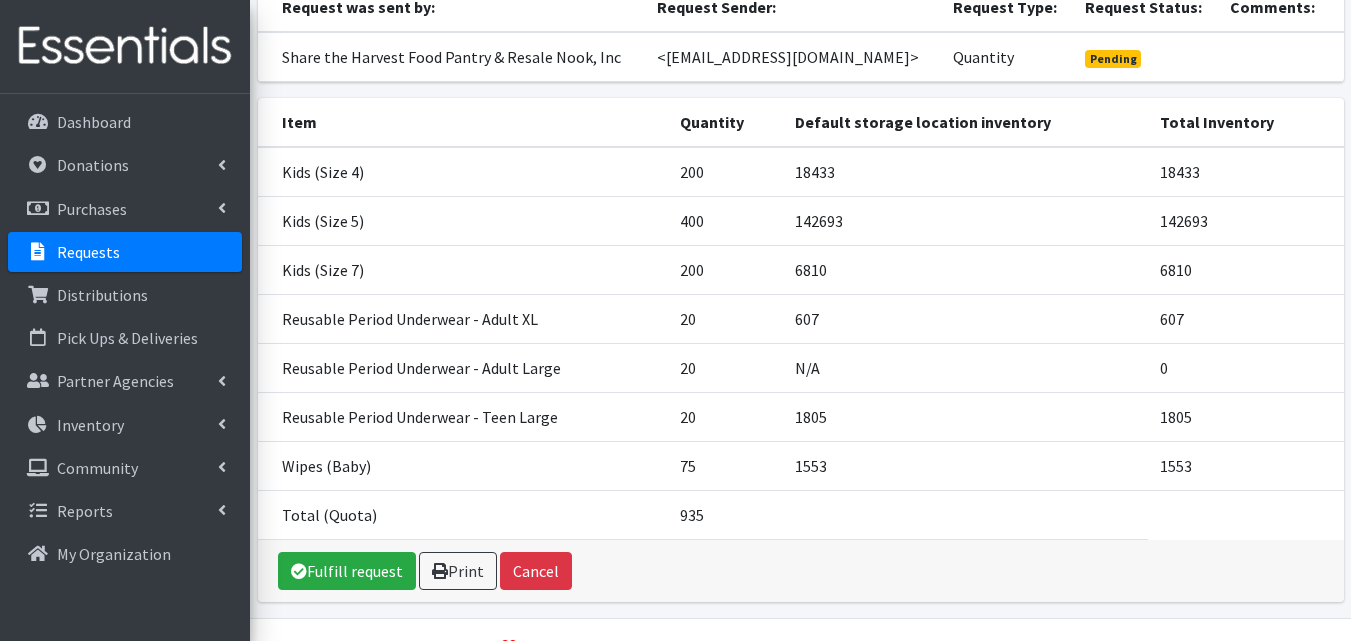 scroll, scrollTop: 229, scrollLeft: 0, axis: vertical 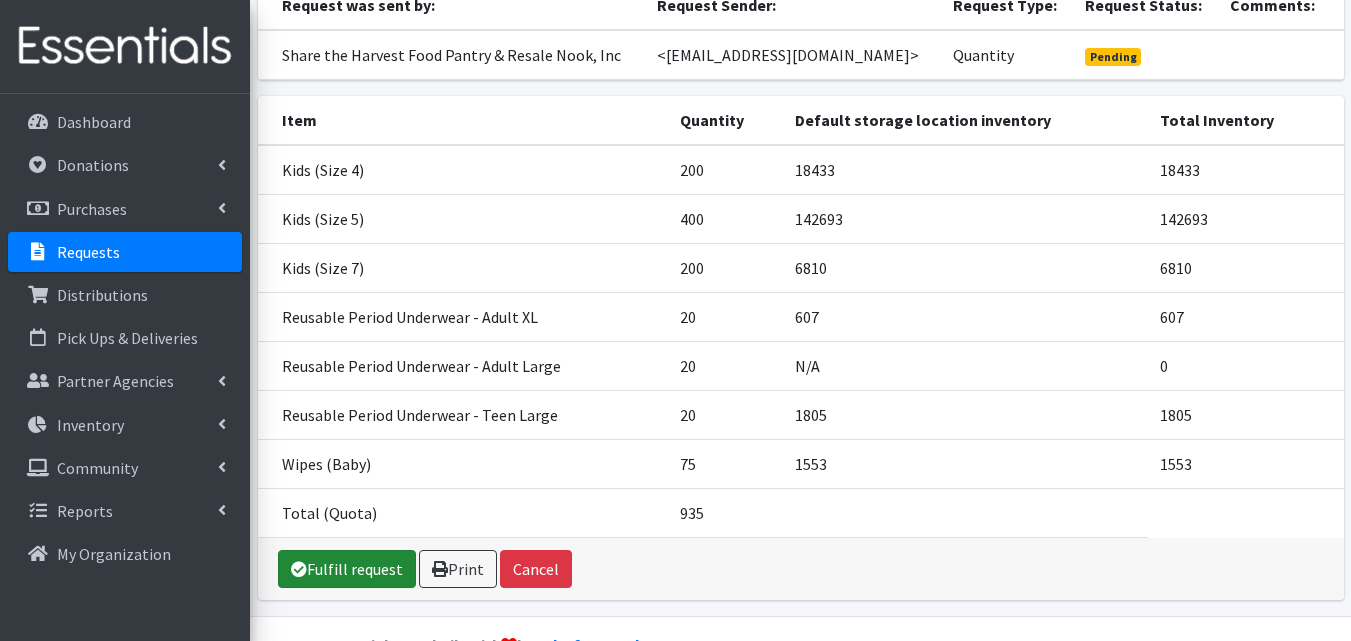 click on "Fulfill request" at bounding box center [347, 569] 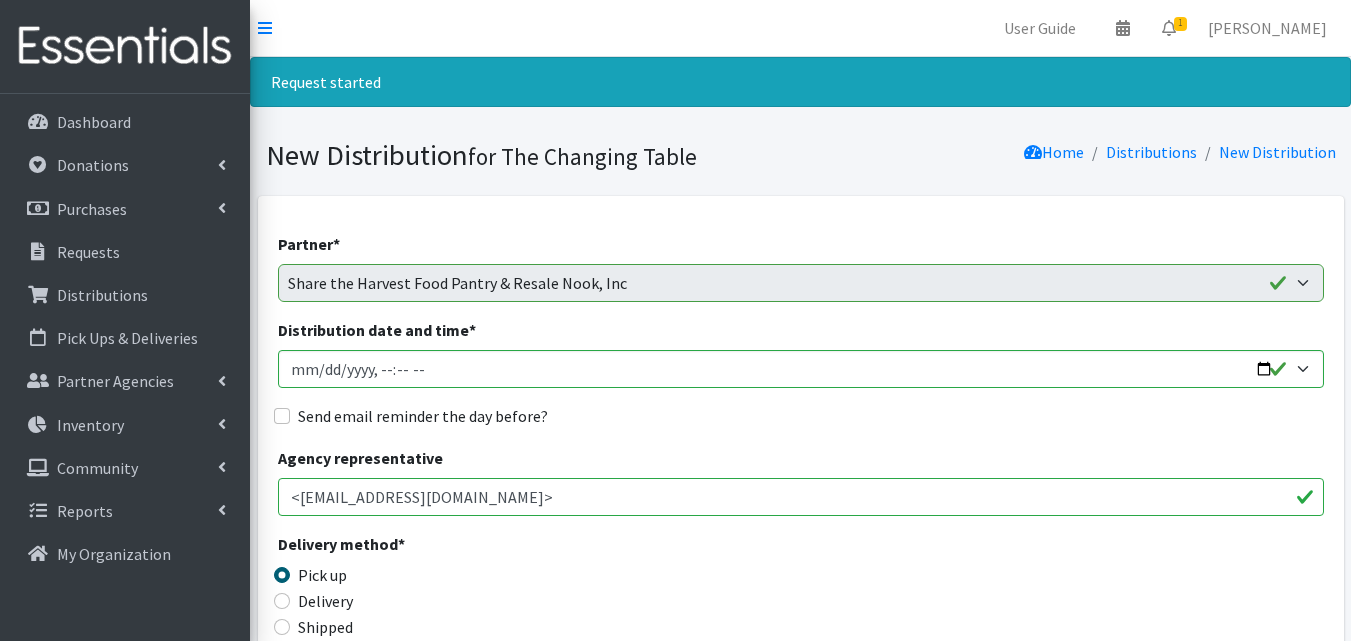 scroll, scrollTop: 156, scrollLeft: 0, axis: vertical 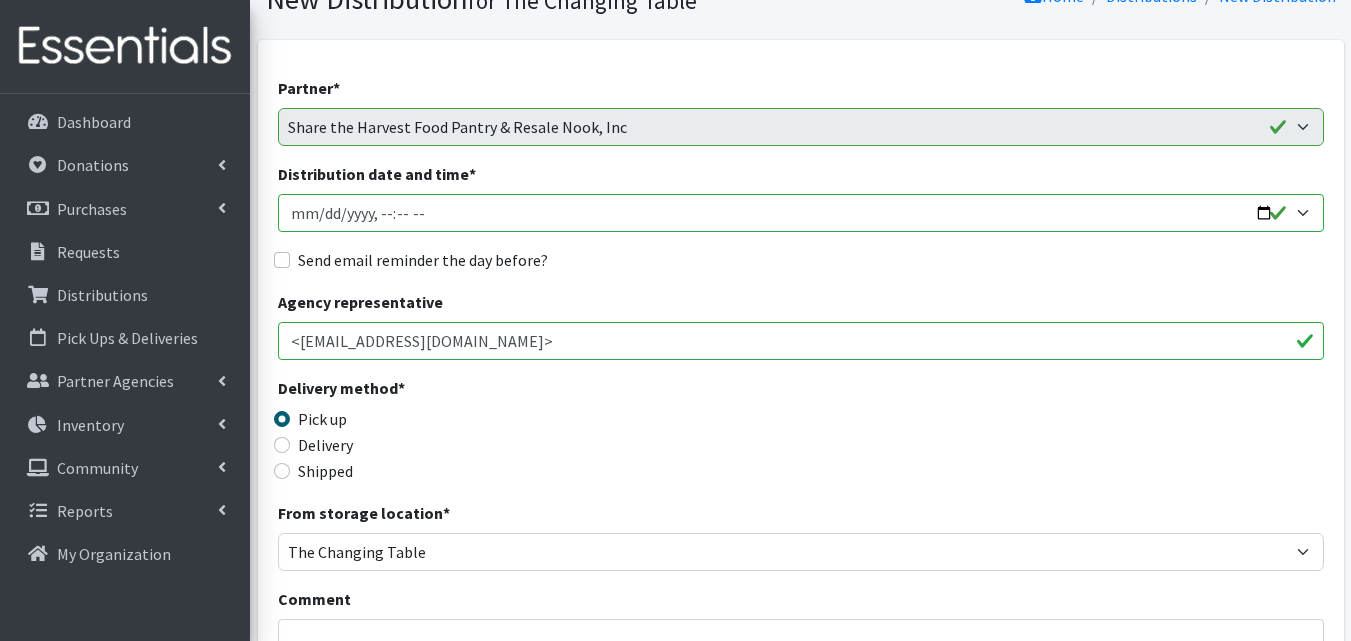 click on "Distribution date and time  *" at bounding box center [801, 213] 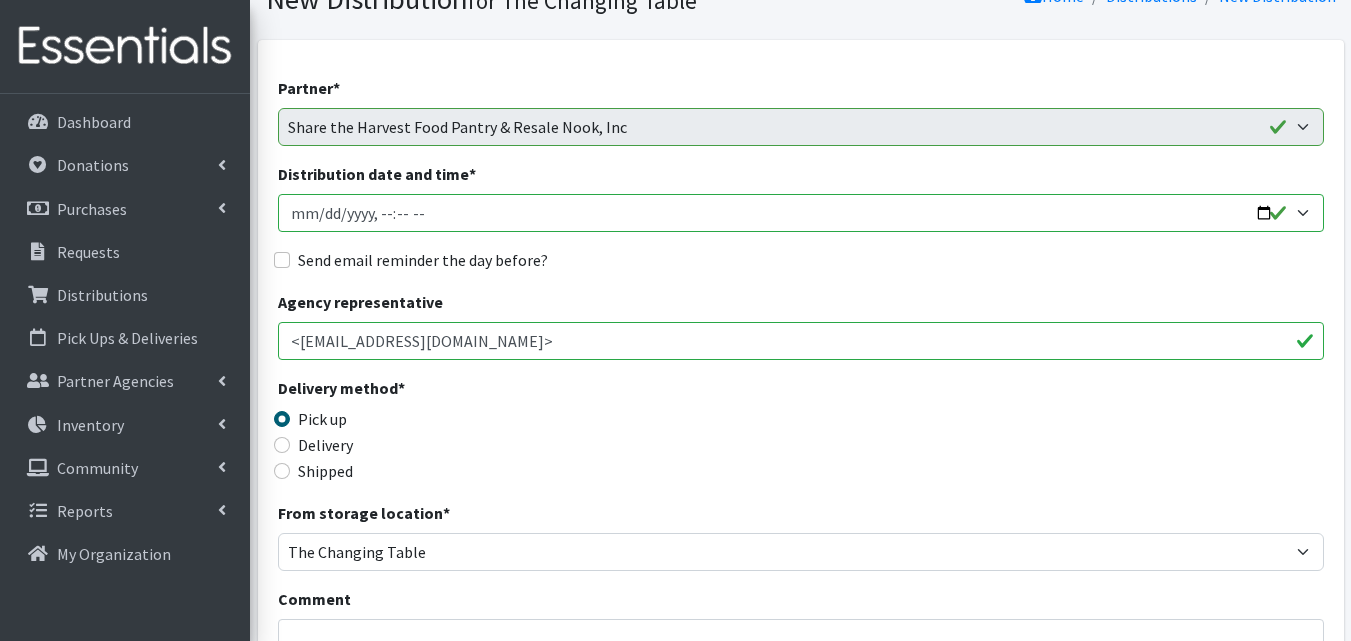 type on "[DATE]T09:00" 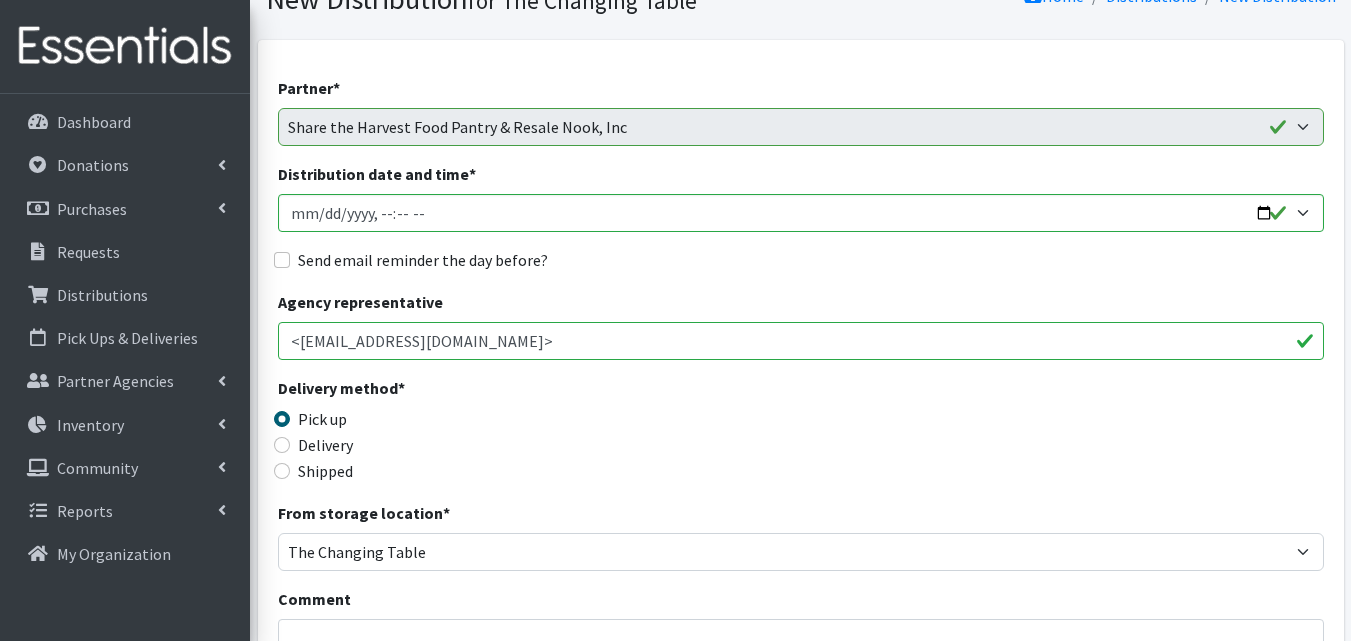 click on "Agency representative <[EMAIL_ADDRESS][DOMAIN_NAME]>" at bounding box center [801, 325] 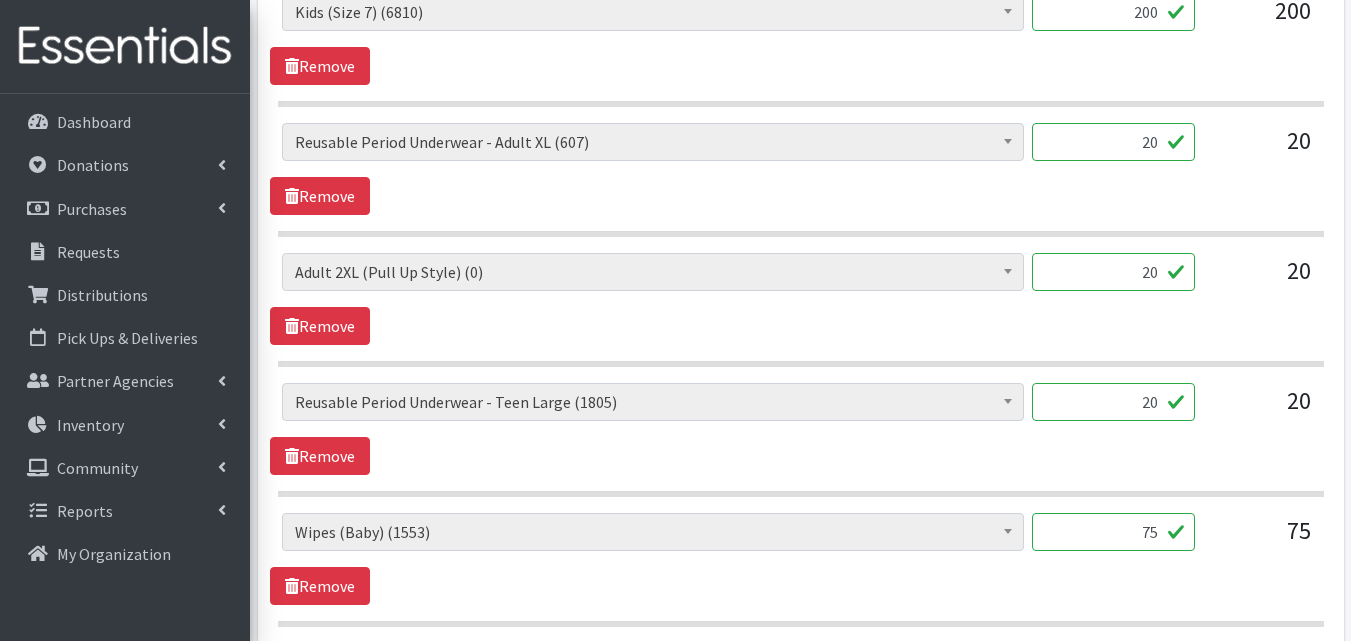 scroll, scrollTop: 1234, scrollLeft: 0, axis: vertical 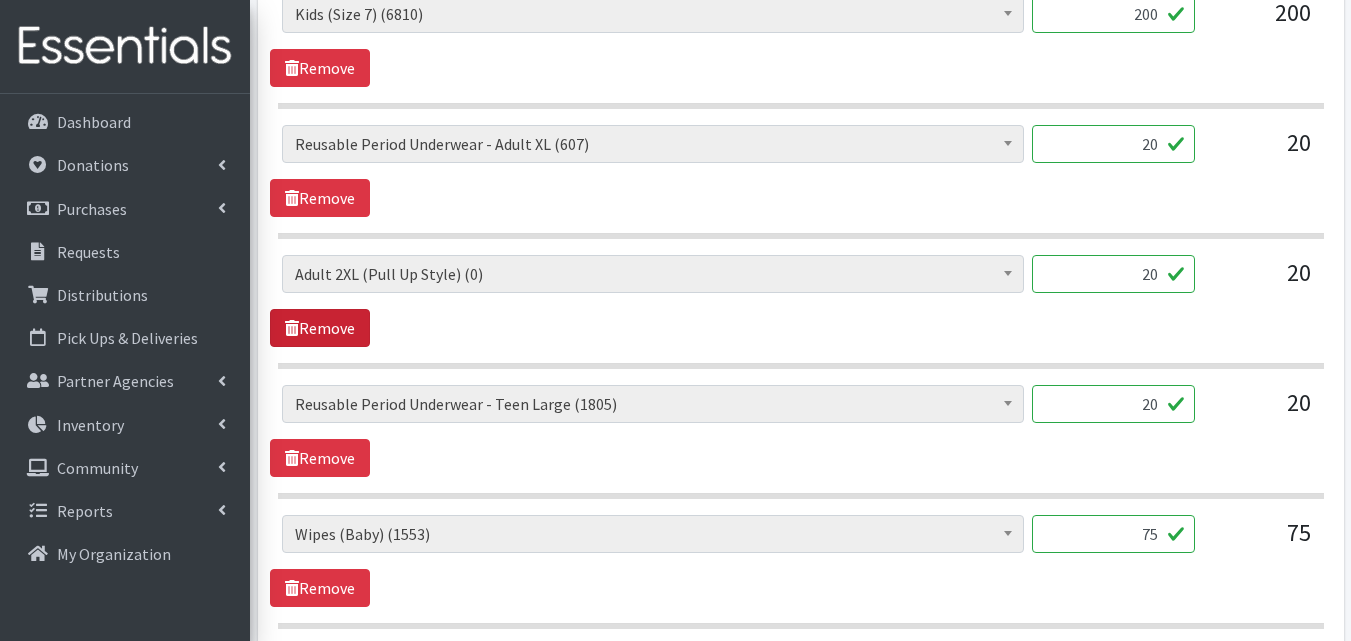 click on "Remove" at bounding box center [320, 328] 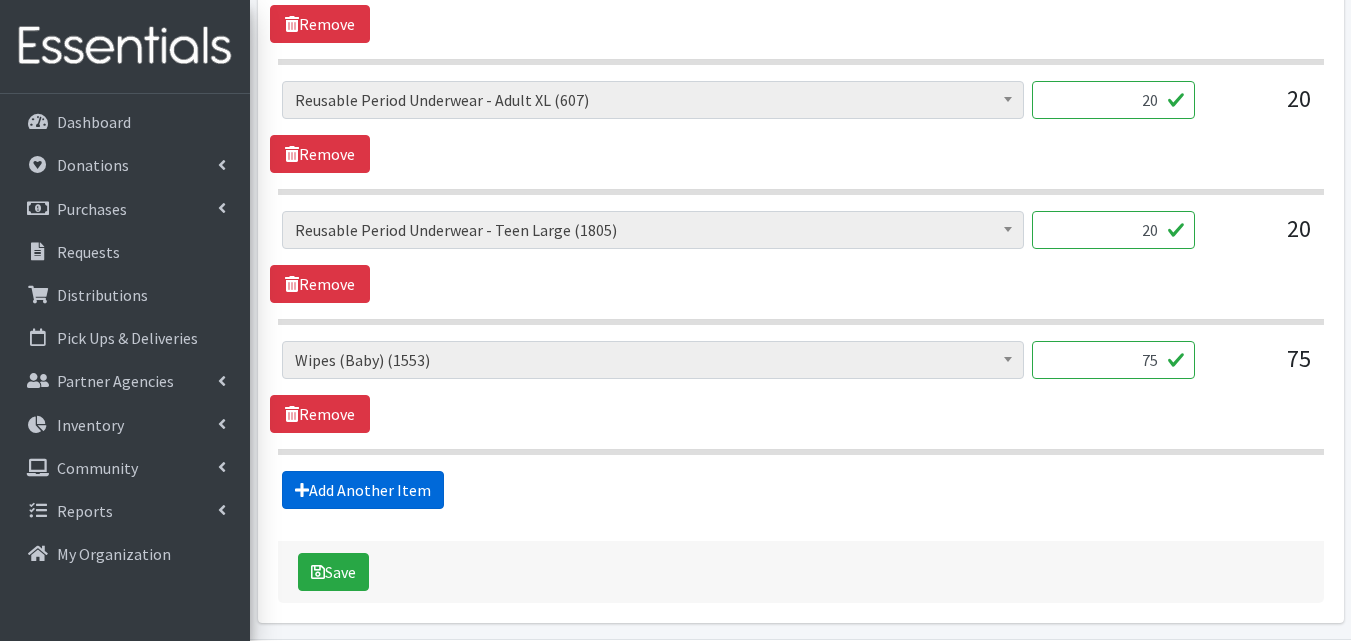 click on "Add Another Item" at bounding box center [363, 490] 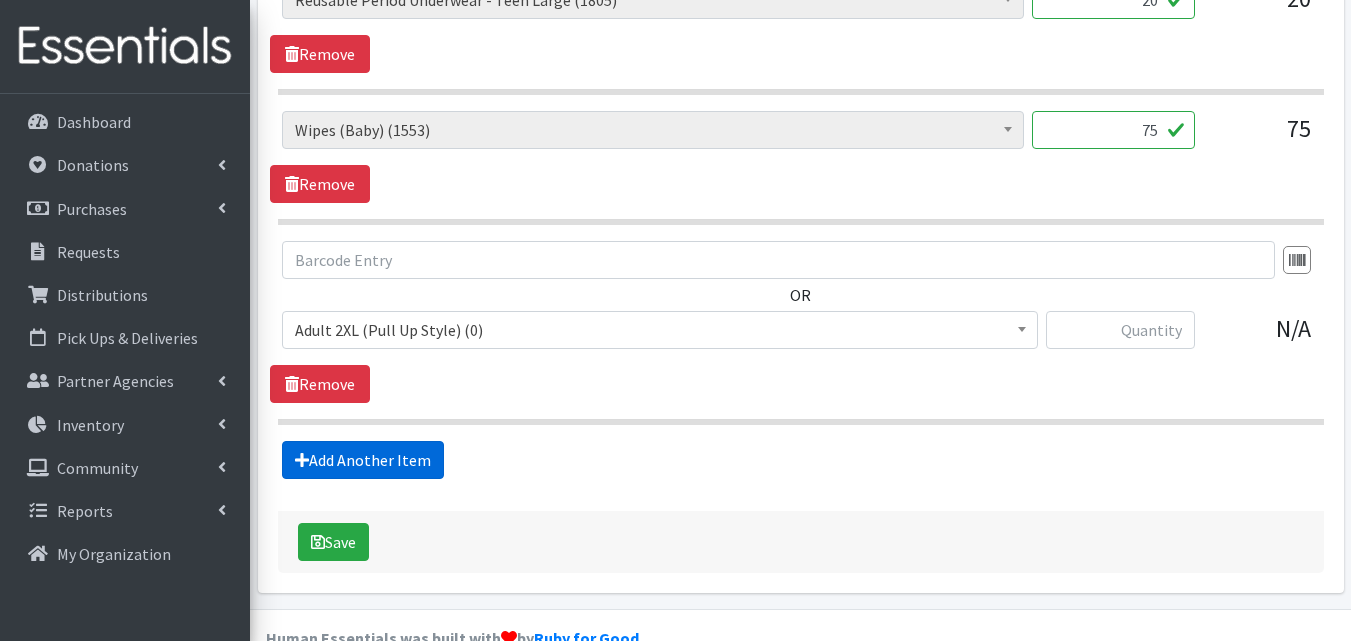 scroll, scrollTop: 1551, scrollLeft: 0, axis: vertical 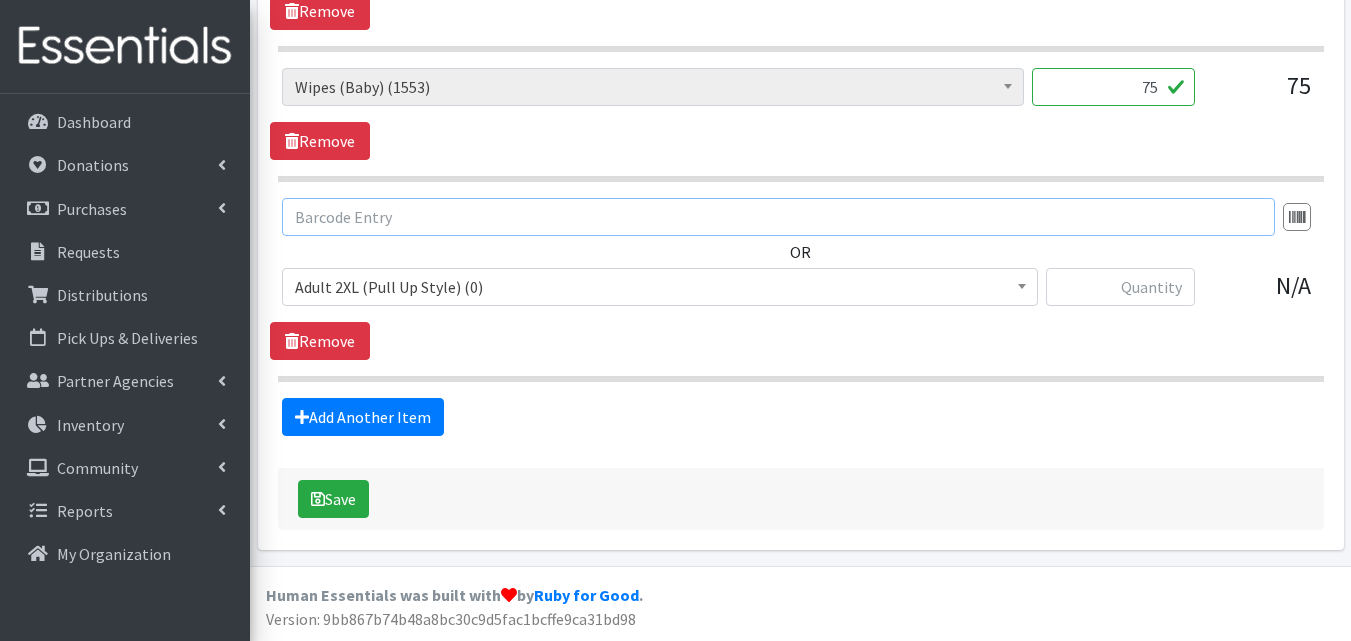 click at bounding box center [778, 217] 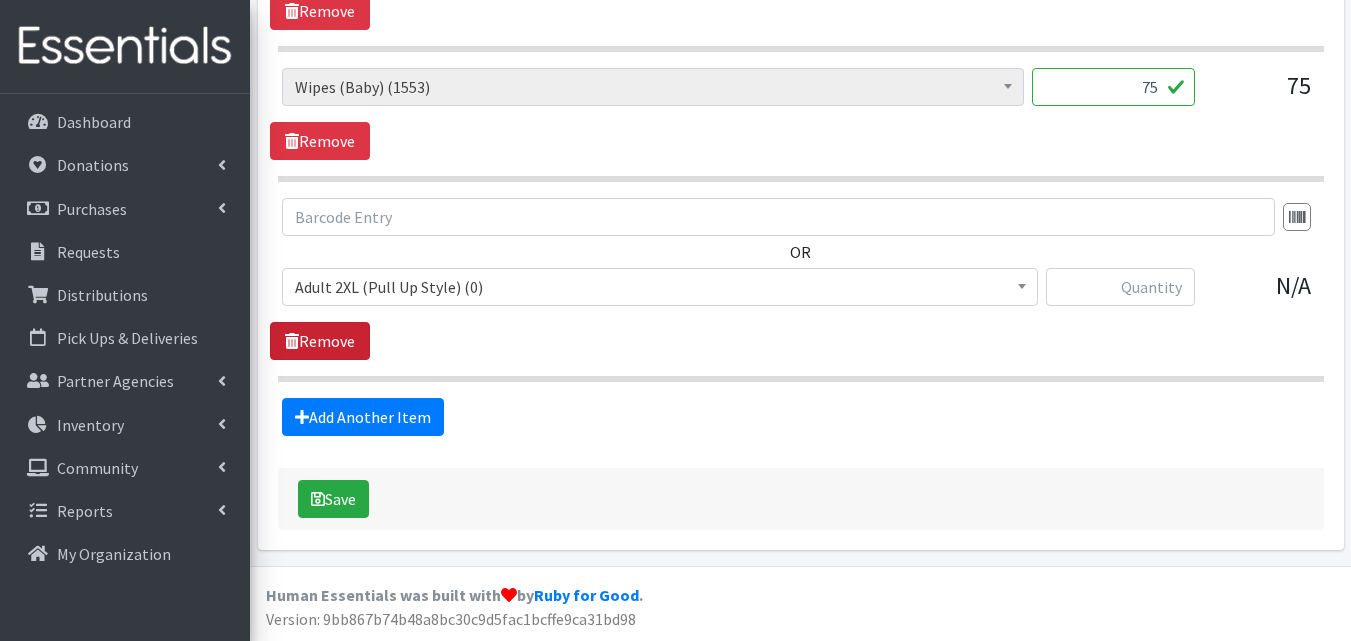 click on "Remove" at bounding box center (320, 341) 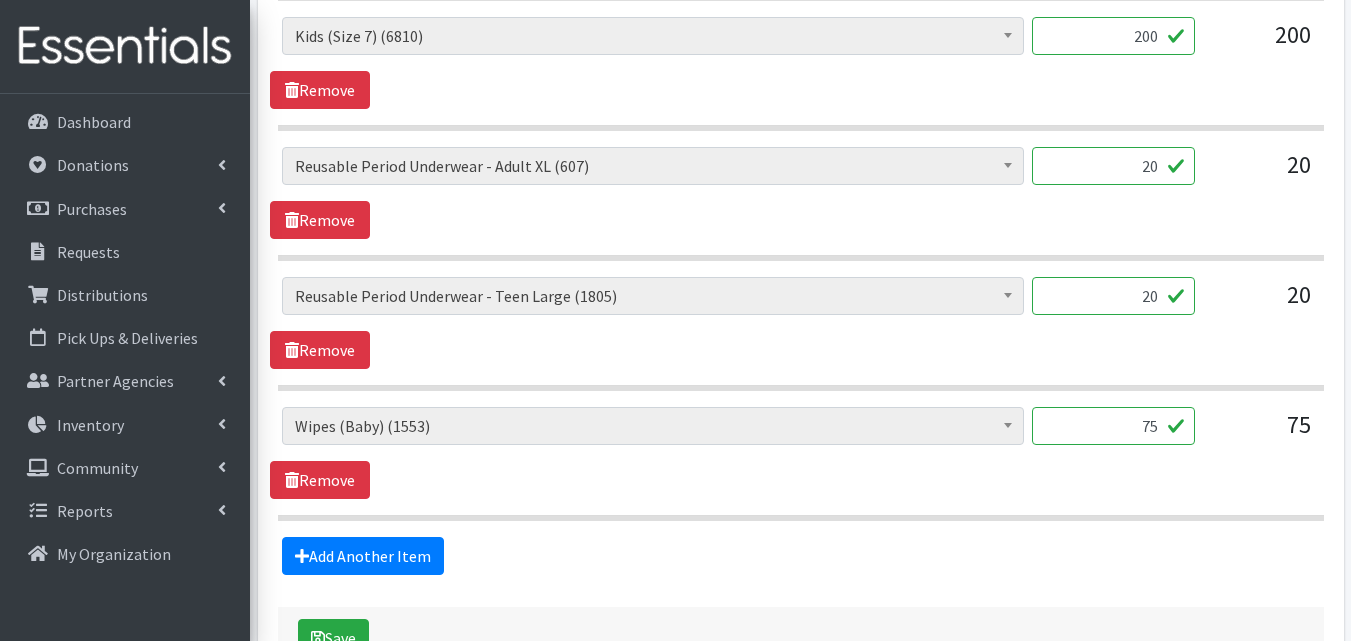 scroll, scrollTop: 1211, scrollLeft: 0, axis: vertical 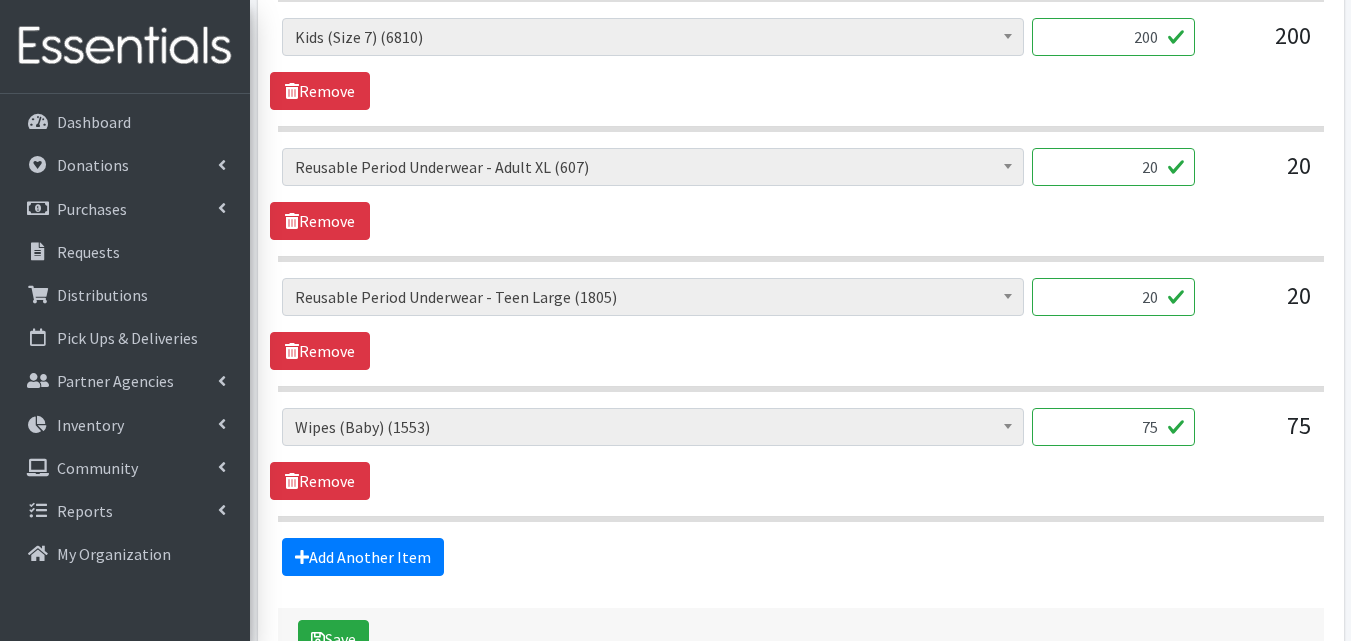 click on "20" at bounding box center [1113, 297] 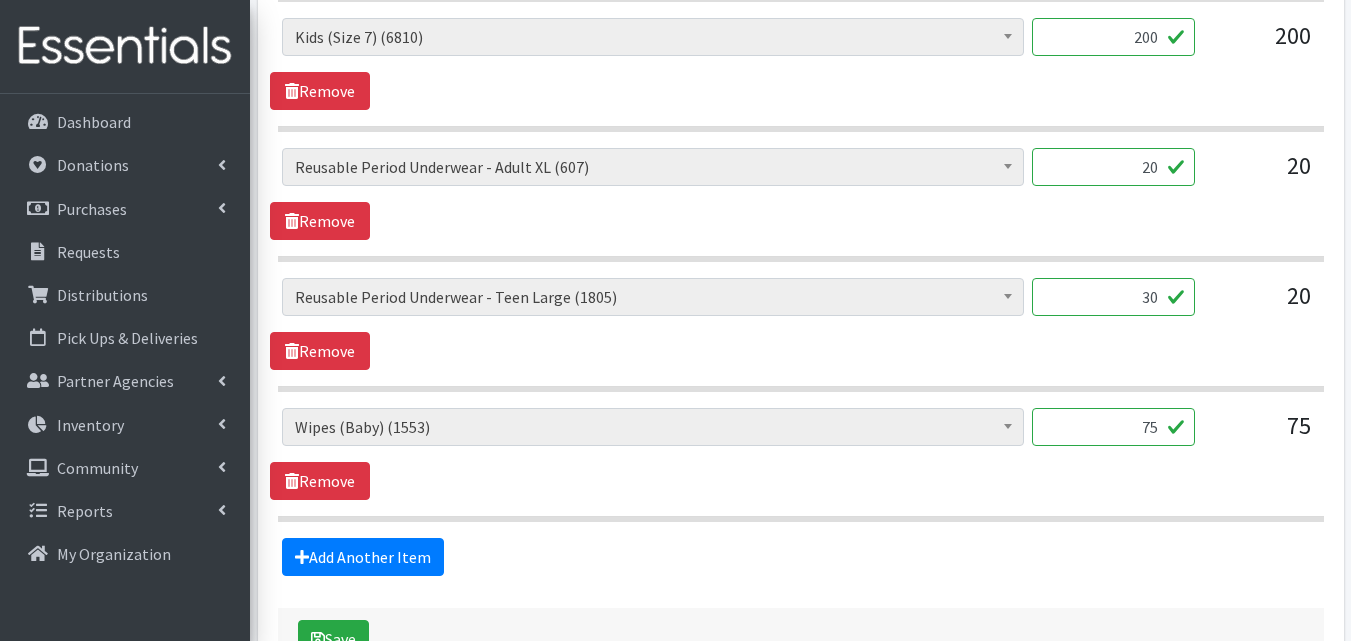 type on "30" 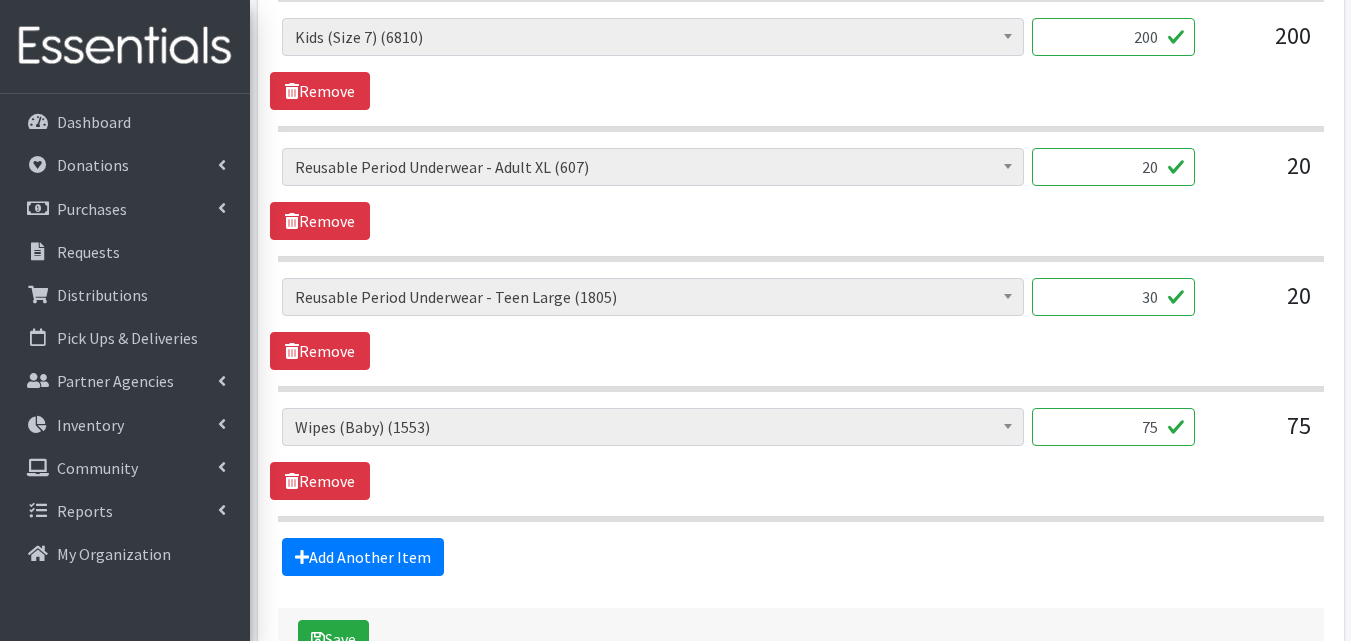 click on "20" at bounding box center [1113, 167] 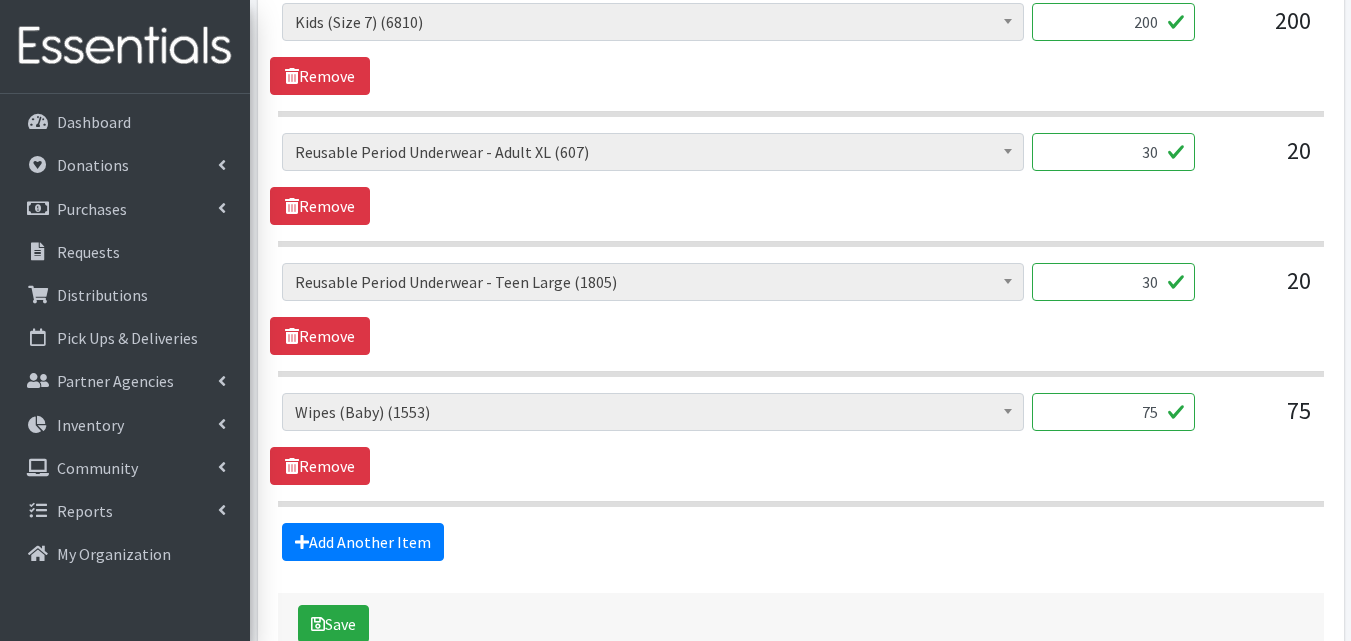 scroll, scrollTop: 1262, scrollLeft: 0, axis: vertical 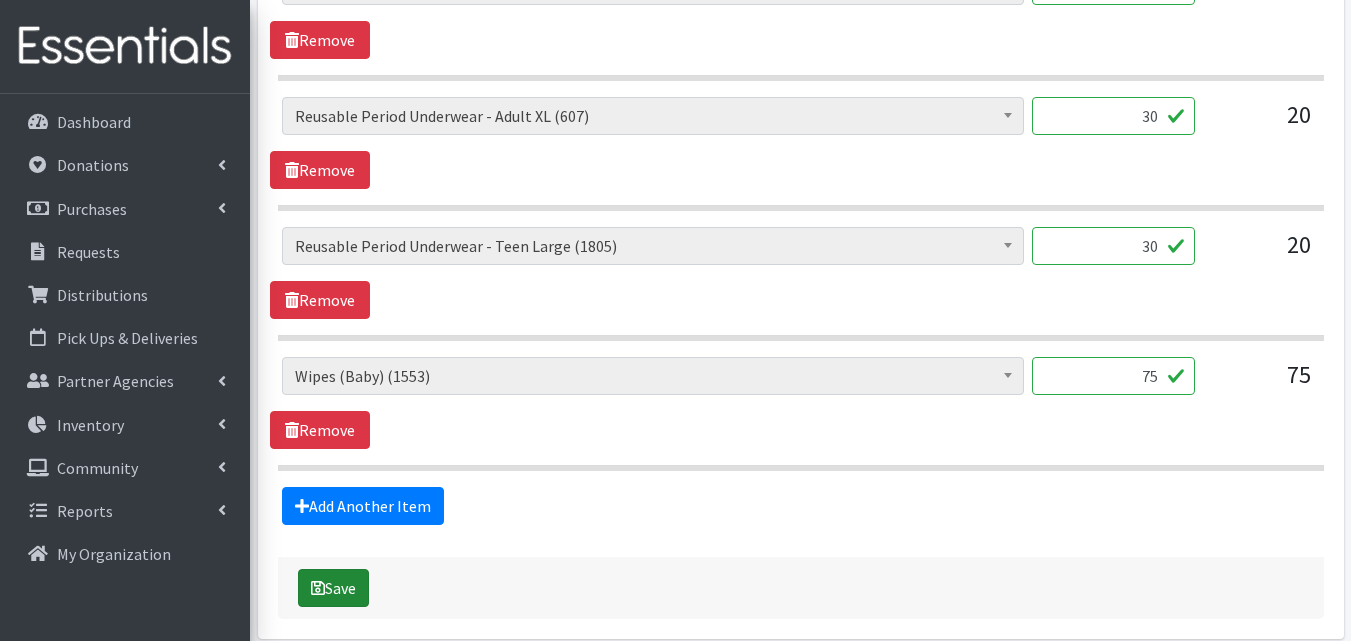 type on "30" 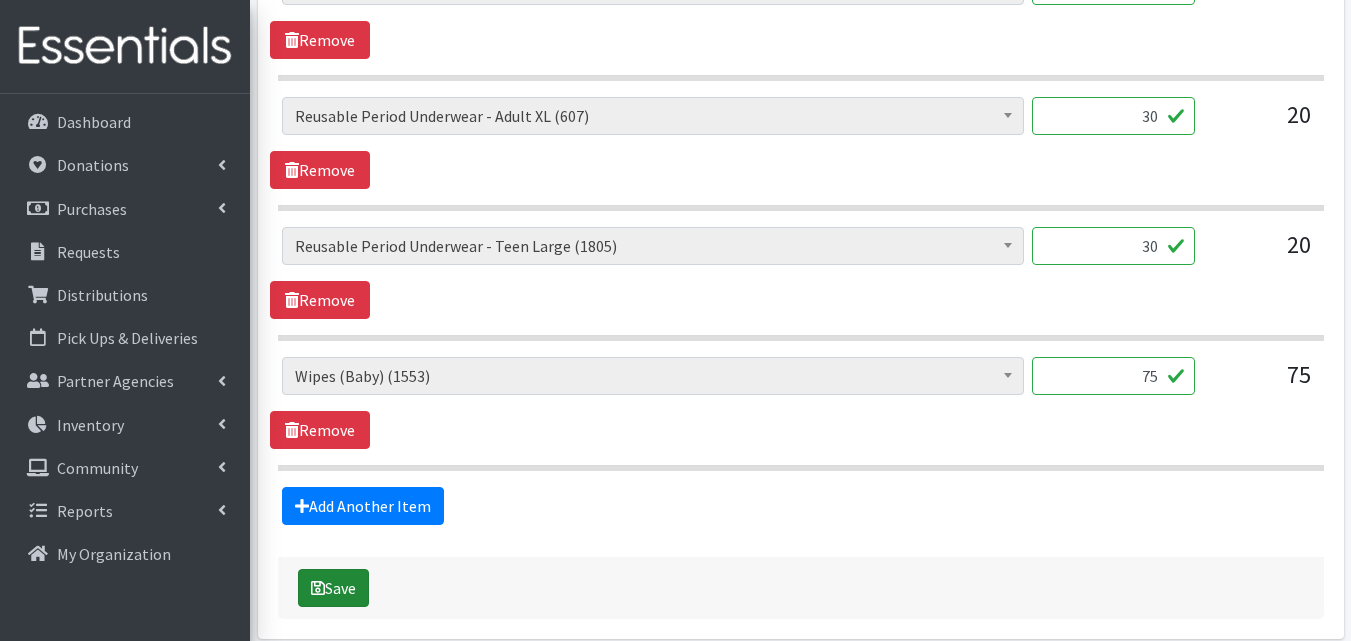 click on "Save" at bounding box center [333, 588] 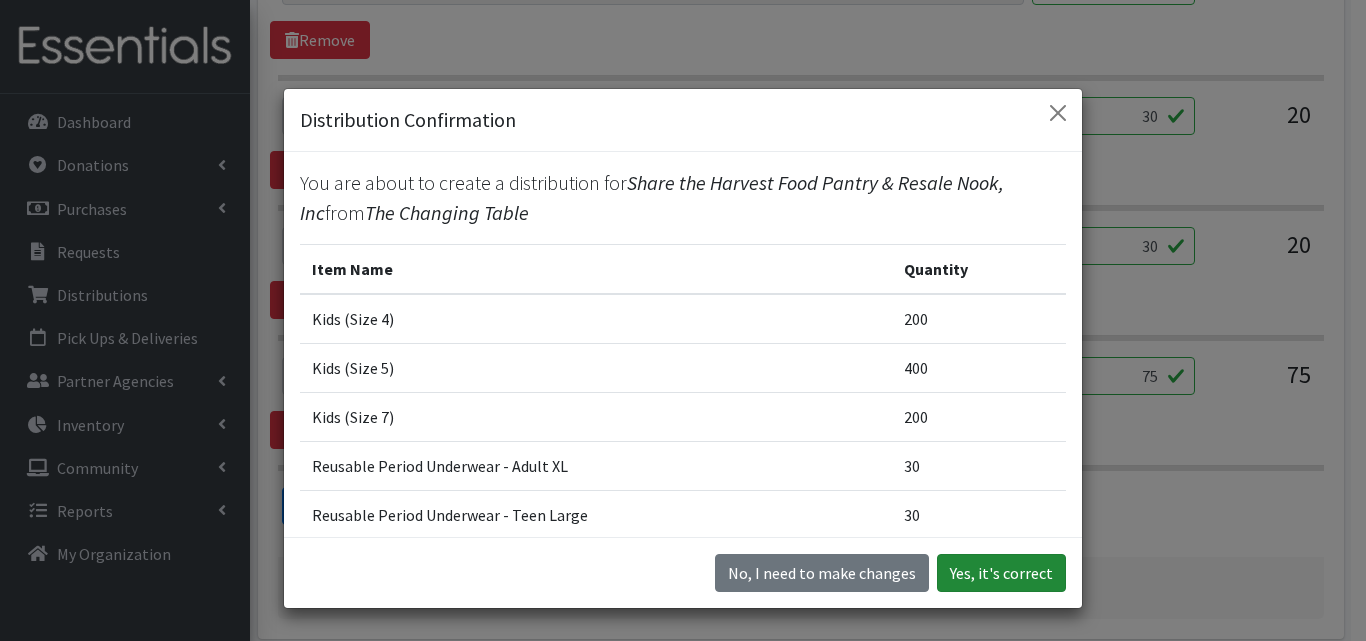 click on "Yes, it's correct" at bounding box center [1001, 573] 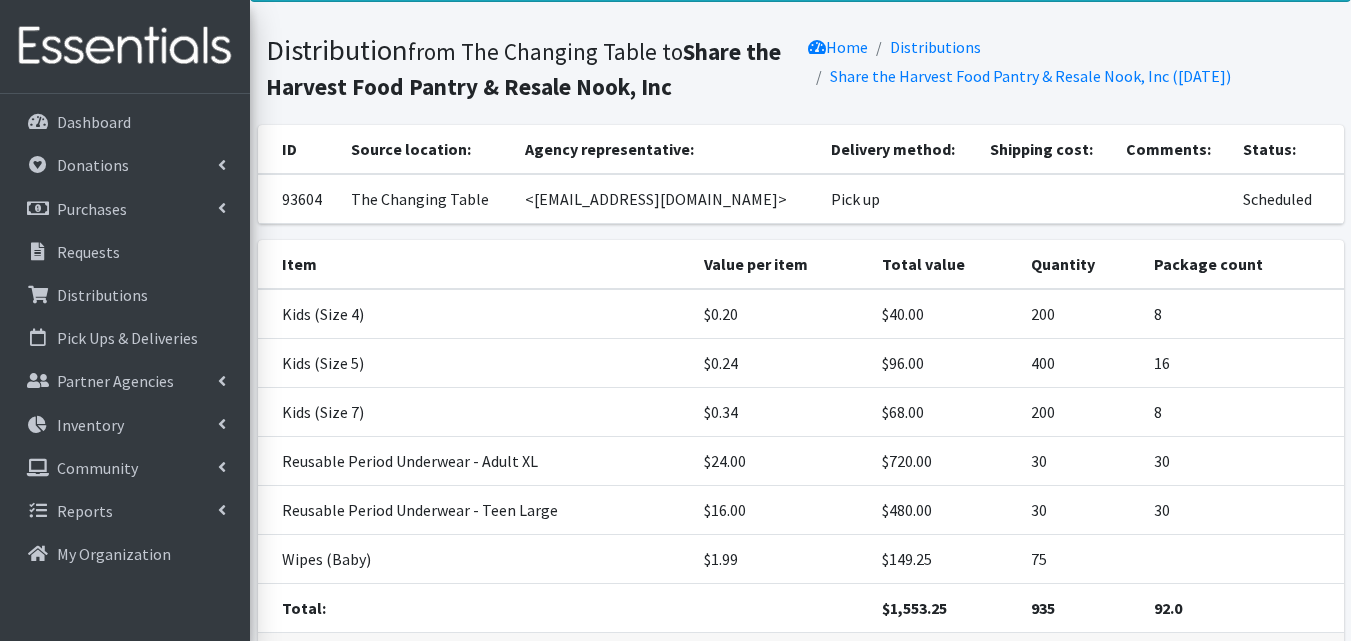 scroll, scrollTop: 250, scrollLeft: 0, axis: vertical 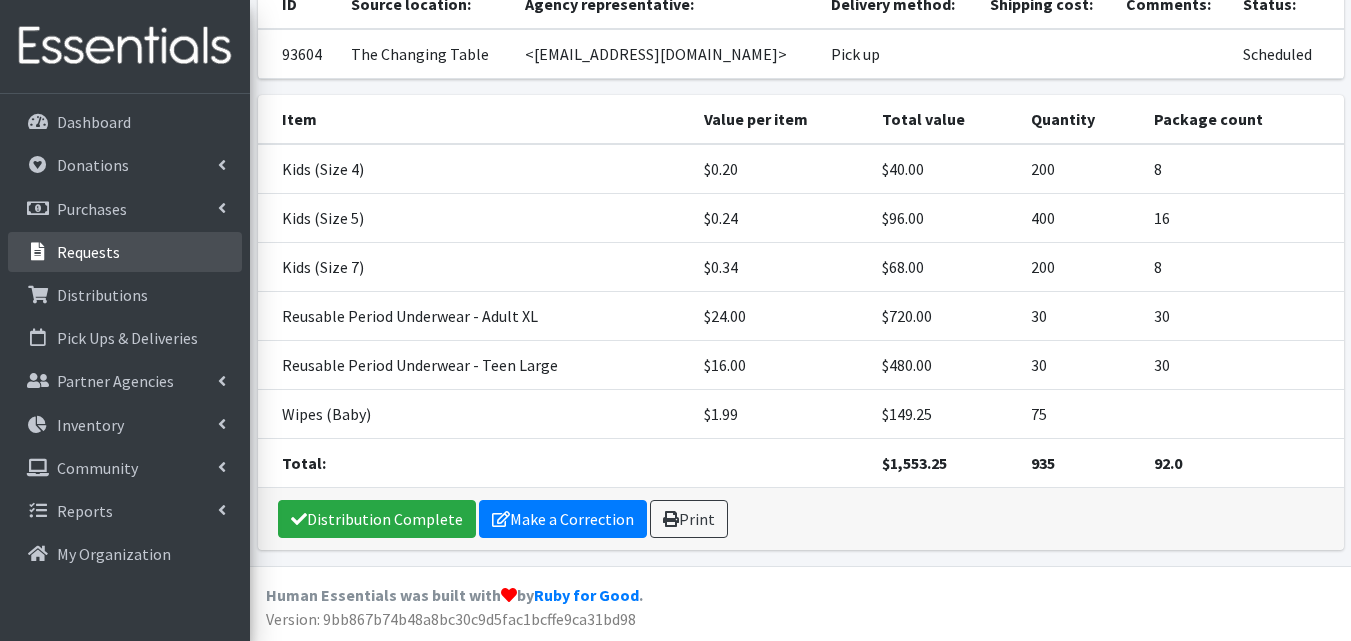 click on "Requests" at bounding box center [125, 252] 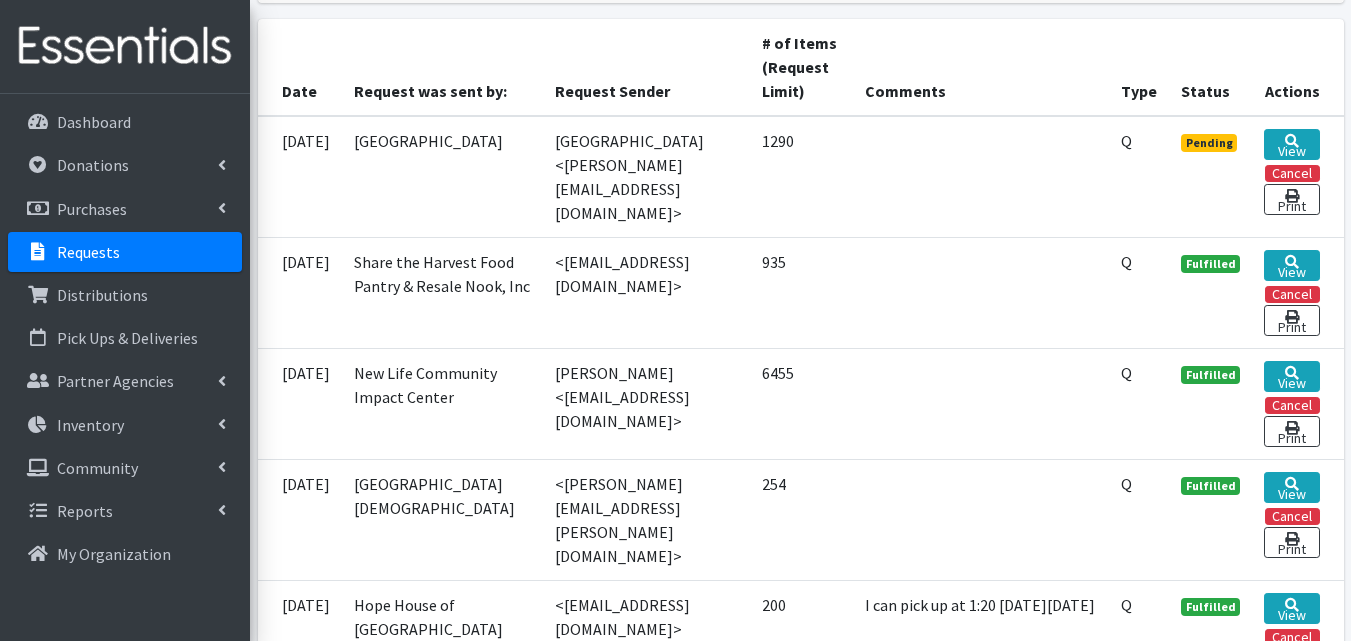 scroll, scrollTop: 448, scrollLeft: 0, axis: vertical 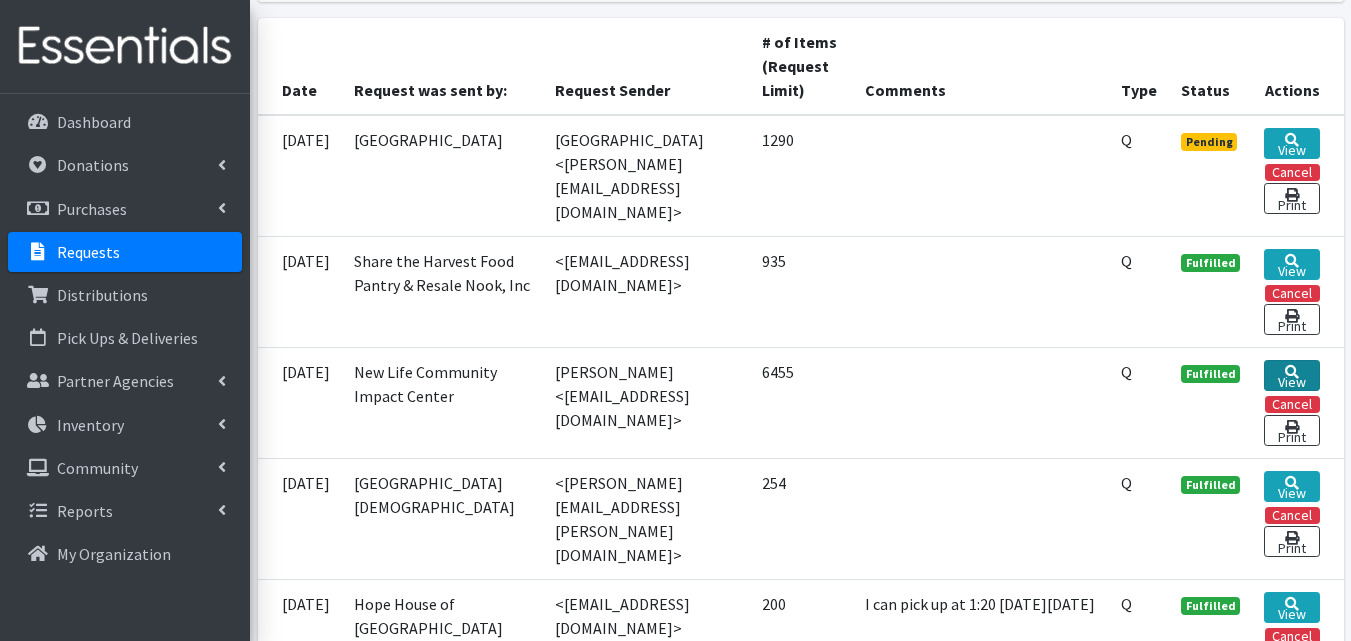 click on "View" at bounding box center (1291, 375) 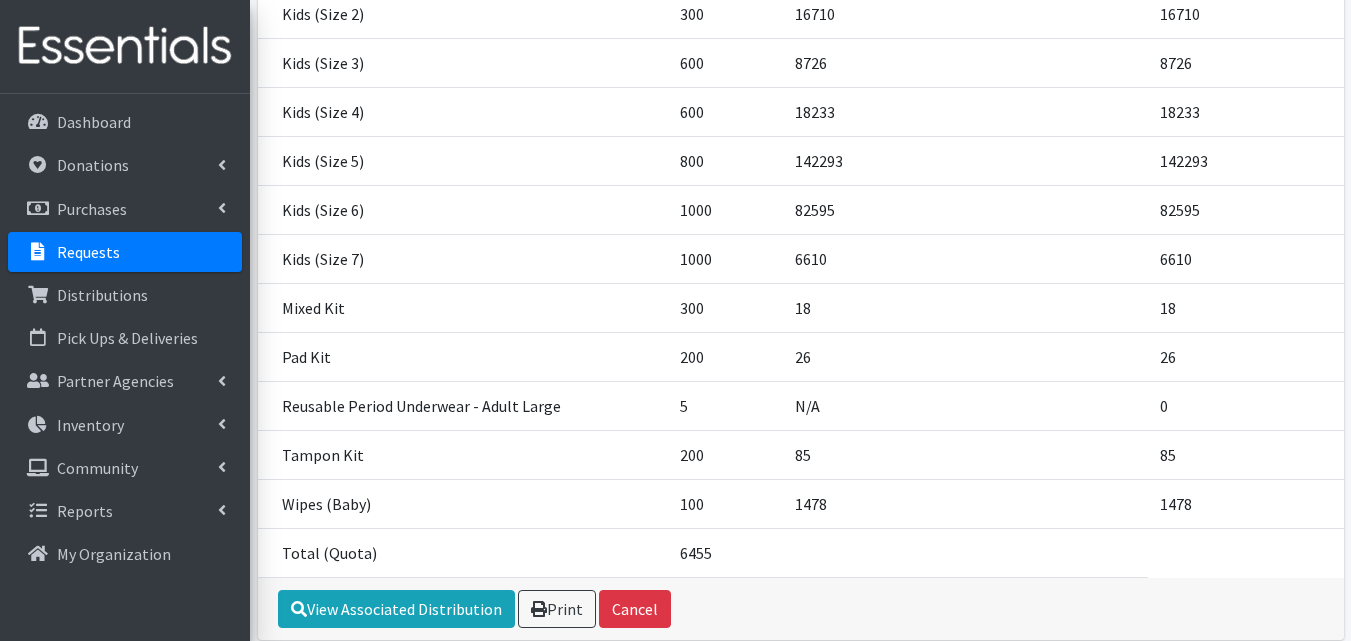 scroll, scrollTop: 590, scrollLeft: 0, axis: vertical 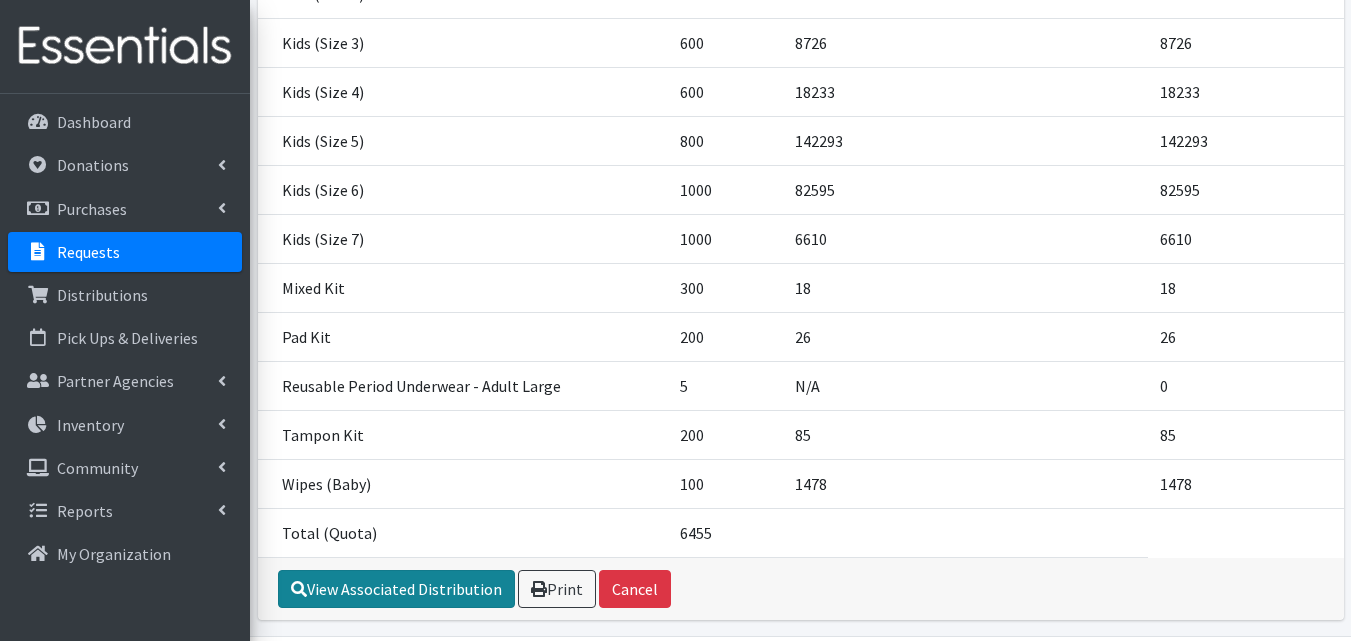 click on "View Associated Distribution" at bounding box center [396, 589] 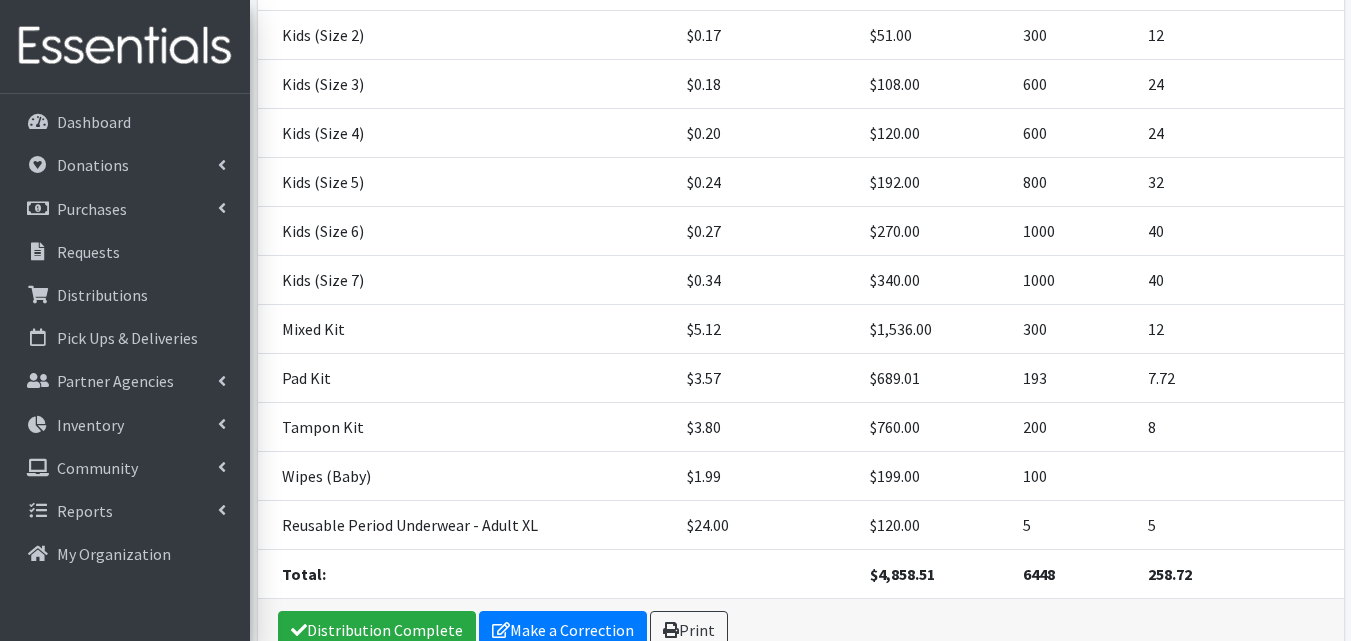scroll, scrollTop: 673, scrollLeft: 0, axis: vertical 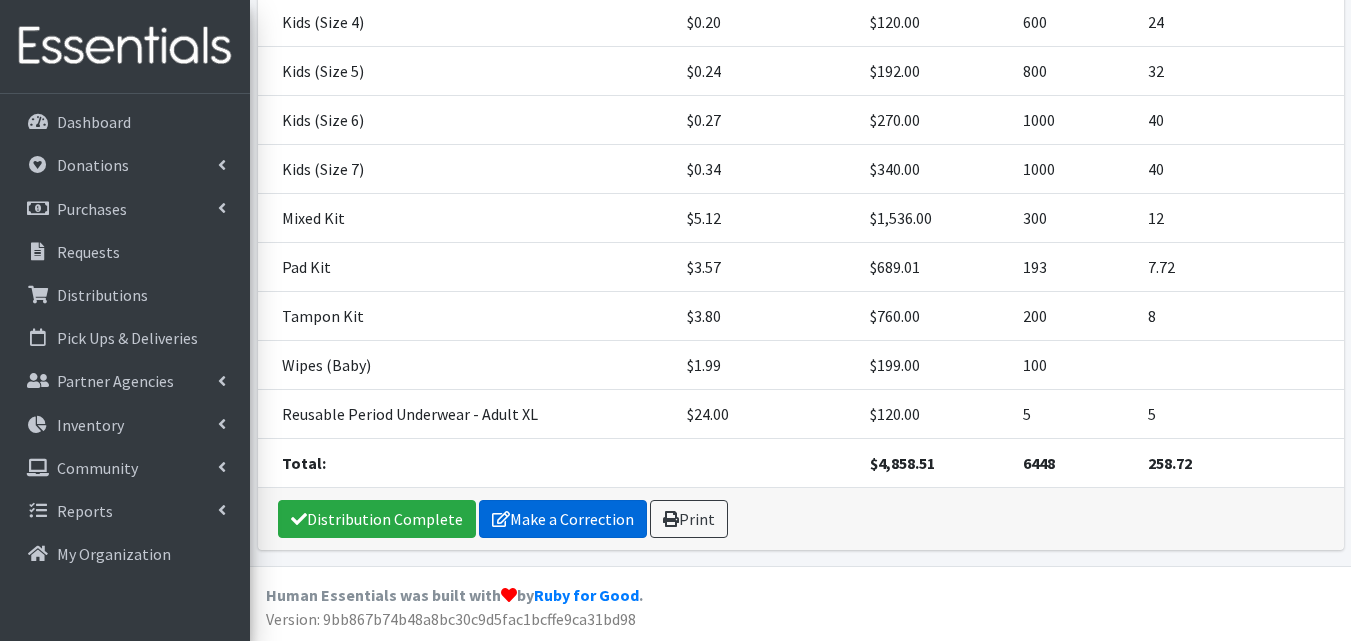 click on "Make a Correction" at bounding box center (563, 519) 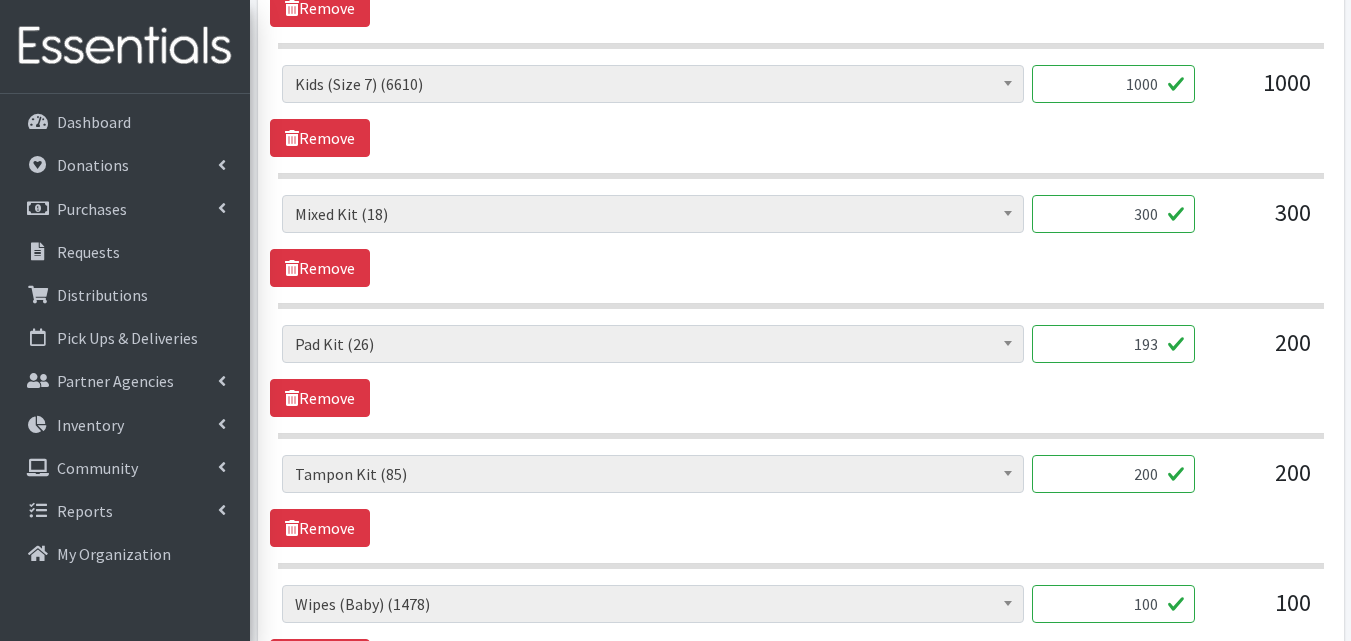 scroll, scrollTop: 2147, scrollLeft: 0, axis: vertical 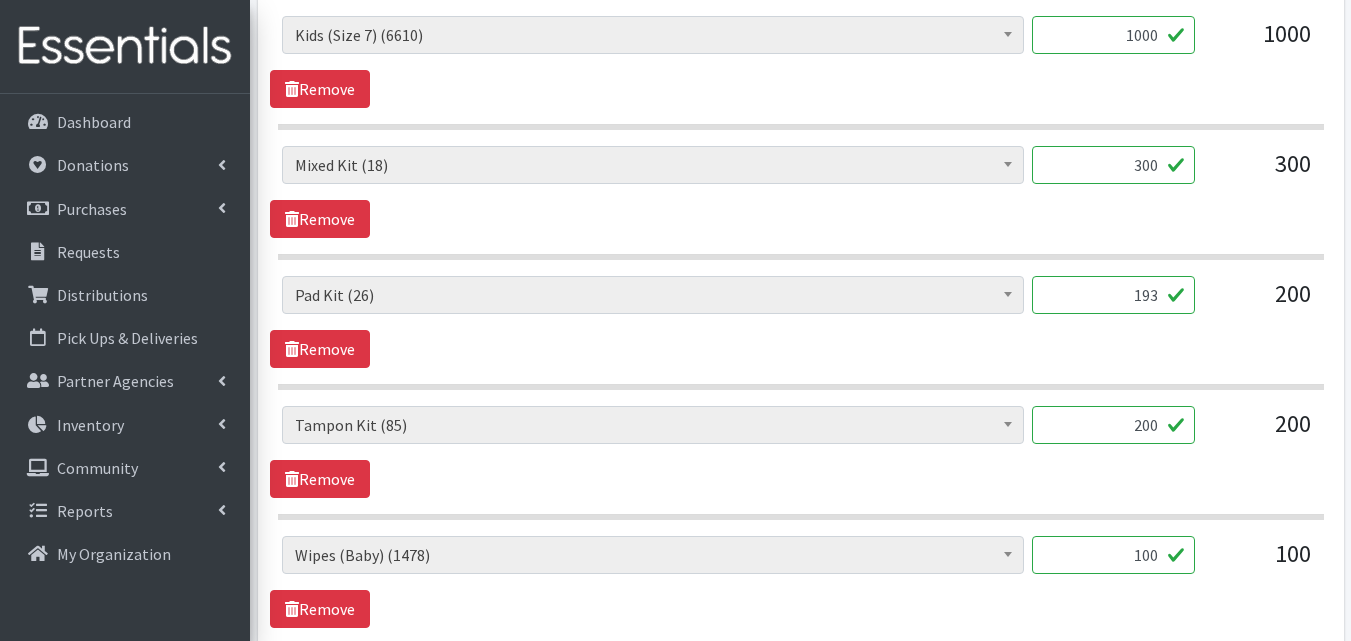 click on "193" at bounding box center (1113, 295) 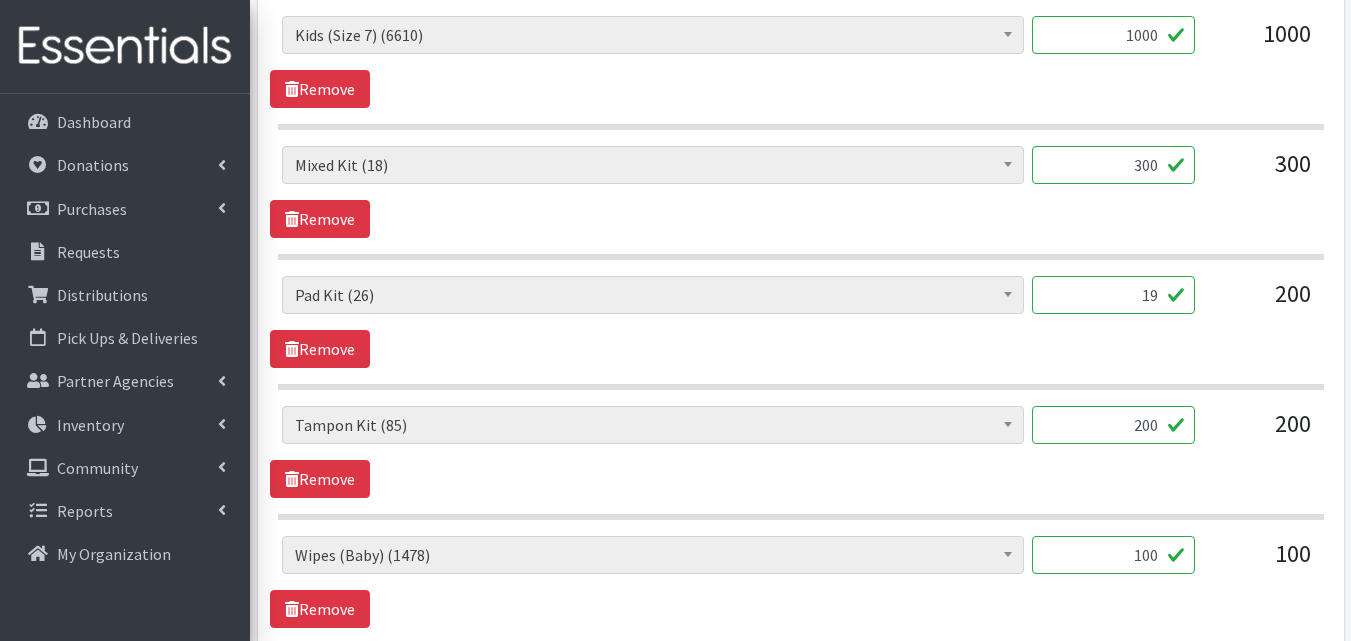 type on "1" 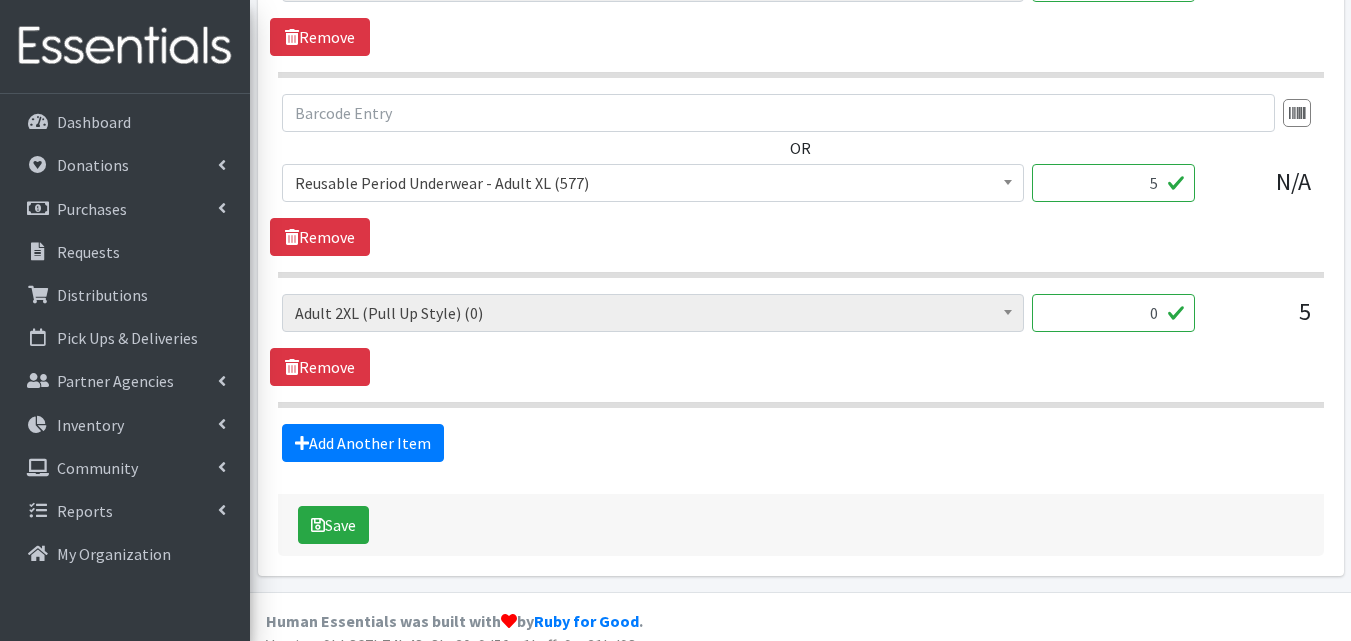 scroll, scrollTop: 2745, scrollLeft: 0, axis: vertical 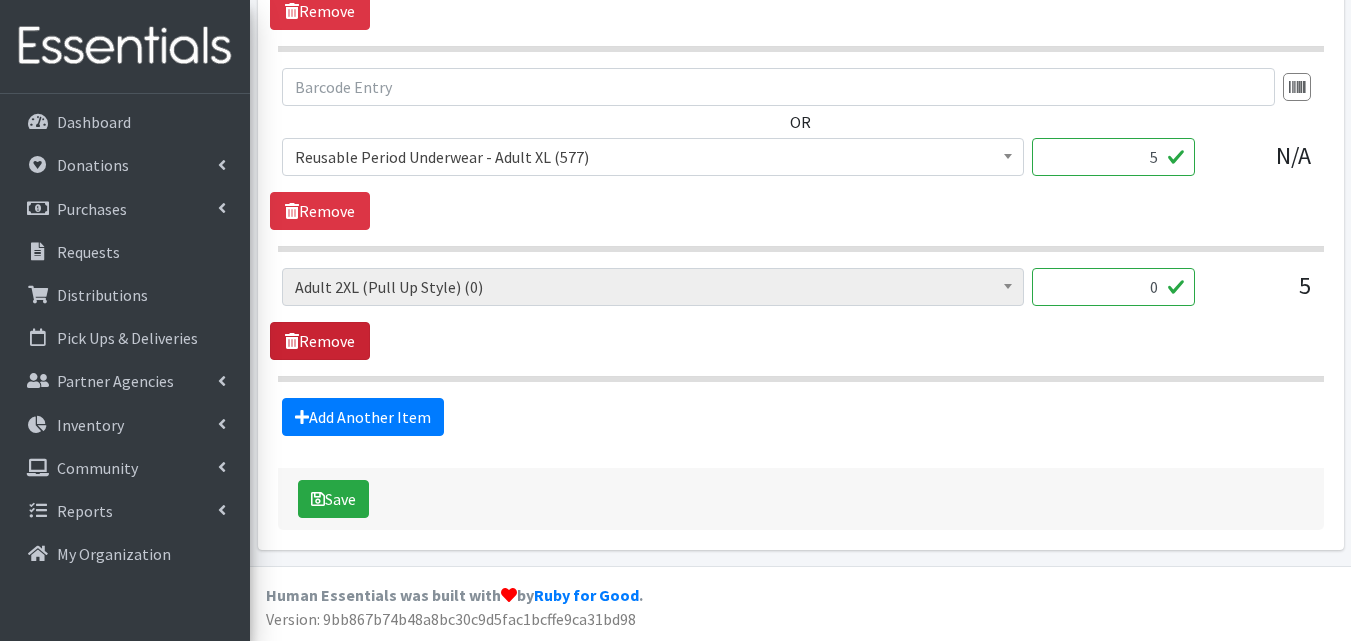 type on "200" 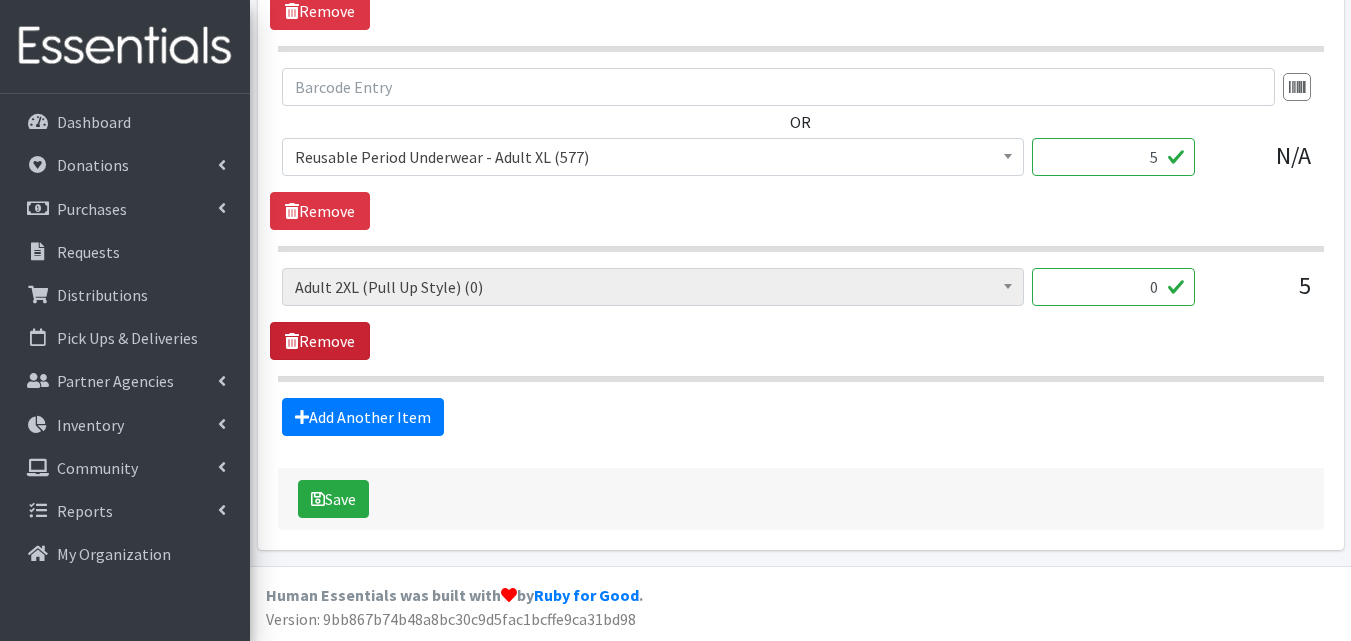 click on "Remove" at bounding box center [320, 341] 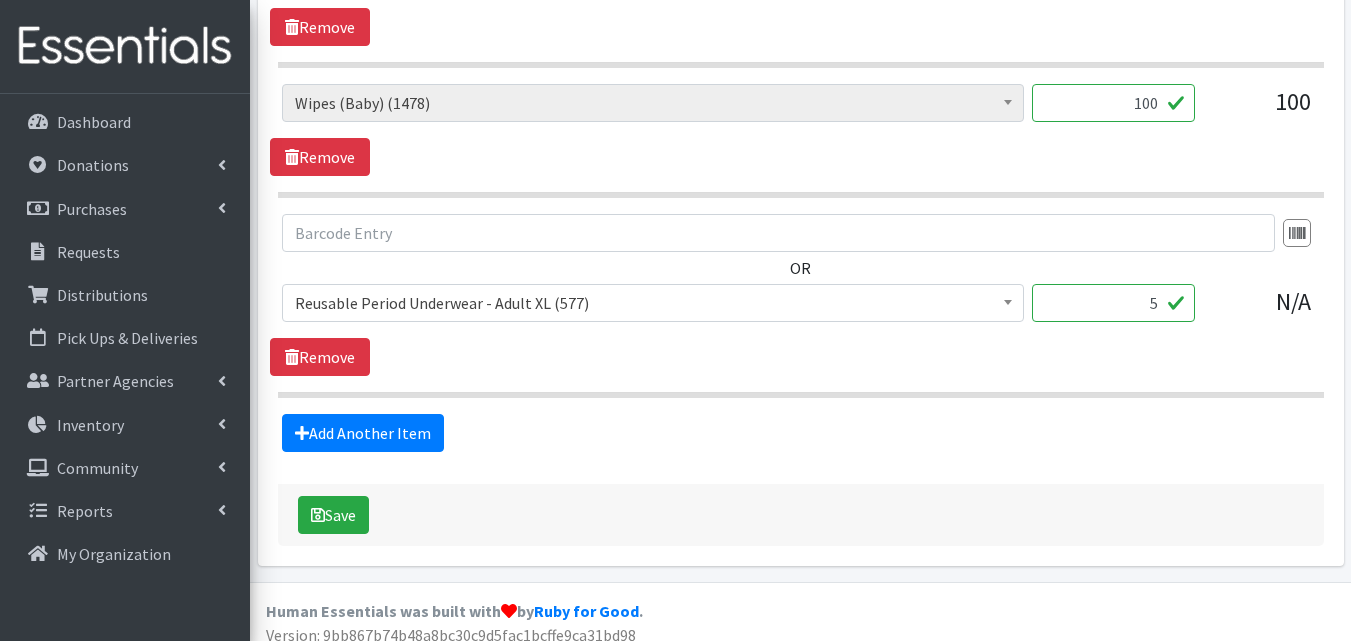 scroll, scrollTop: 2615, scrollLeft: 0, axis: vertical 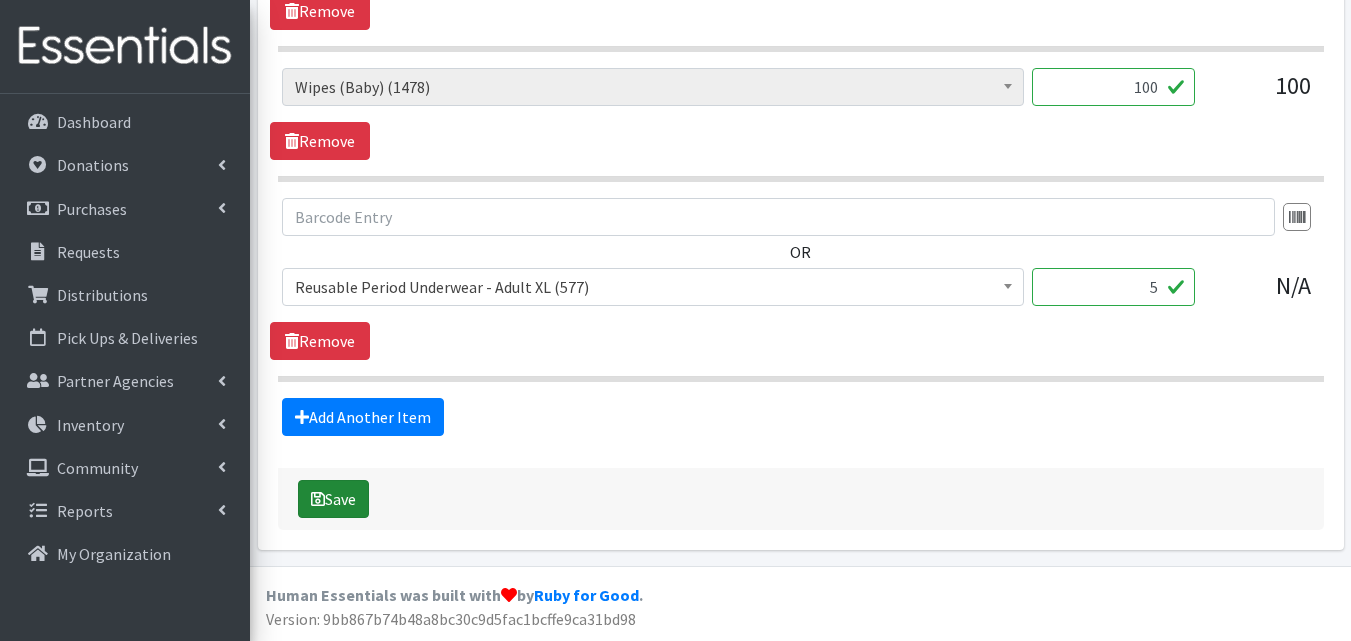 click on "Save" at bounding box center [333, 499] 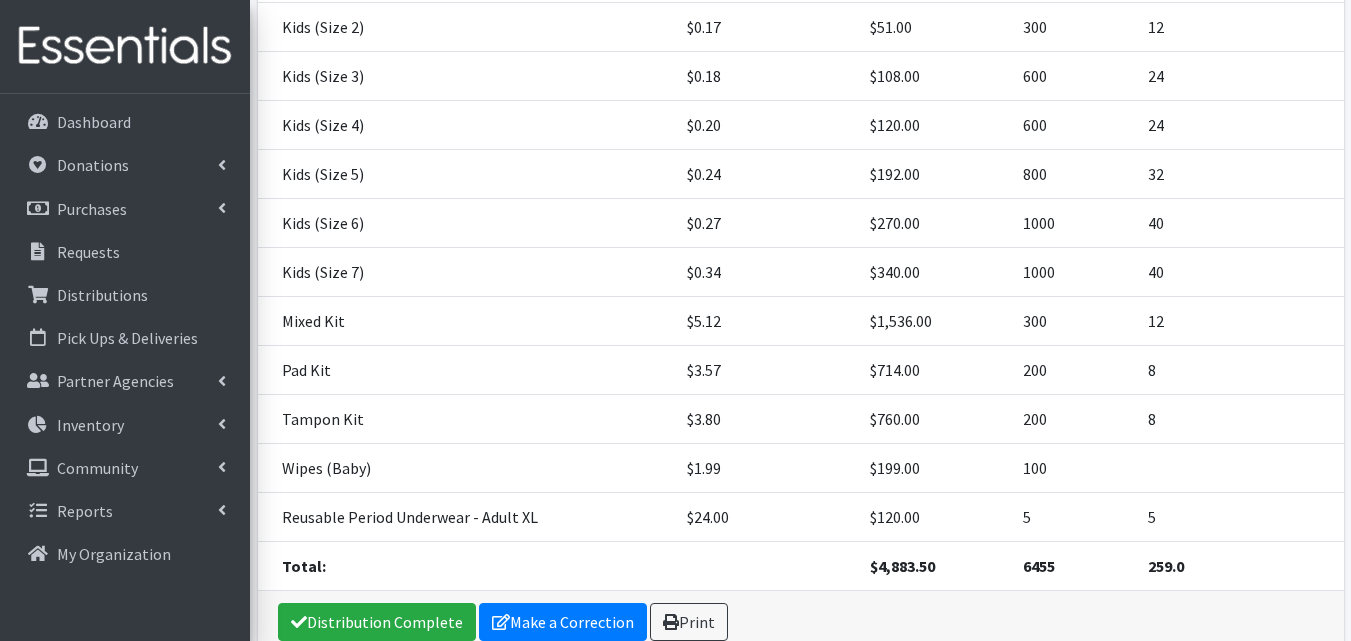 scroll, scrollTop: 805, scrollLeft: 0, axis: vertical 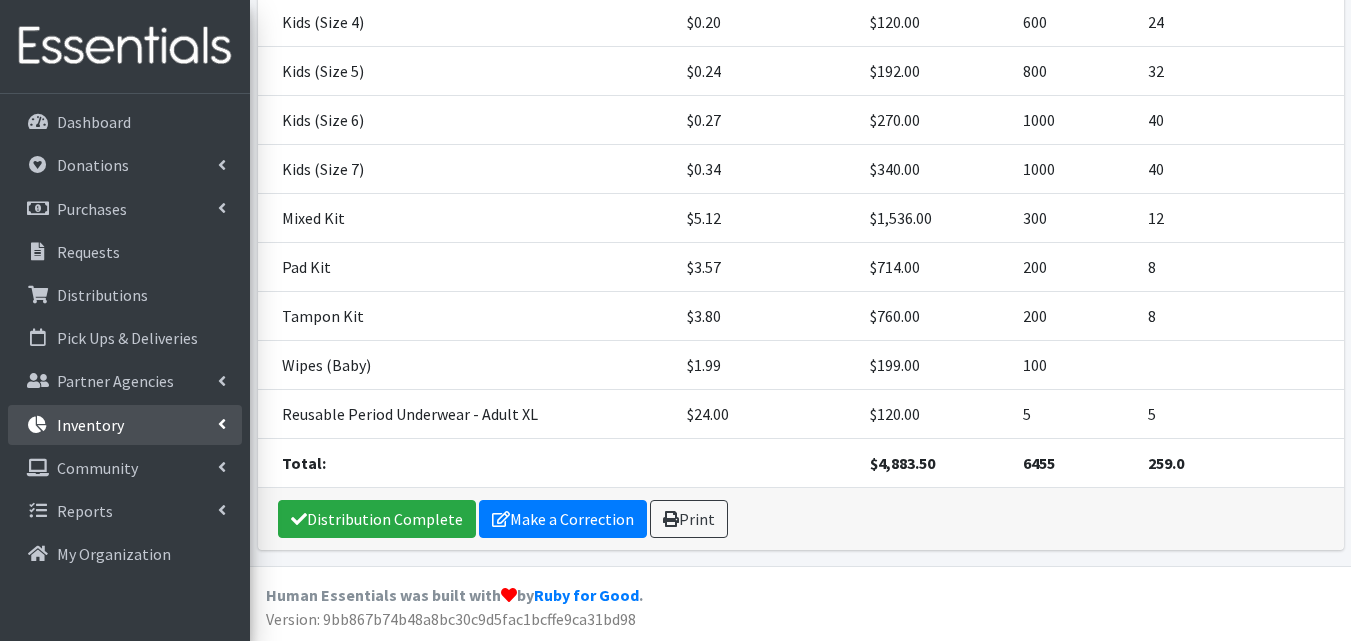 click on "Inventory" at bounding box center (125, 425) 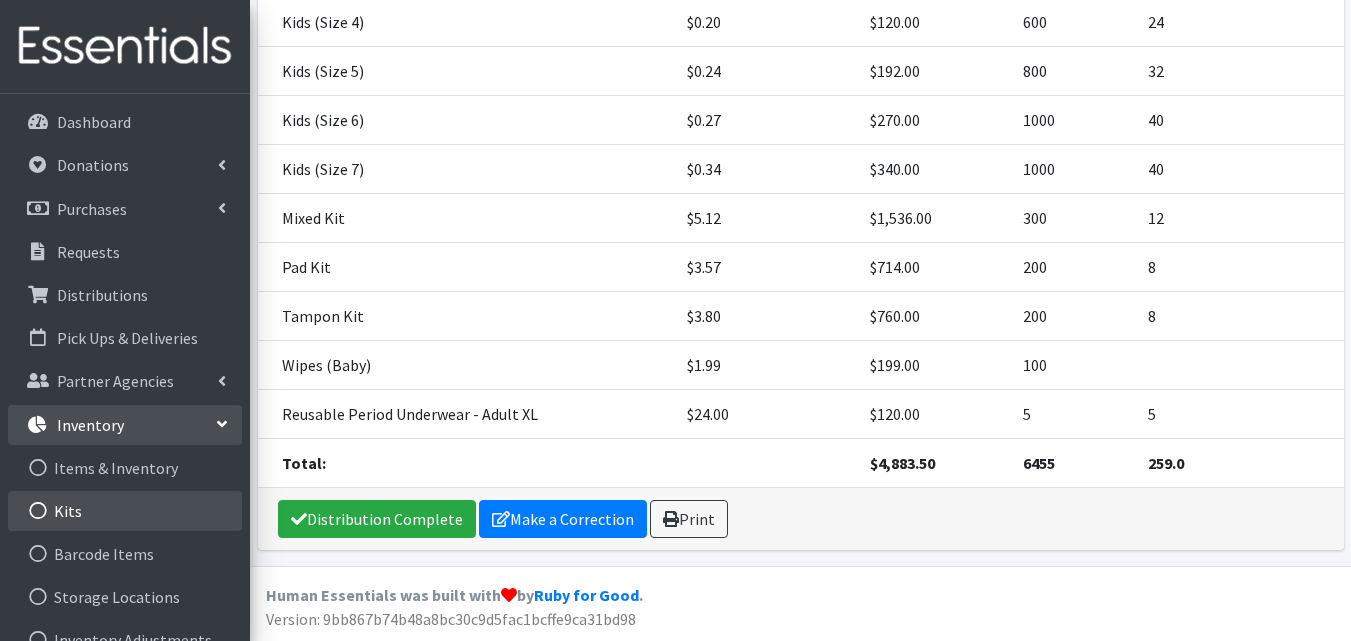 click on "Kits" at bounding box center [125, 511] 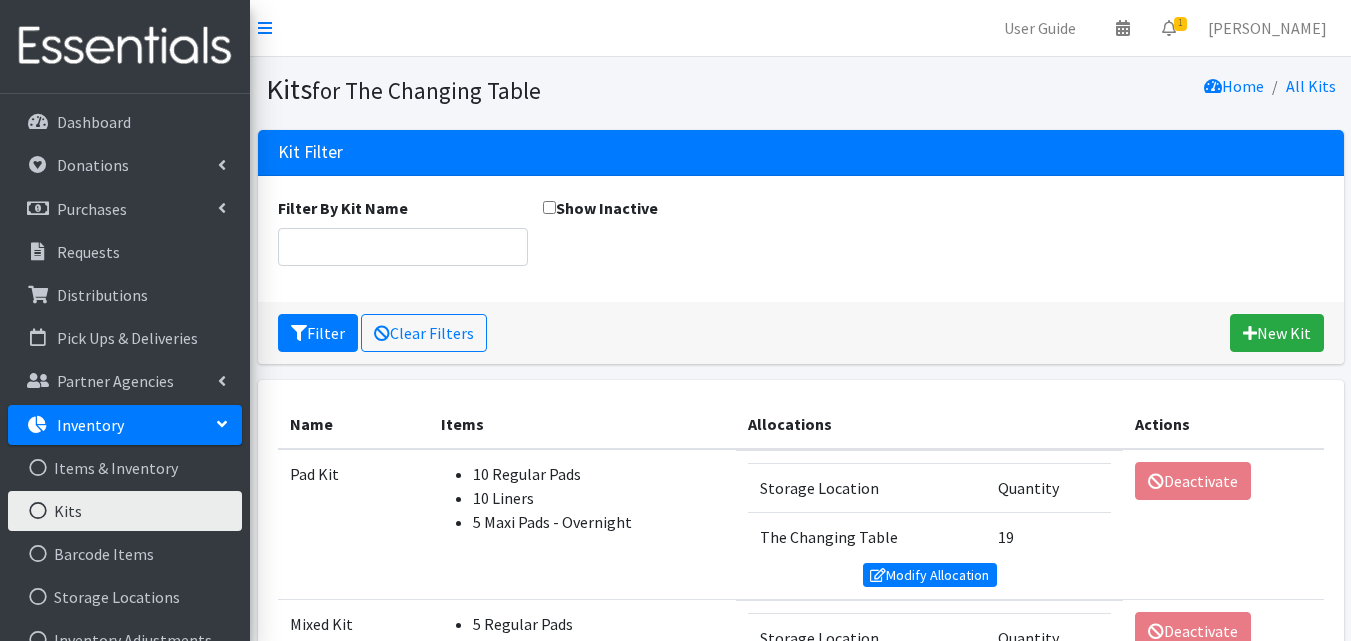 scroll, scrollTop: 0, scrollLeft: 0, axis: both 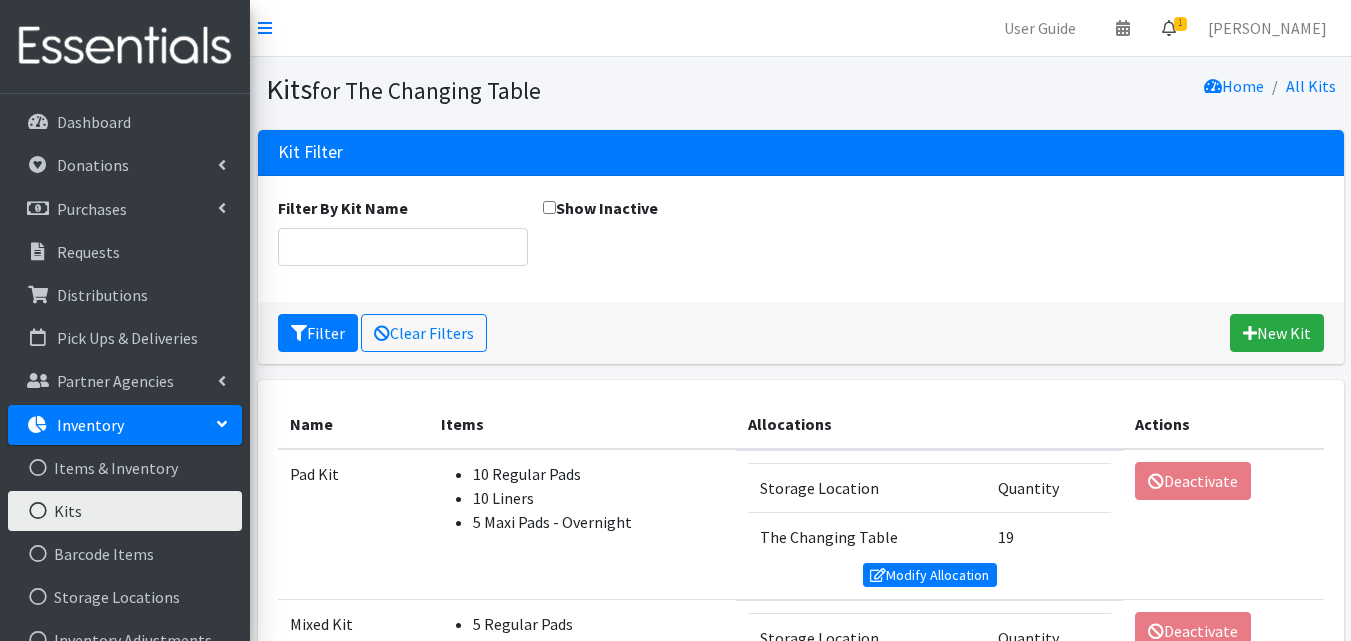 click on "1" at bounding box center [1169, 28] 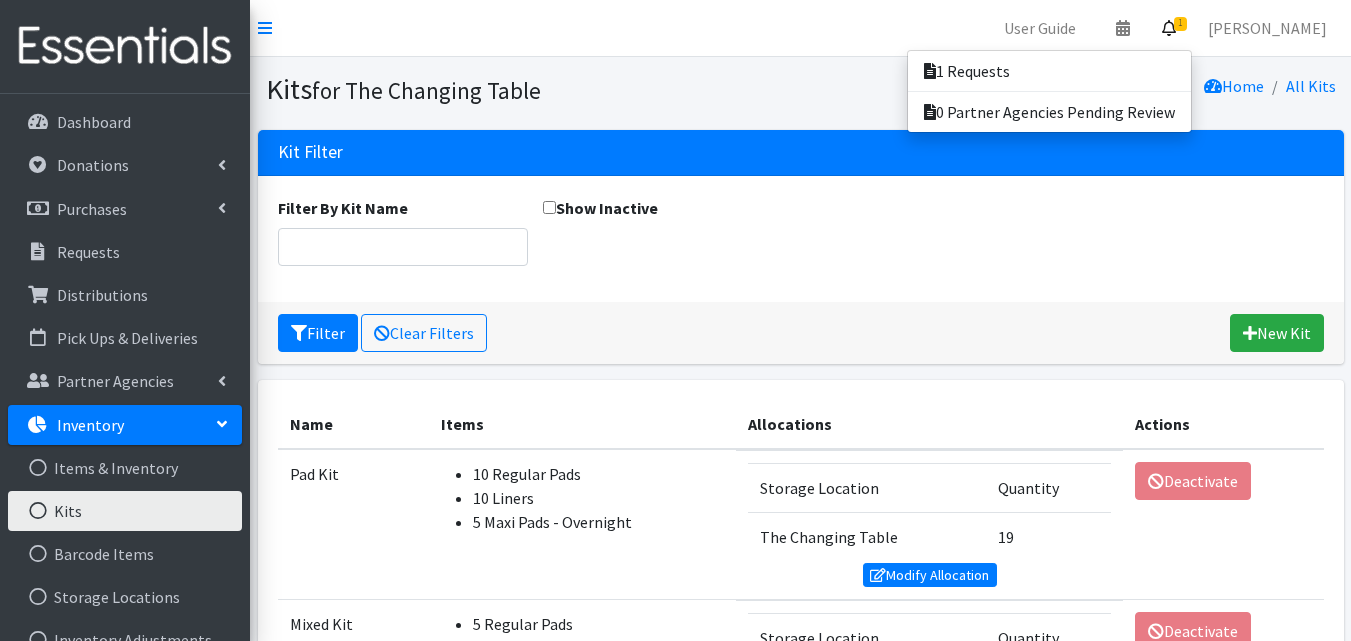 click on "1" at bounding box center [1169, 28] 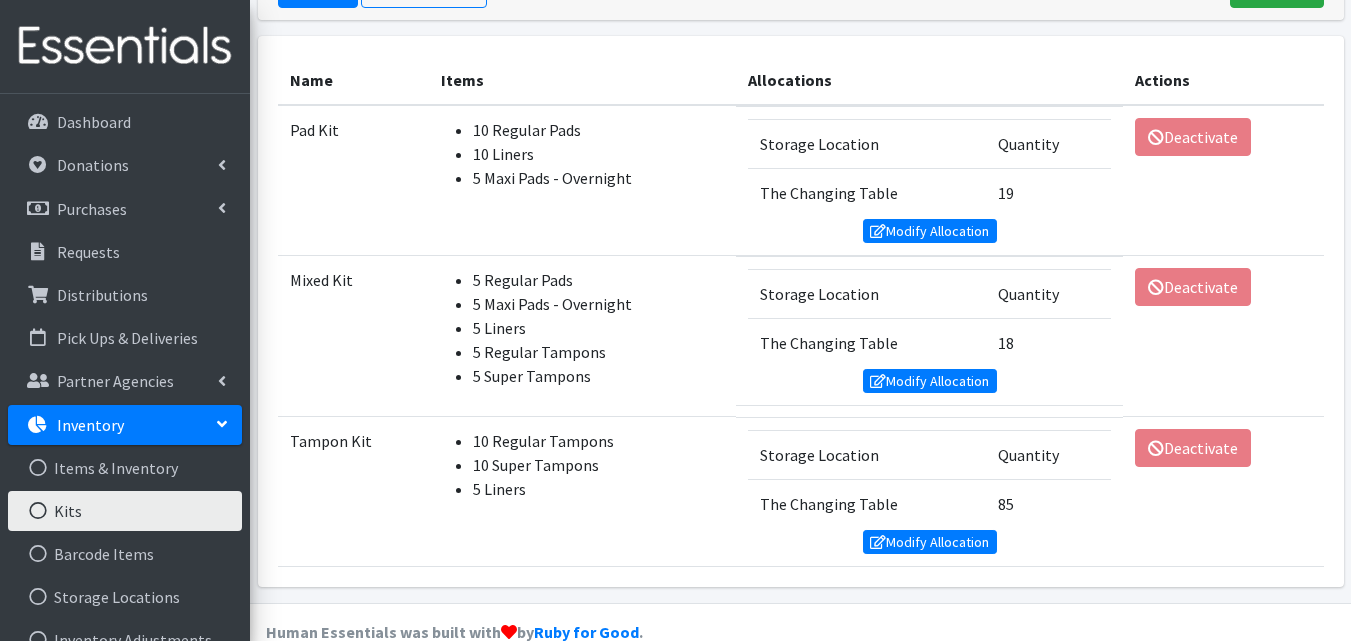 scroll, scrollTop: 381, scrollLeft: 0, axis: vertical 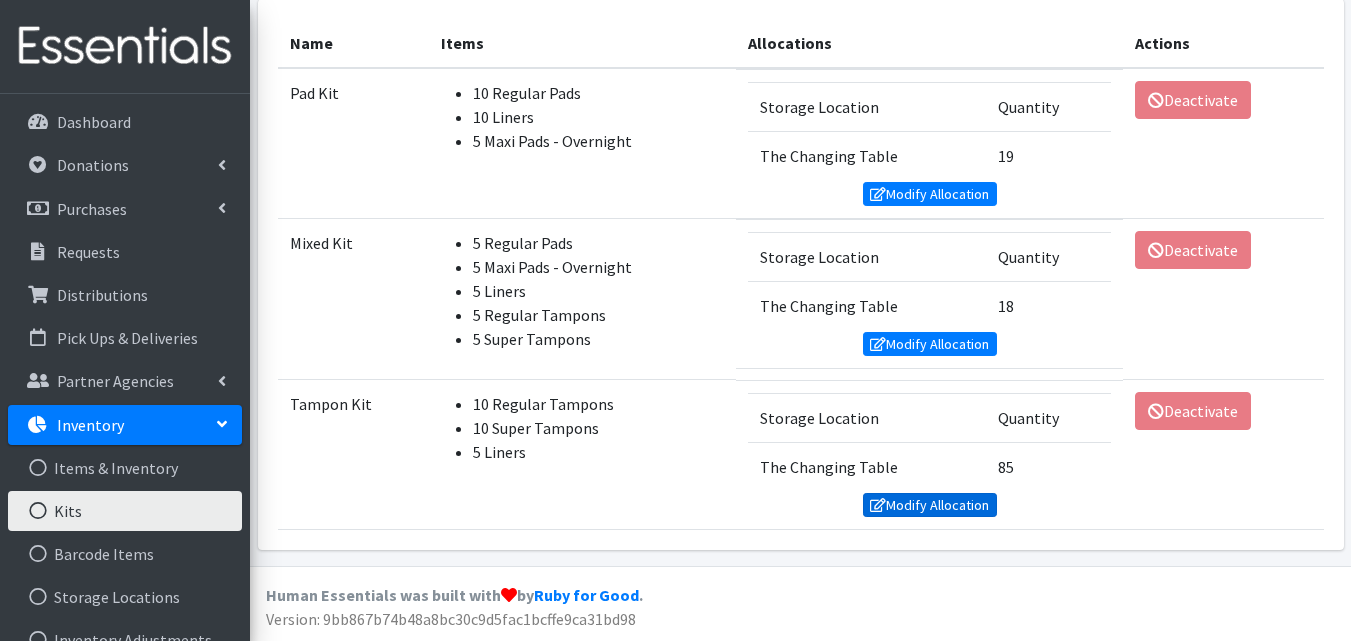 click on "Modify Allocation" at bounding box center (930, 505) 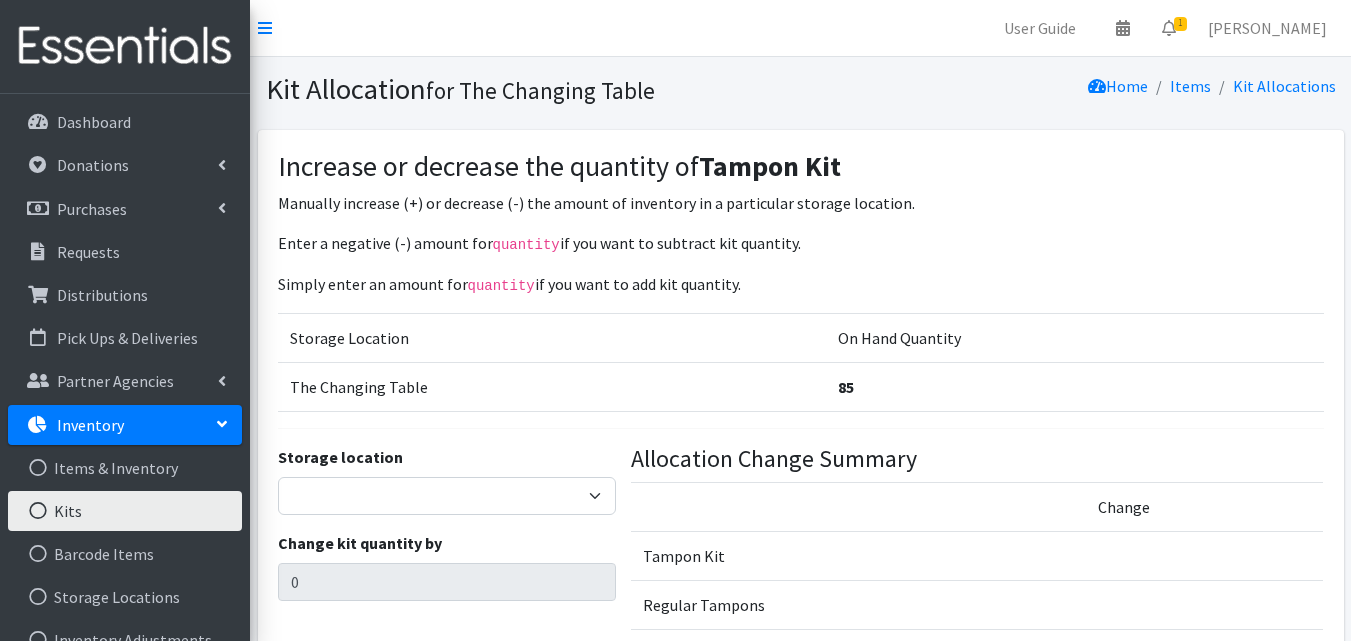 scroll, scrollTop: 0, scrollLeft: 0, axis: both 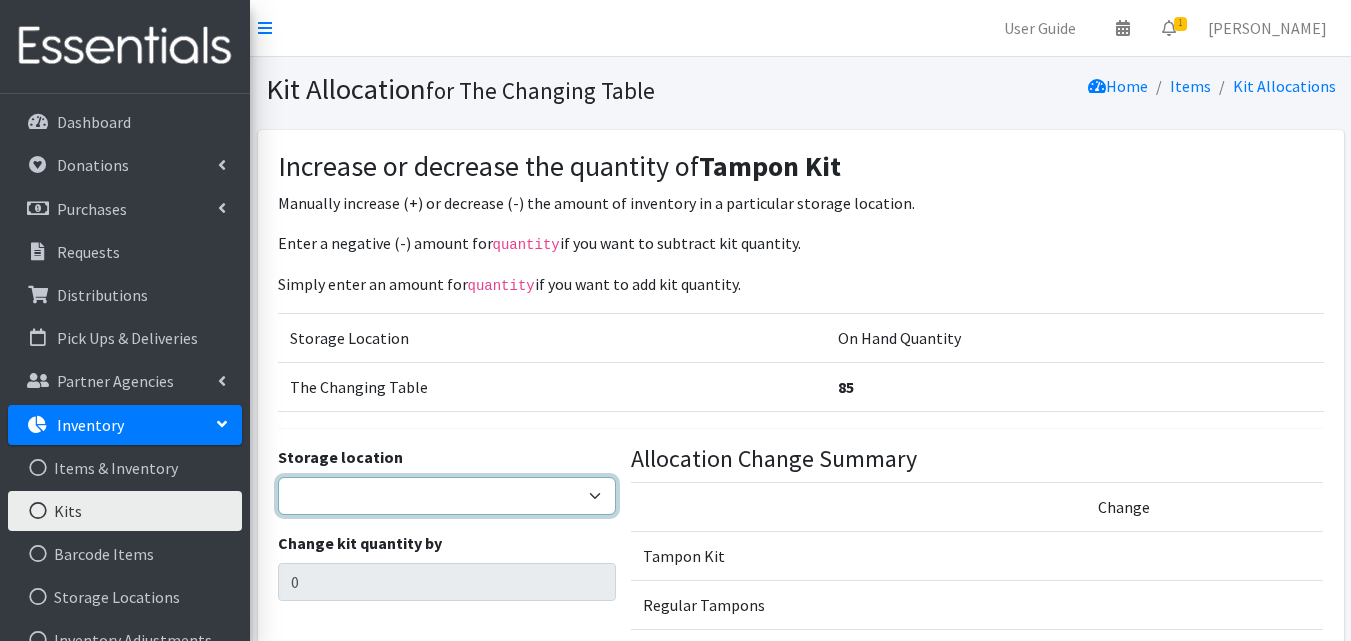 click on "The Changing Table
Lake Movers
Runabout Storage" at bounding box center (447, 496) 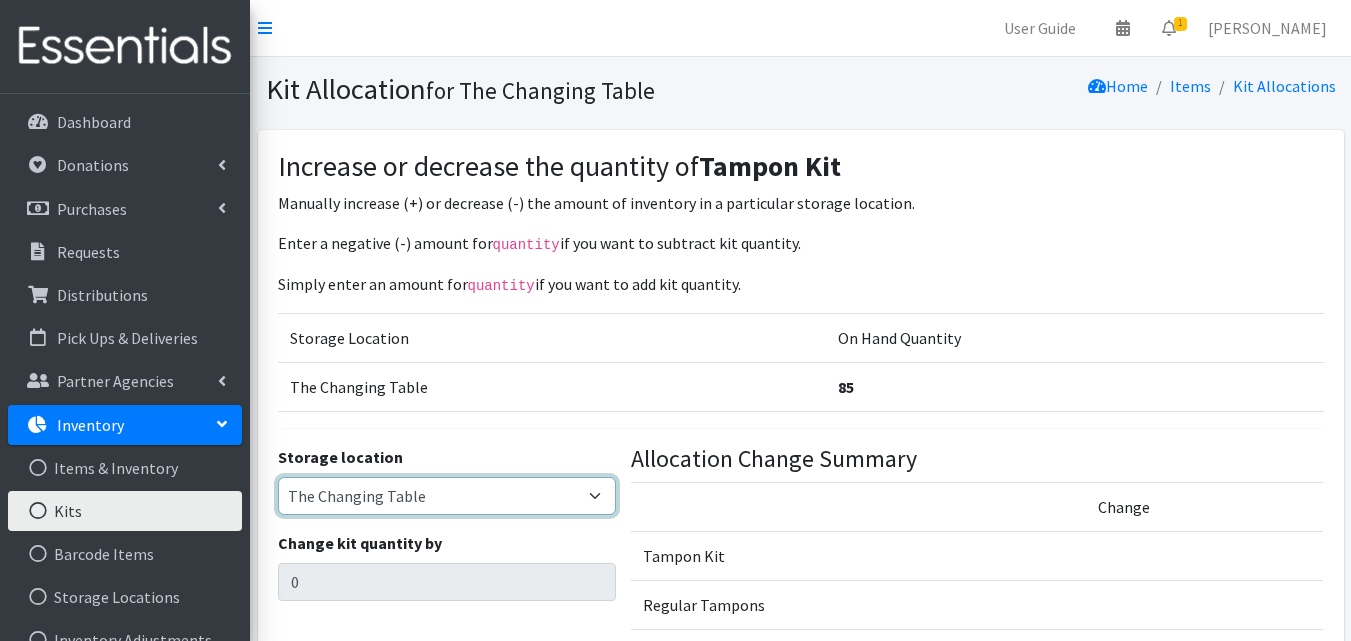 click on "The Changing Table
Lake Movers
Runabout Storage" at bounding box center (447, 496) 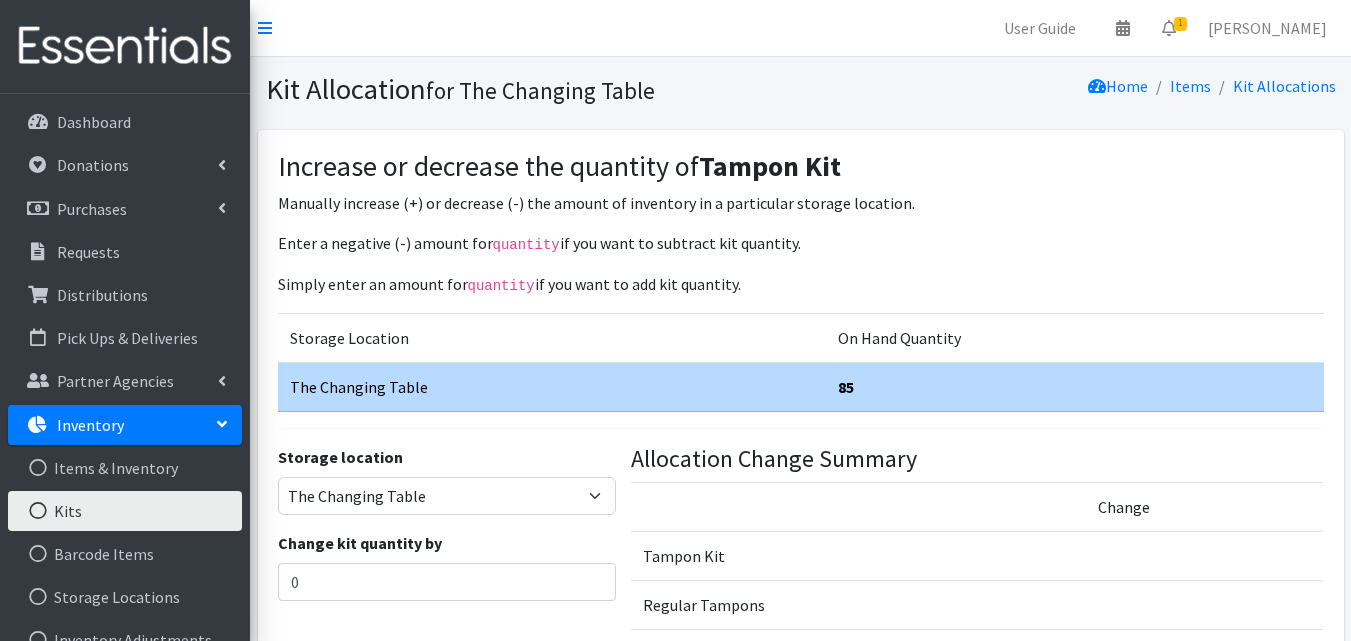 click on "Change kit quantity by
0" at bounding box center [447, 566] 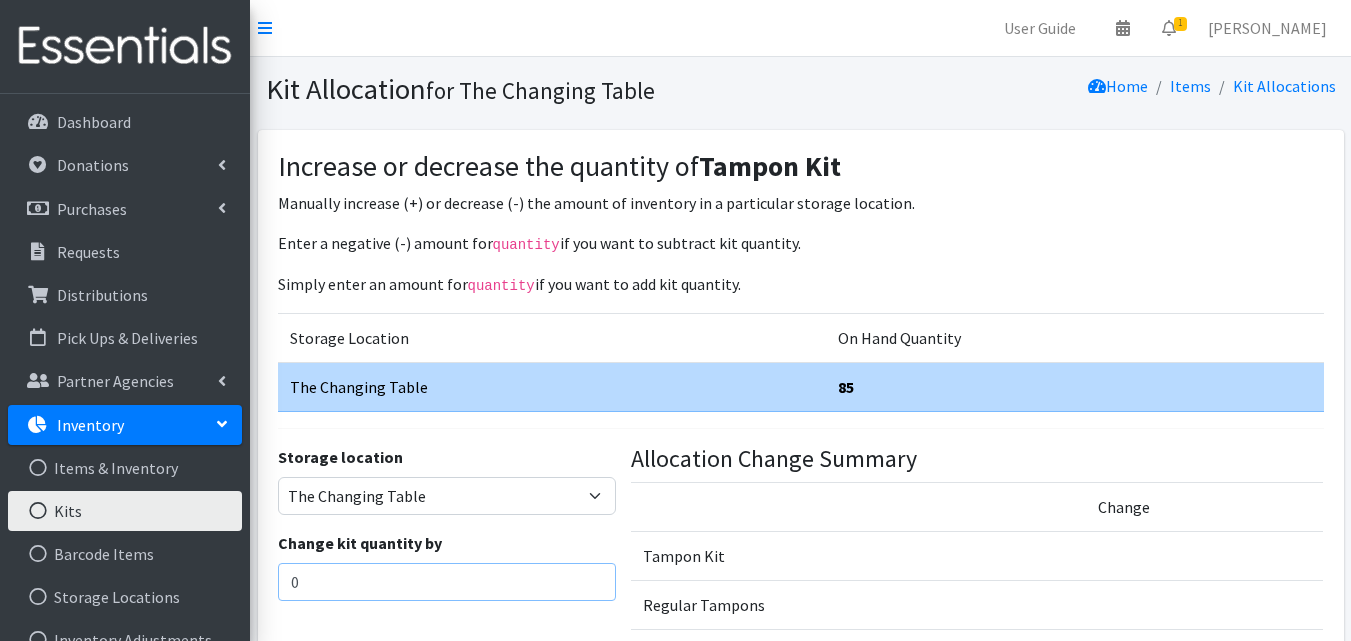 click on "0" at bounding box center (447, 582) 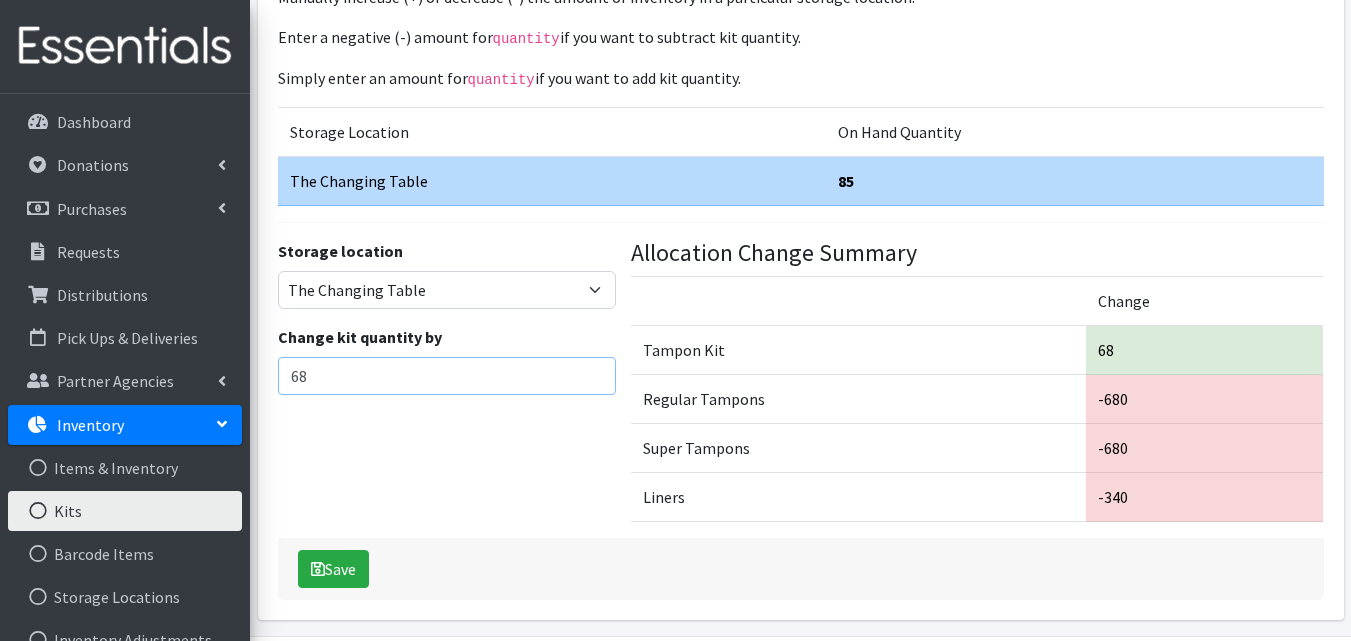 scroll, scrollTop: 274, scrollLeft: 0, axis: vertical 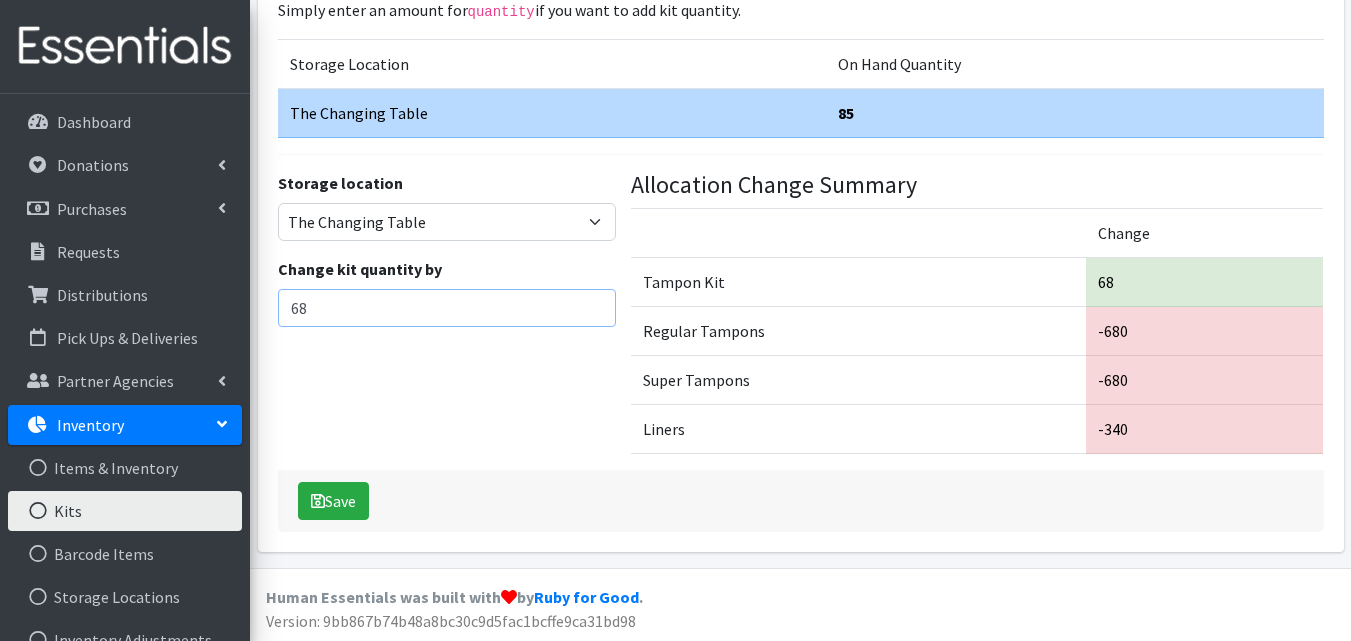 type on "68" 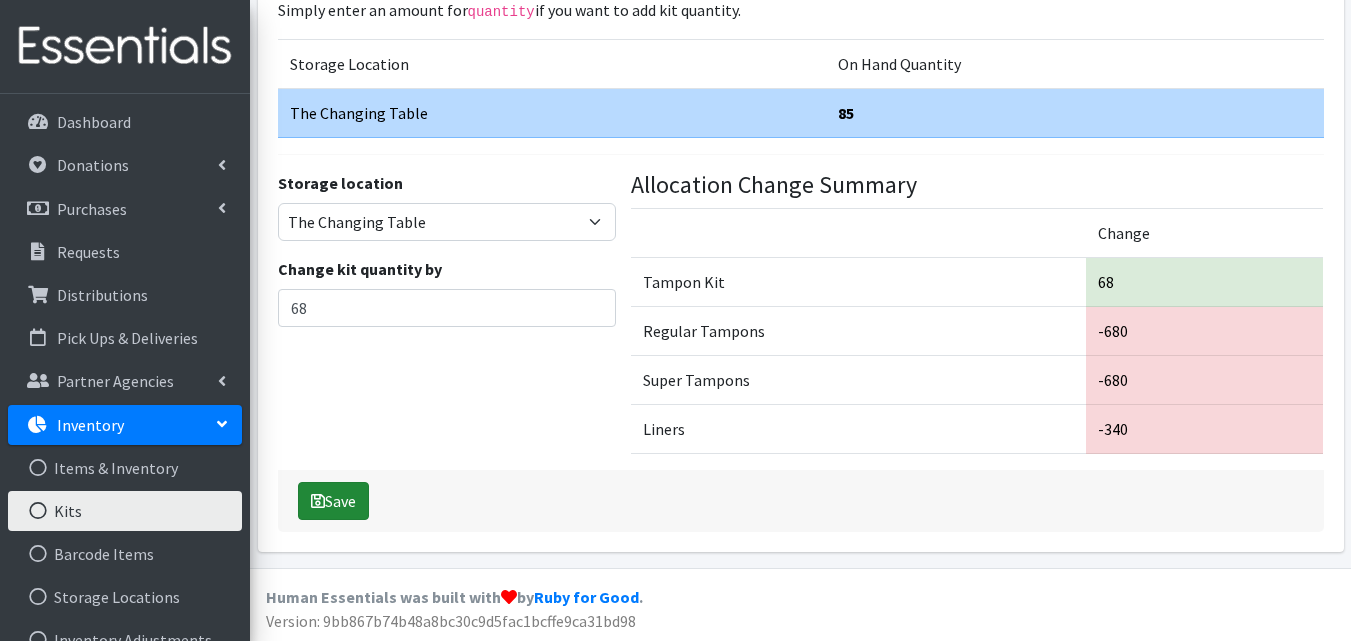 click on "Save" at bounding box center [333, 501] 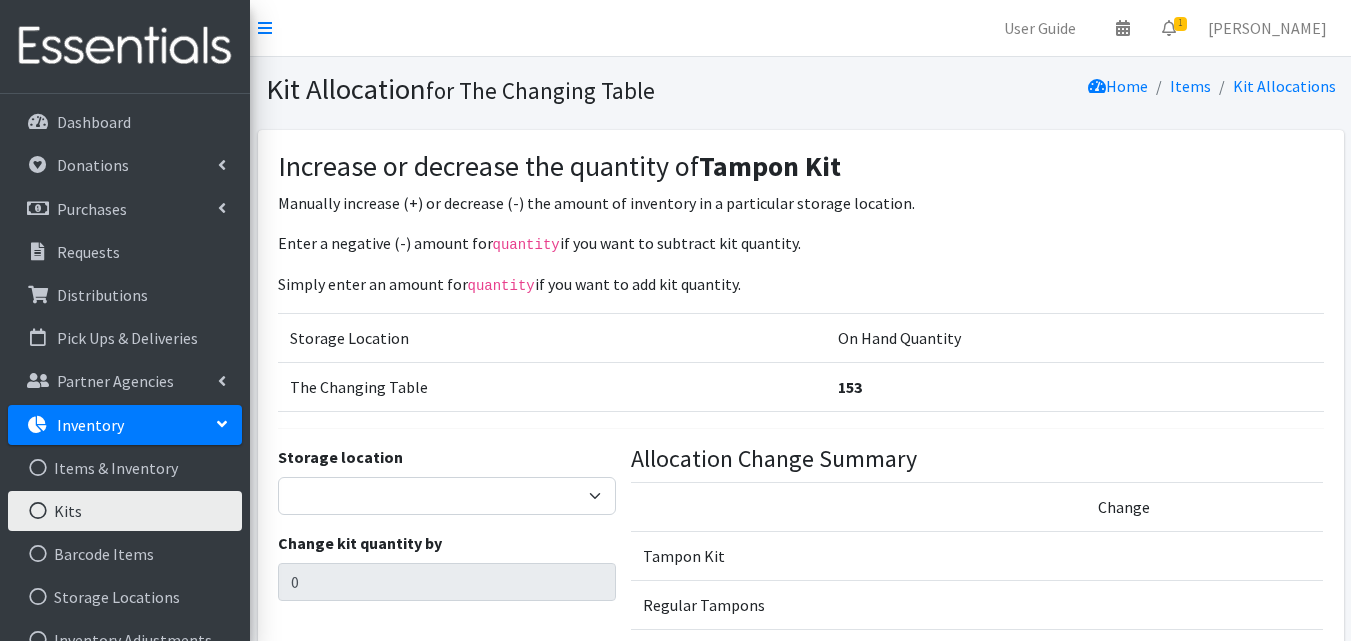 scroll, scrollTop: 0, scrollLeft: 0, axis: both 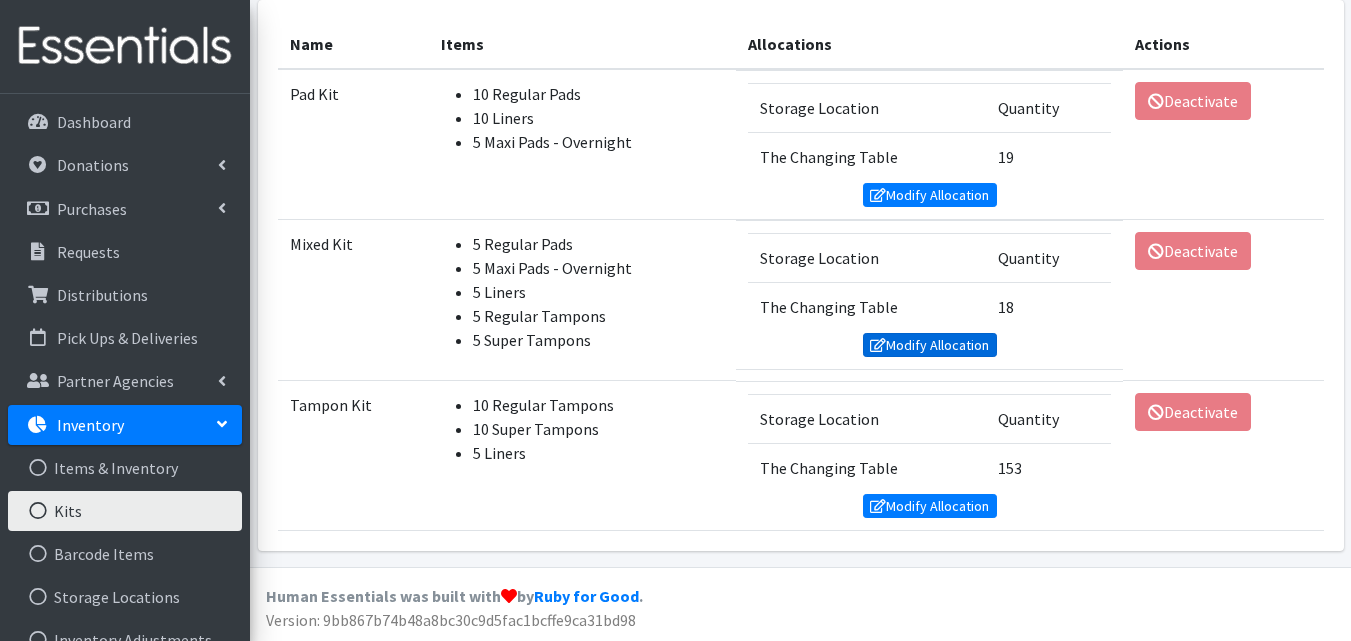 click at bounding box center [878, 345] 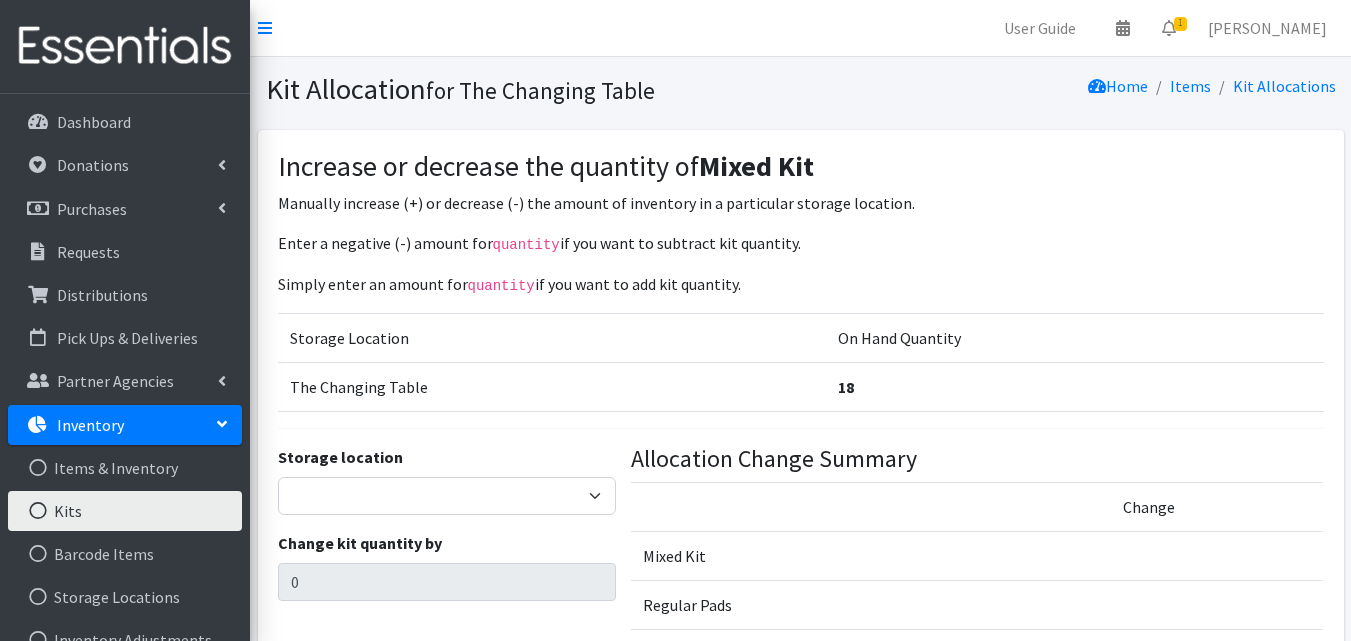 scroll, scrollTop: 0, scrollLeft: 0, axis: both 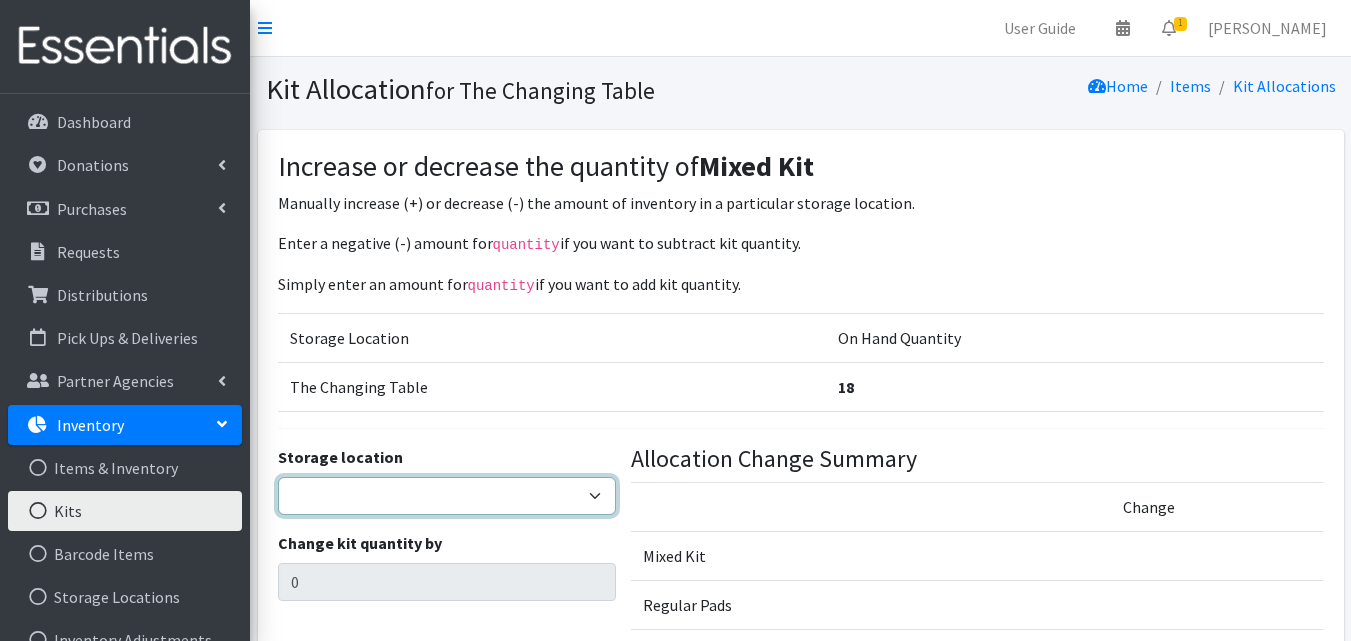 click on "The Changing Table
Lake Movers
Runabout Storage" at bounding box center (447, 496) 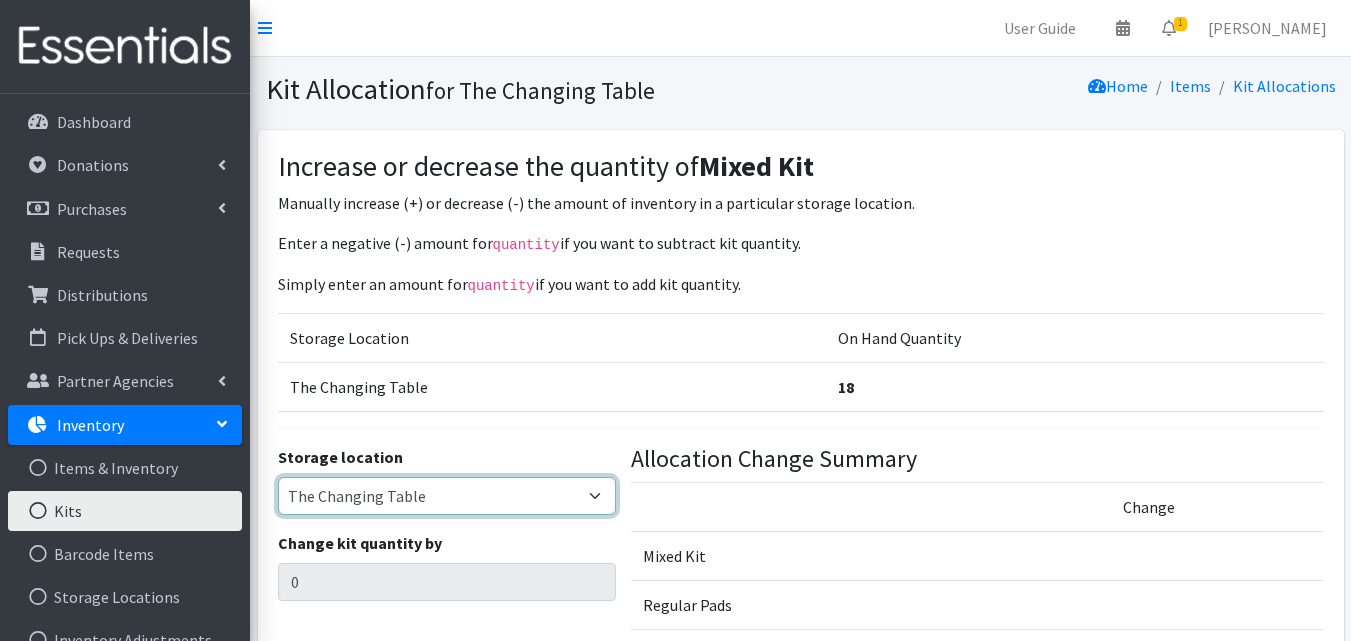 click on "The Changing Table
Lake Movers
Runabout Storage" at bounding box center [447, 496] 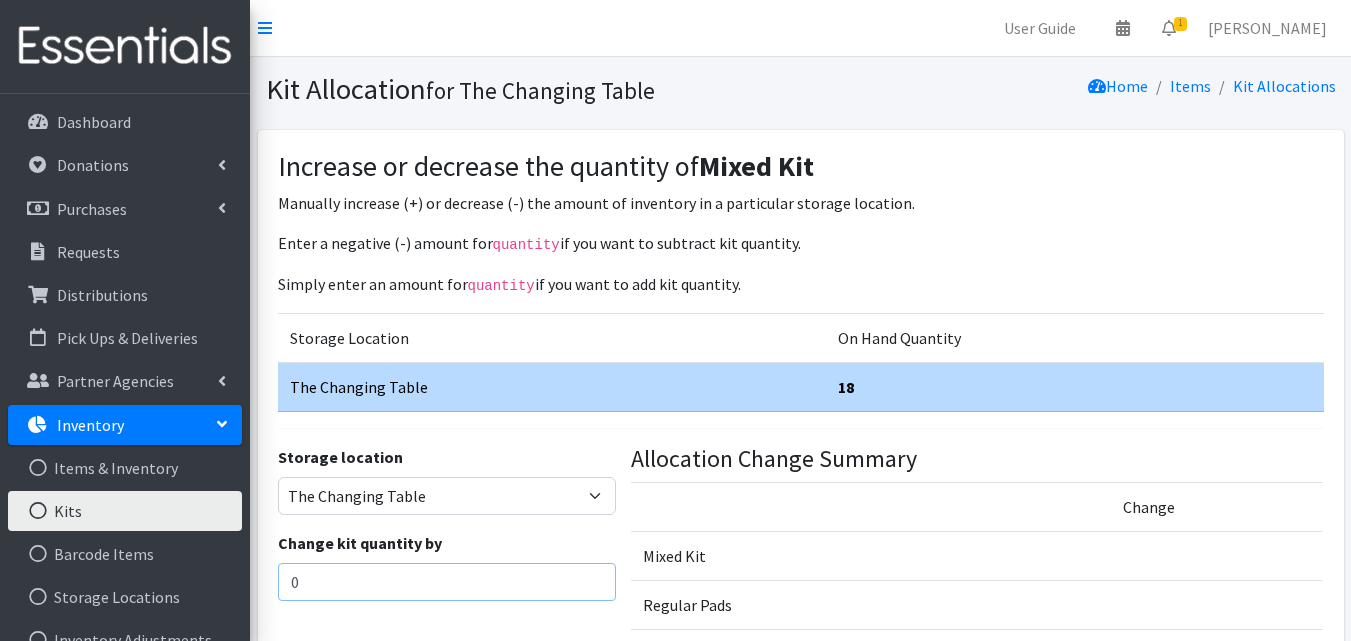 click on "0" at bounding box center (447, 582) 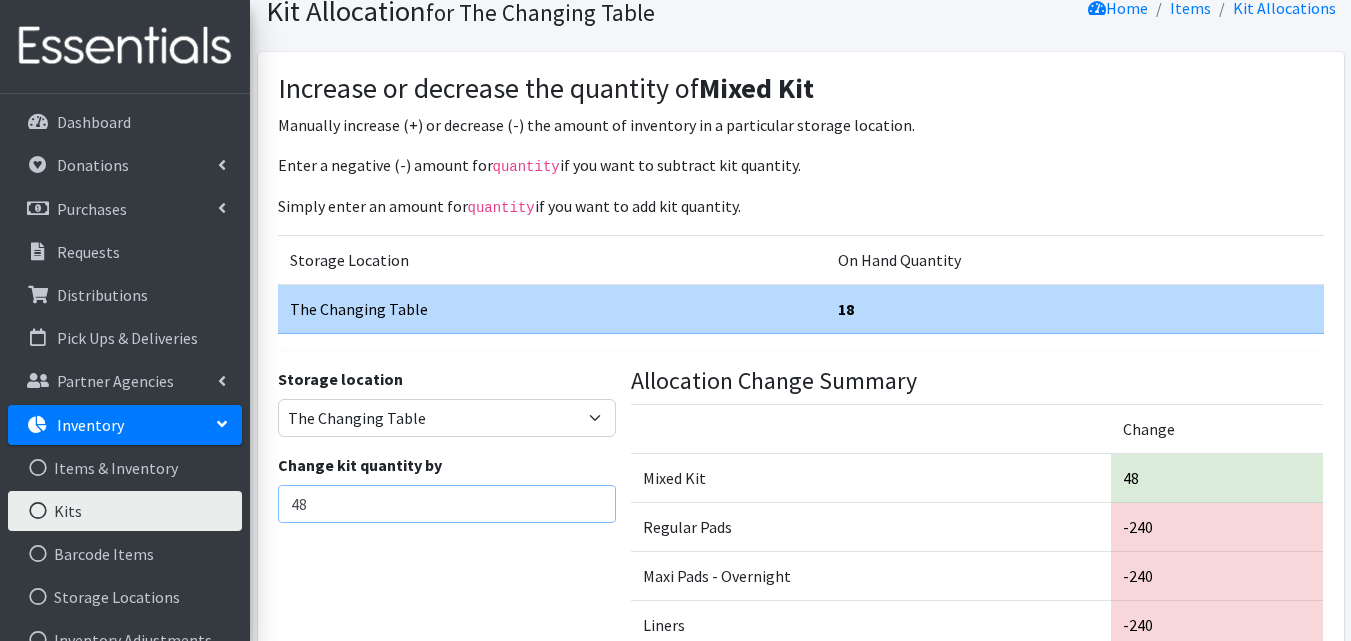 scroll, scrollTop: 268, scrollLeft: 0, axis: vertical 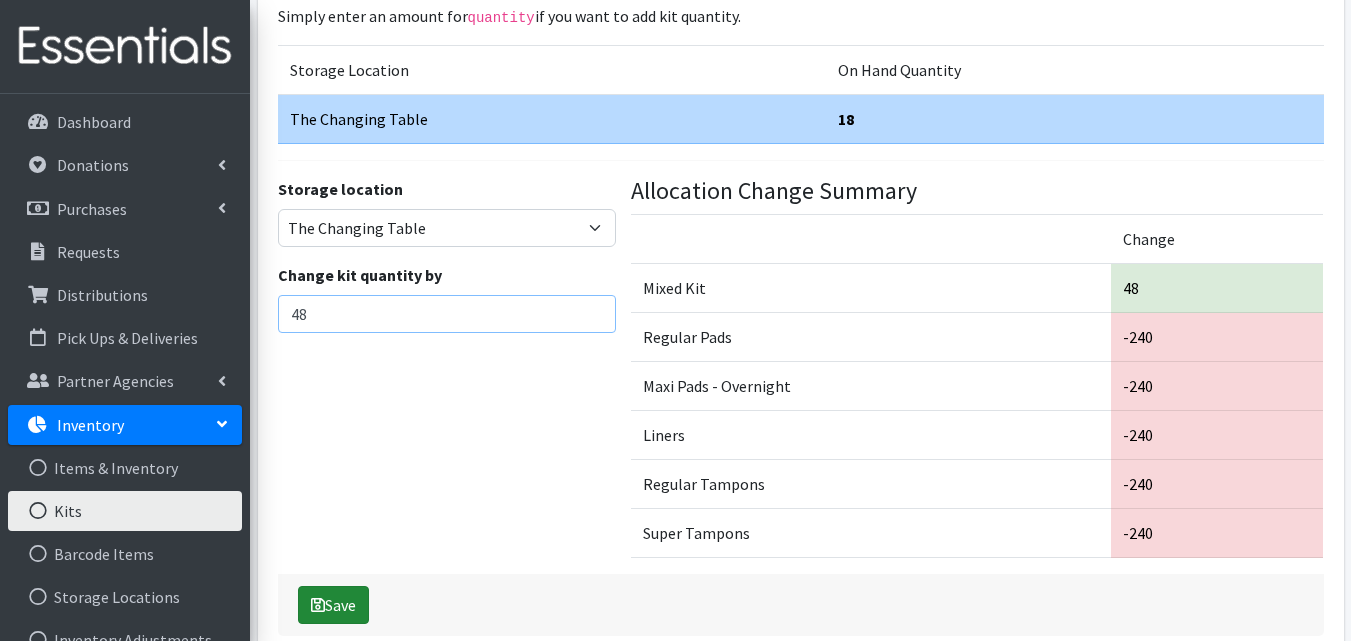 type on "48" 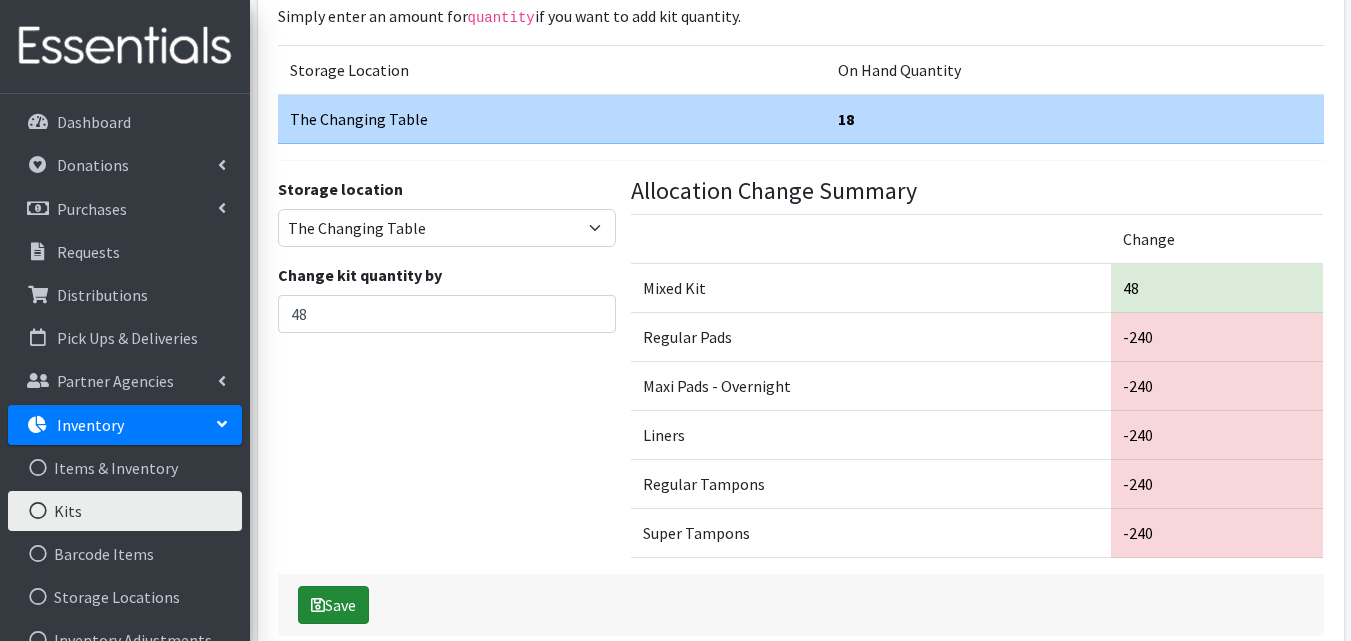 click on "Save" at bounding box center (333, 605) 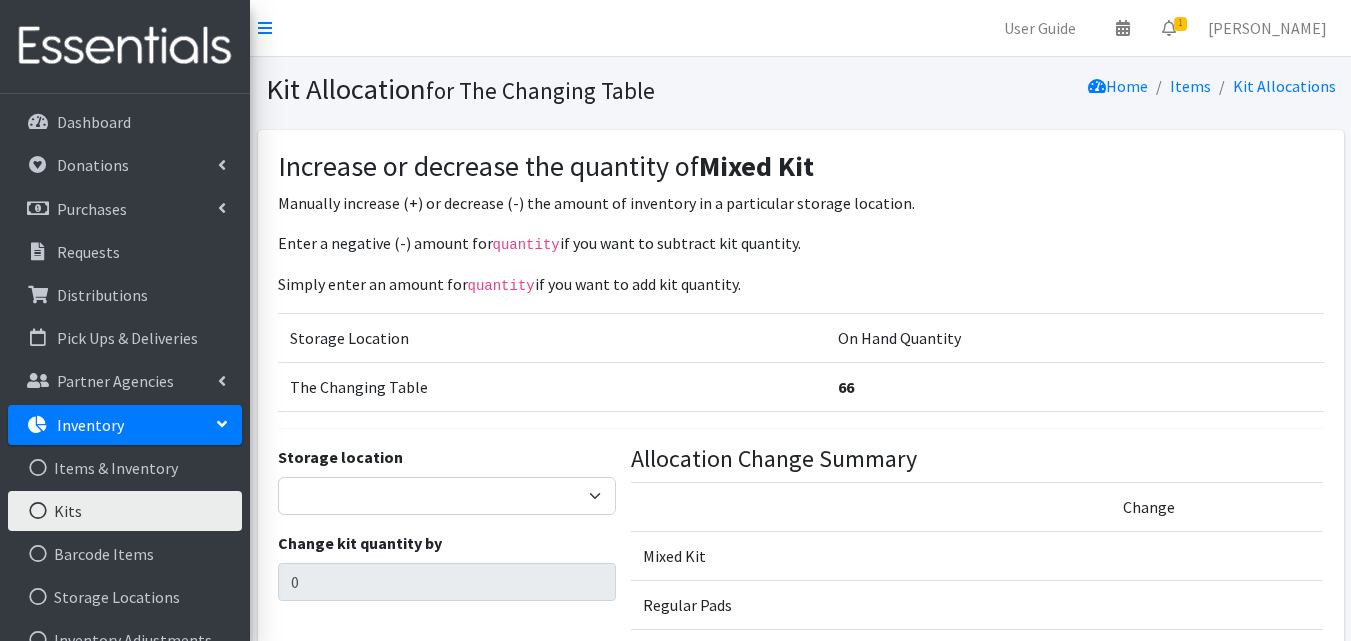 scroll, scrollTop: 0, scrollLeft: 0, axis: both 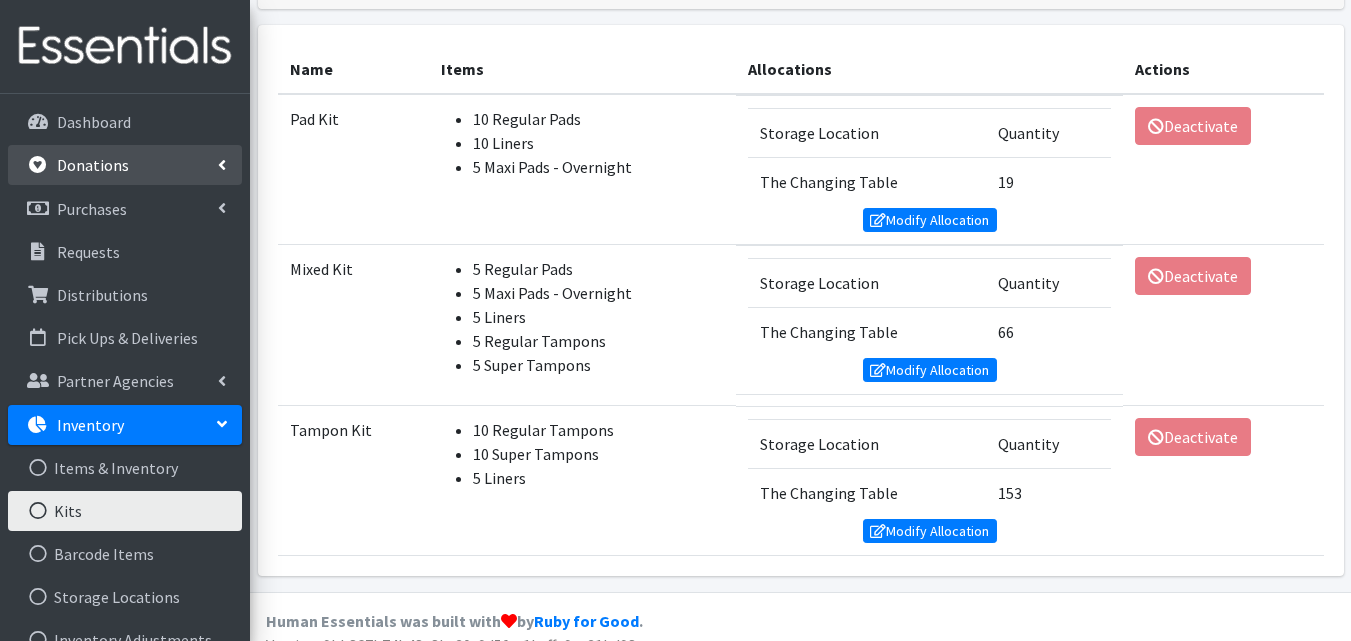 click on "Donations" at bounding box center [125, 165] 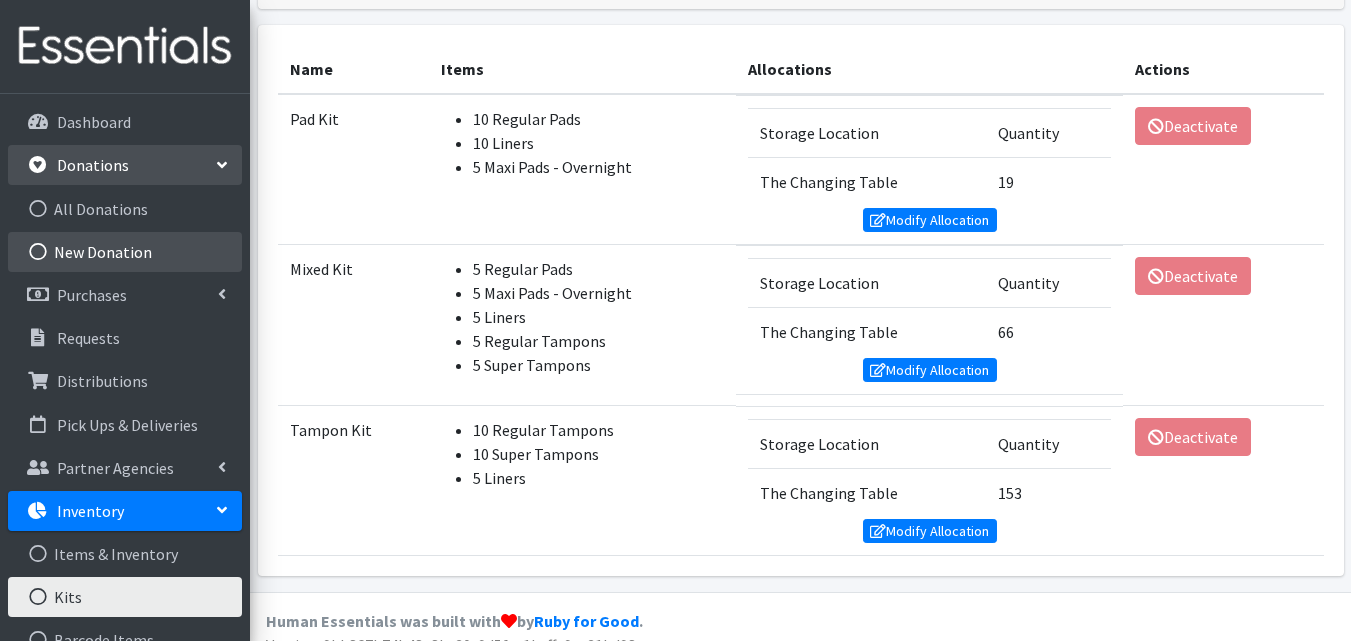 click on "New Donation" at bounding box center [125, 252] 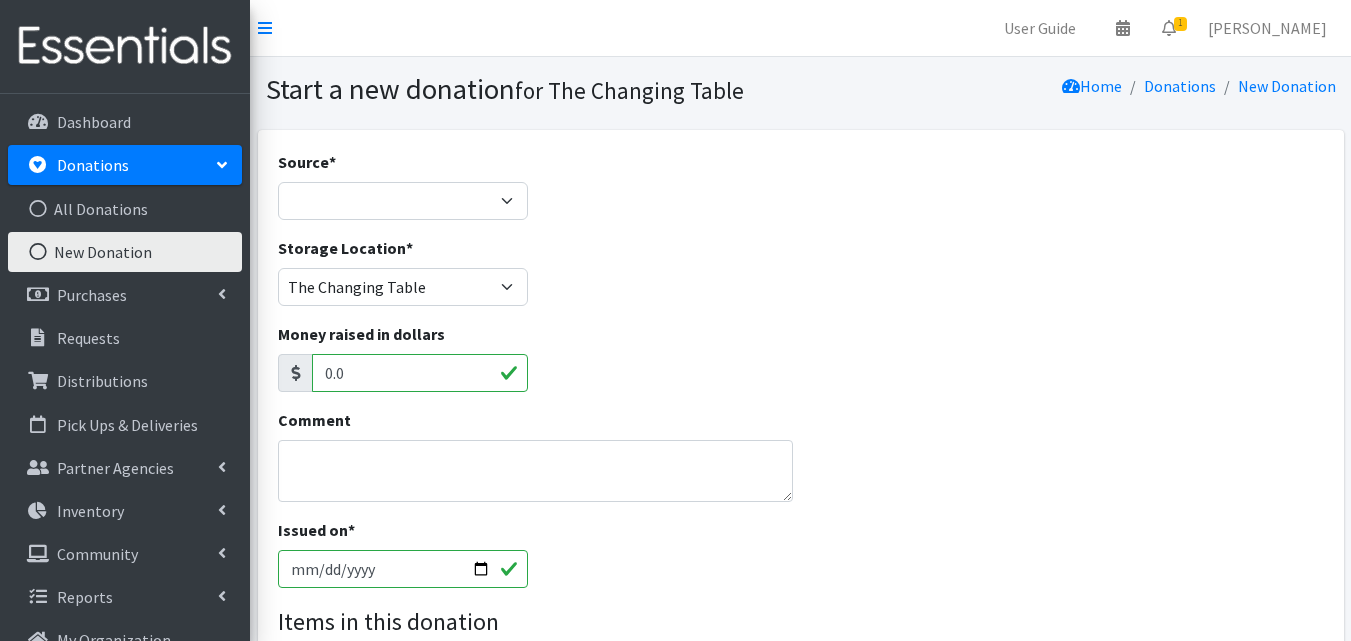 scroll, scrollTop: 0, scrollLeft: 0, axis: both 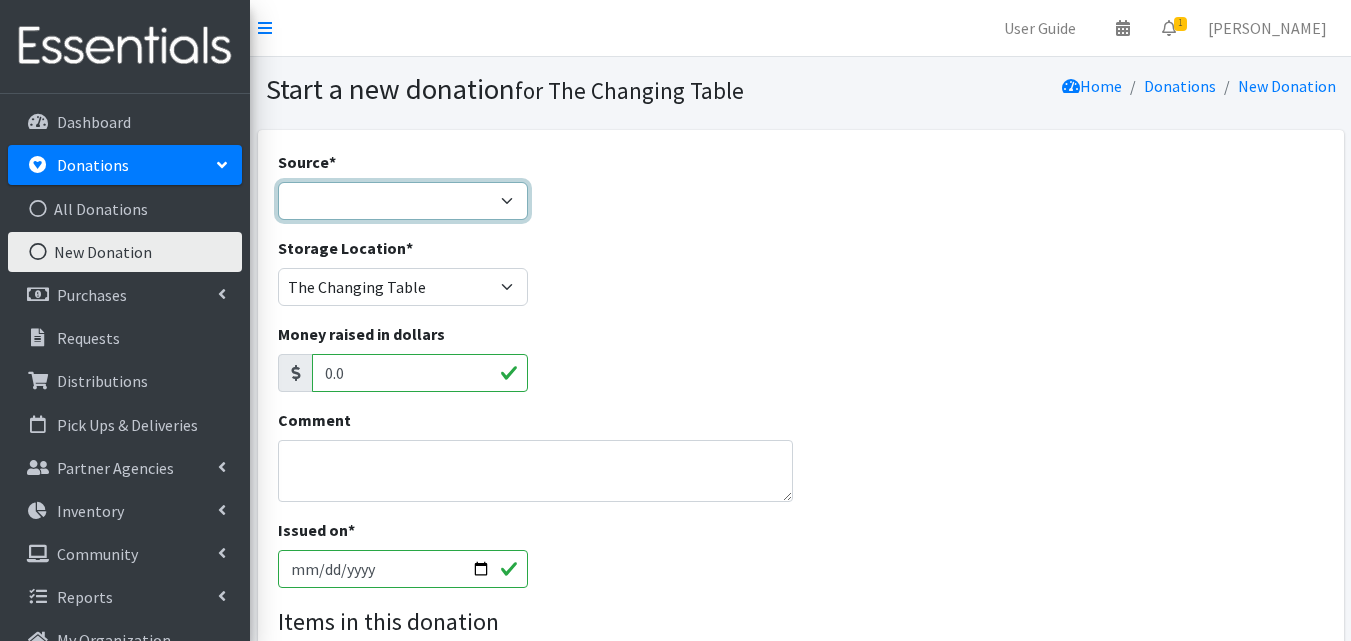 click on "Product Drive
Manufacturer
Donation Site
Misc. Donation" at bounding box center [403, 201] 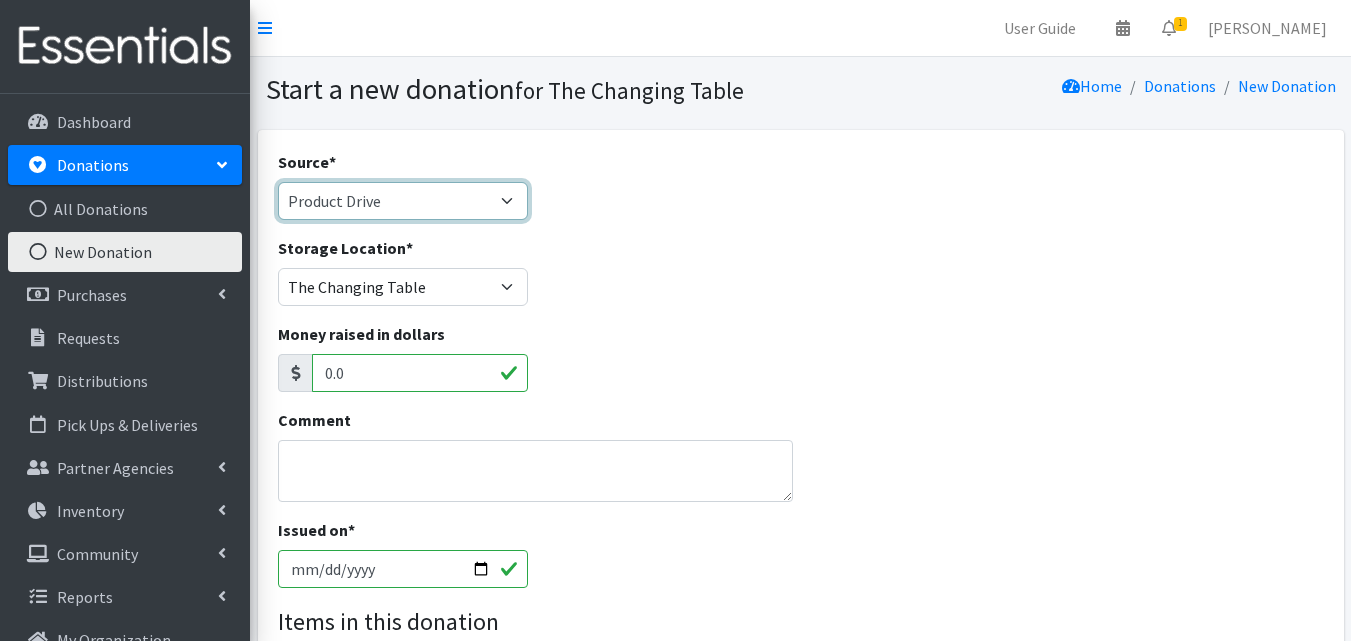 click on "Product Drive
Manufacturer
Donation Site
Misc. Donation" at bounding box center [403, 201] 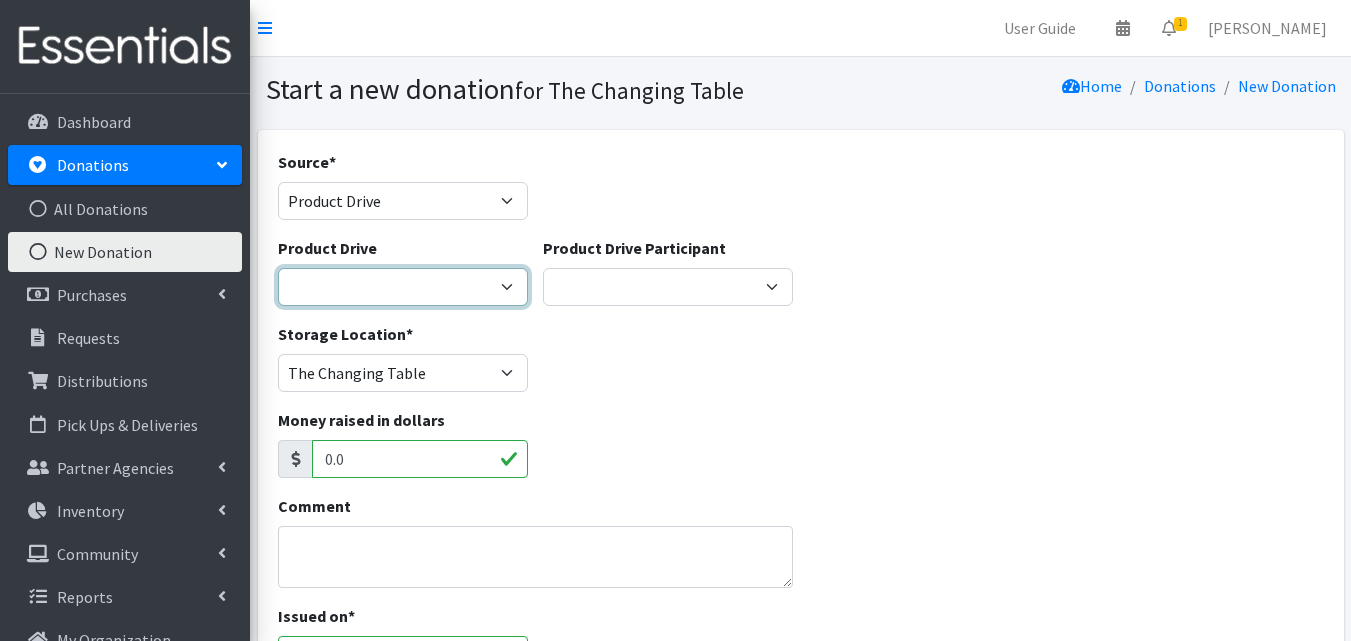 click on "Boats 'n Babies
[GEOGRAPHIC_DATA] Retired Teachers
Freedom [DEMOGRAPHIC_DATA]
March Padness
Ozark Coast Kiwanas
Period Poverty Awareness Week
[PERSON_NAME] ECC Christmas Fundraiser  ---Create new Product Drive---" at bounding box center (403, 287) 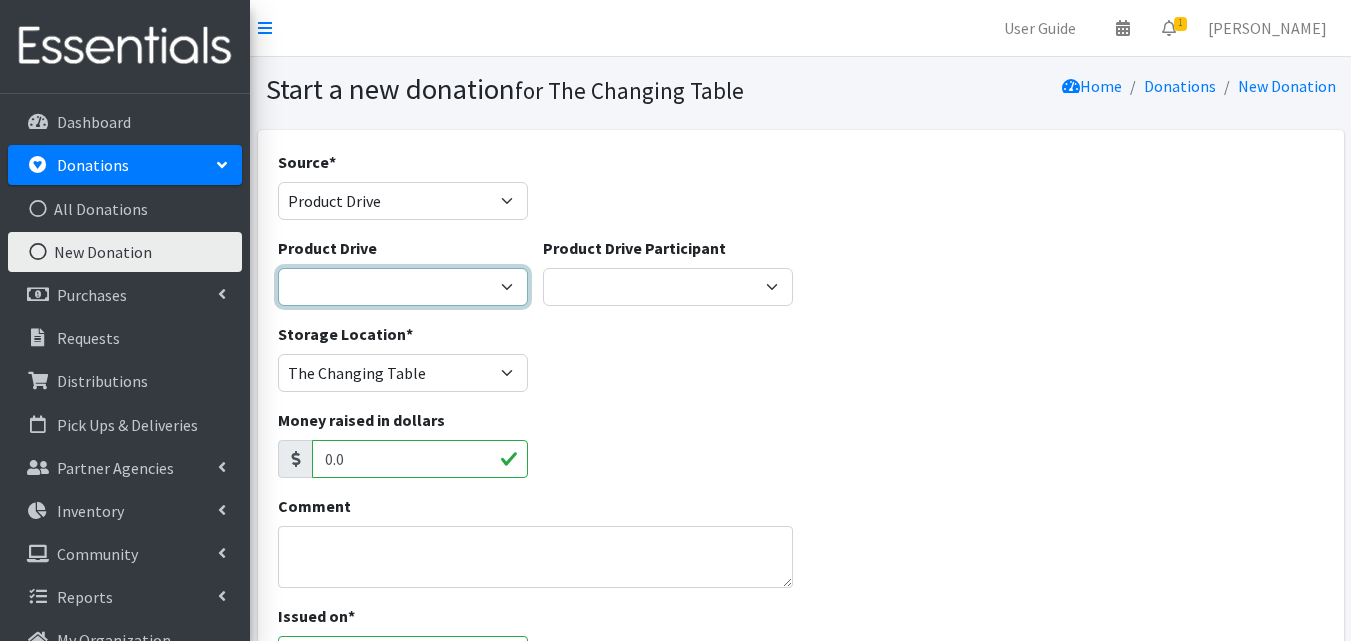 select 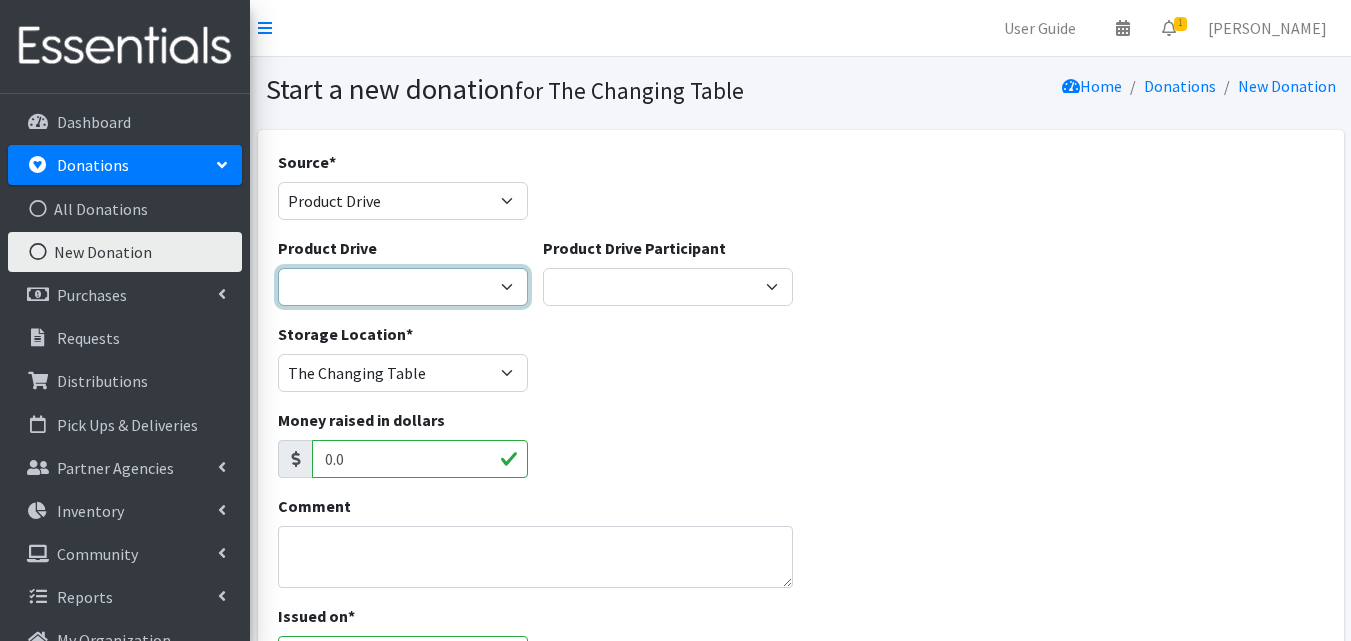 click on "Boats 'n Babies
[GEOGRAPHIC_DATA] Retired Teachers
Freedom [DEMOGRAPHIC_DATA]
March Padness
Ozark Coast Kiwanas
Period Poverty Awareness Week
[PERSON_NAME] ECC Christmas Fundraiser  ---Create new Product Drive---" at bounding box center [403, 287] 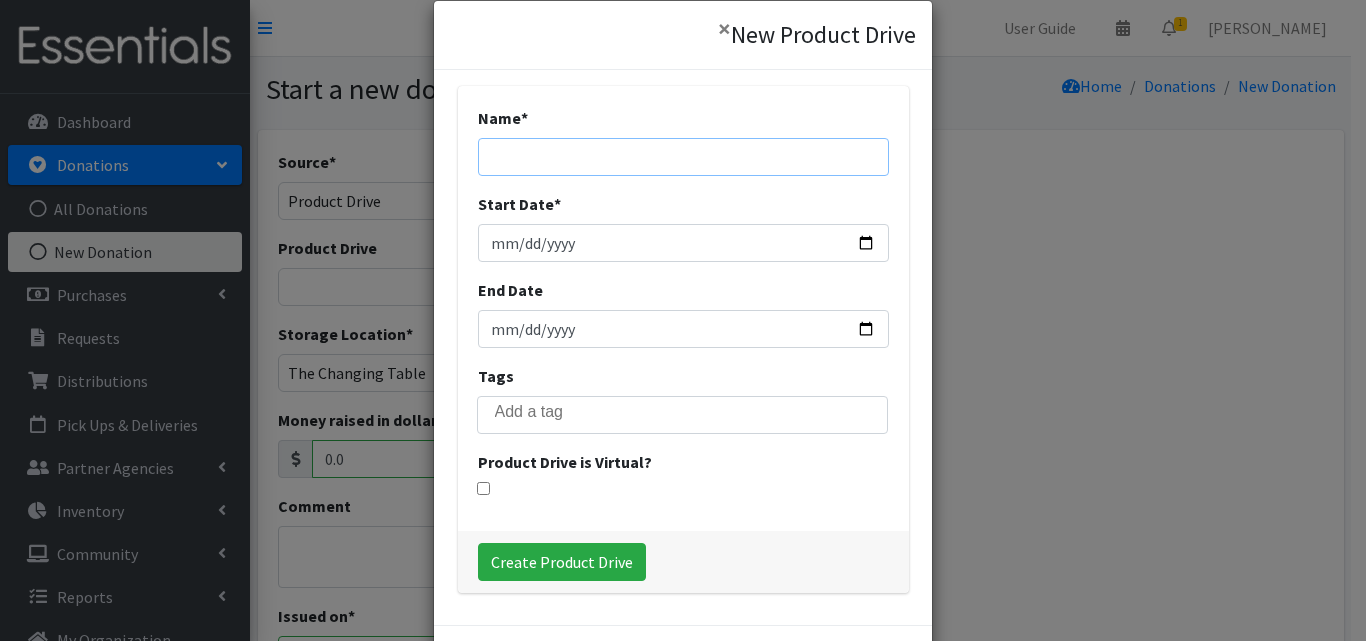 click on "Name  *" at bounding box center [683, 157] 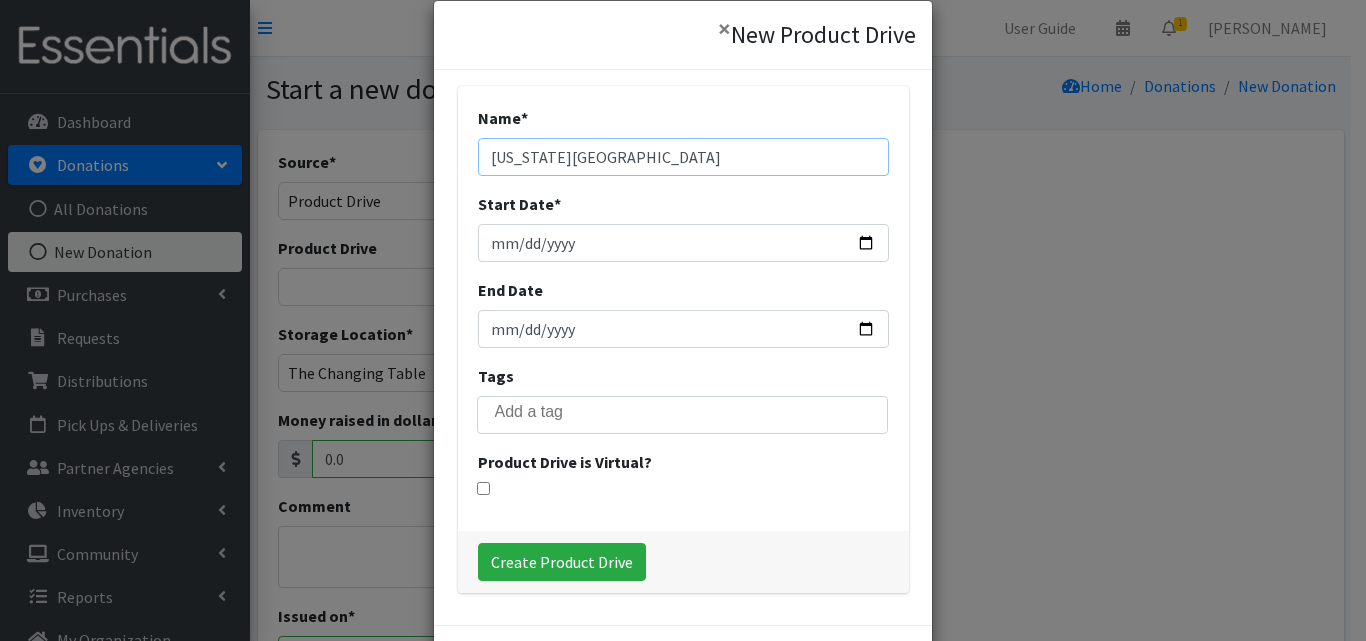 type on "[US_STATE][GEOGRAPHIC_DATA]" 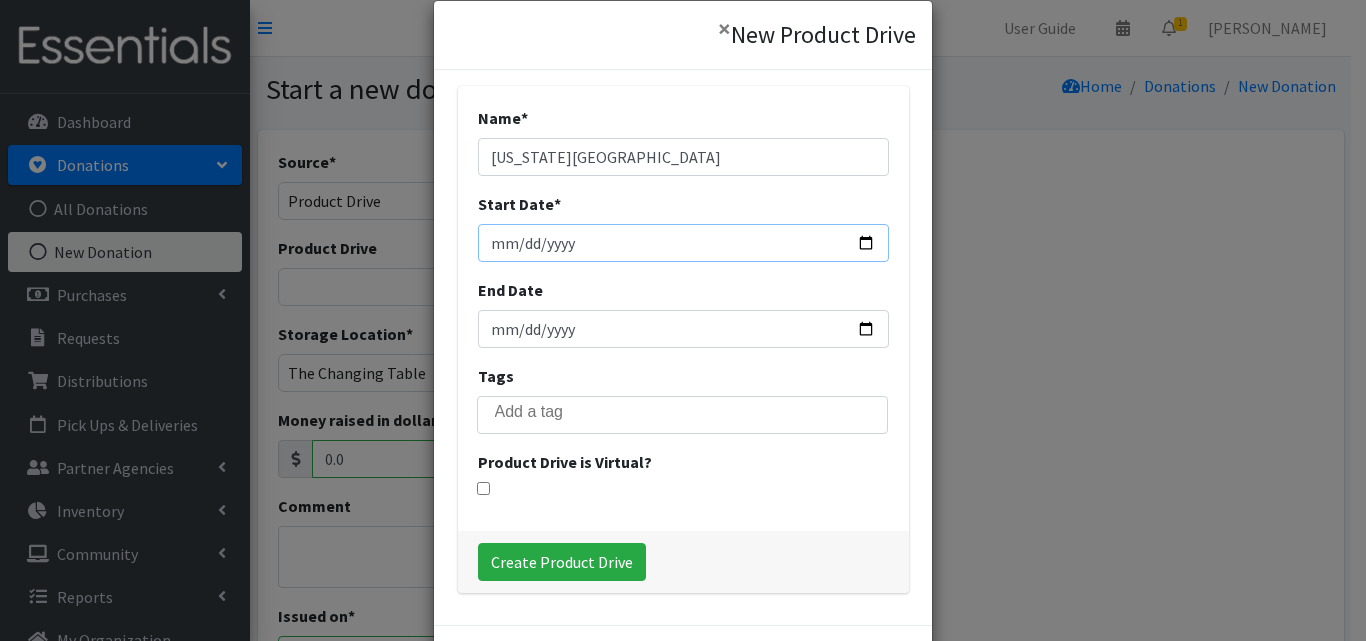 click on "Start Date  *" at bounding box center [683, 243] 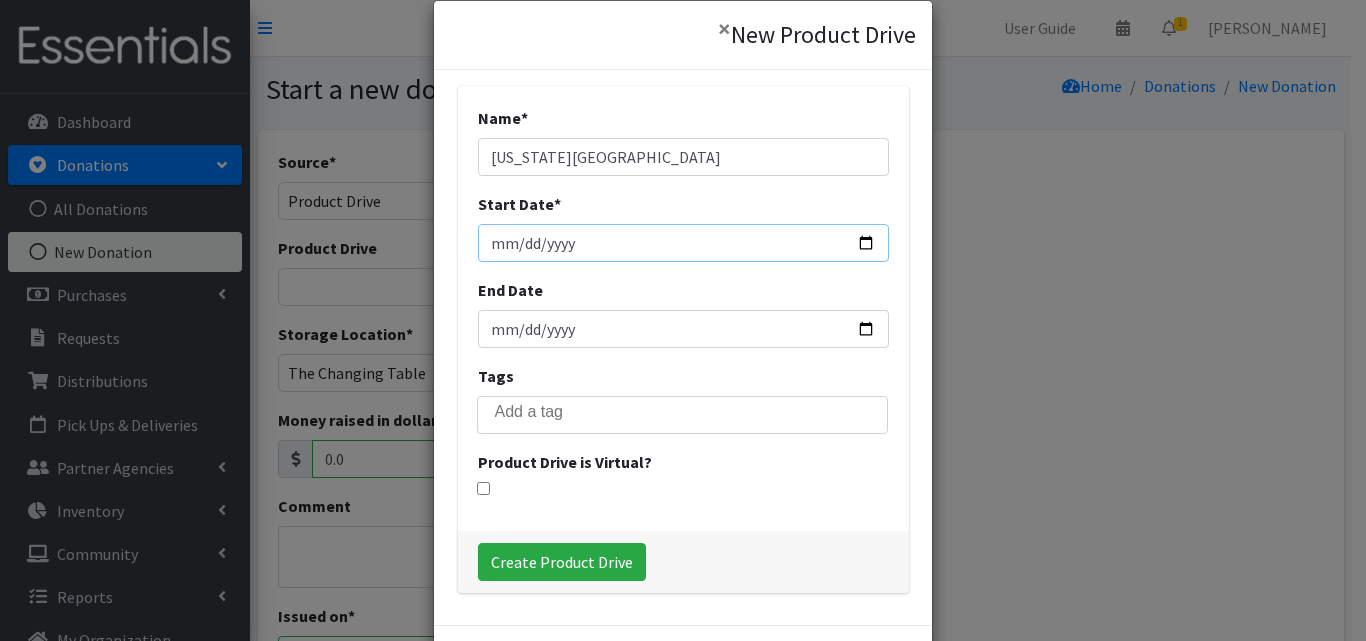type on "2025-07-01" 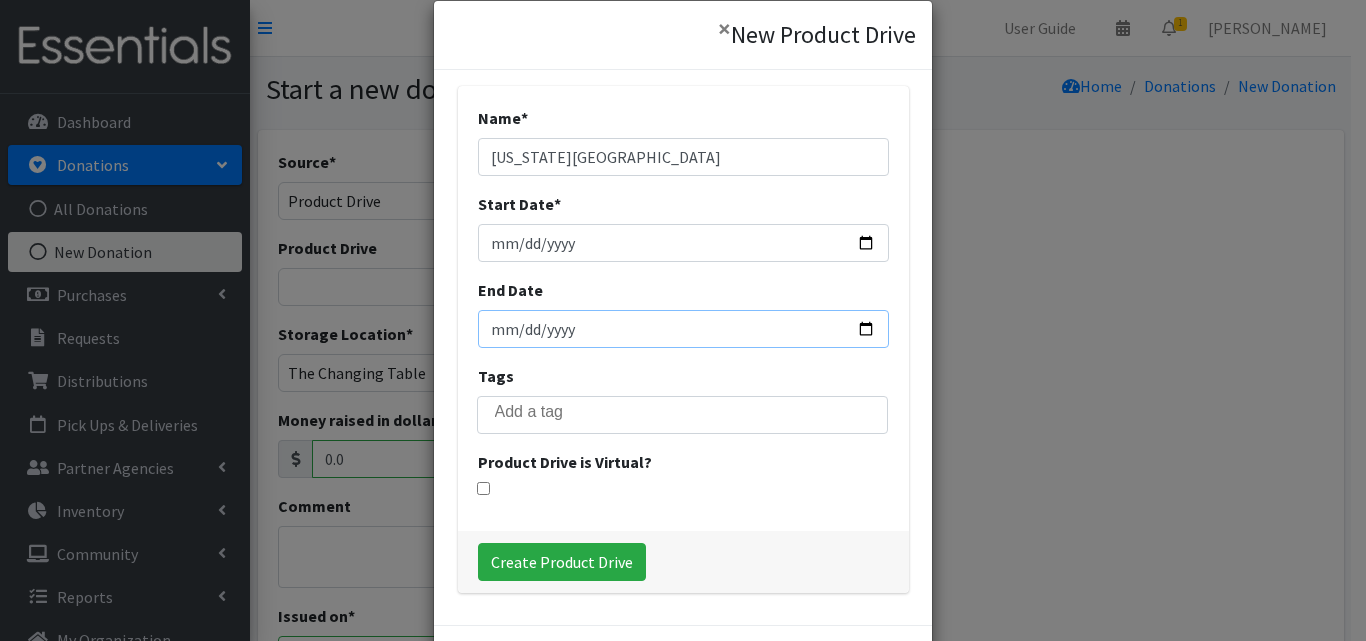 click on "End Date" at bounding box center (683, 329) 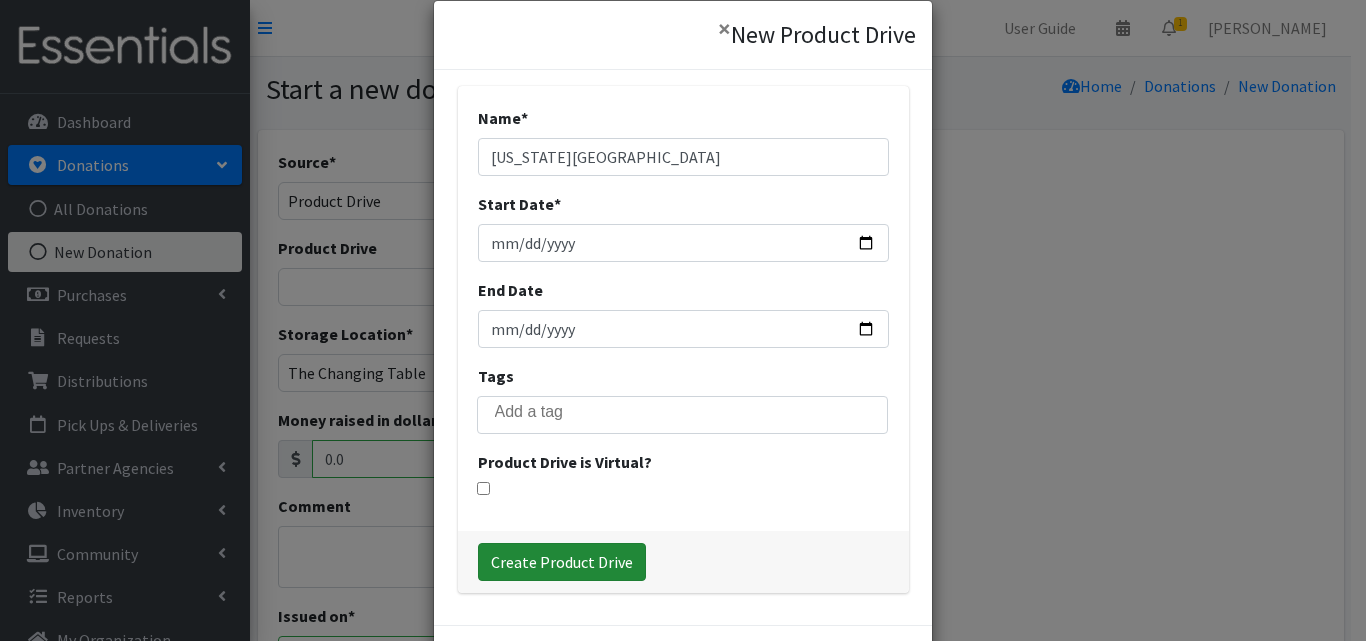 click on "Create Product Drive" at bounding box center [562, 562] 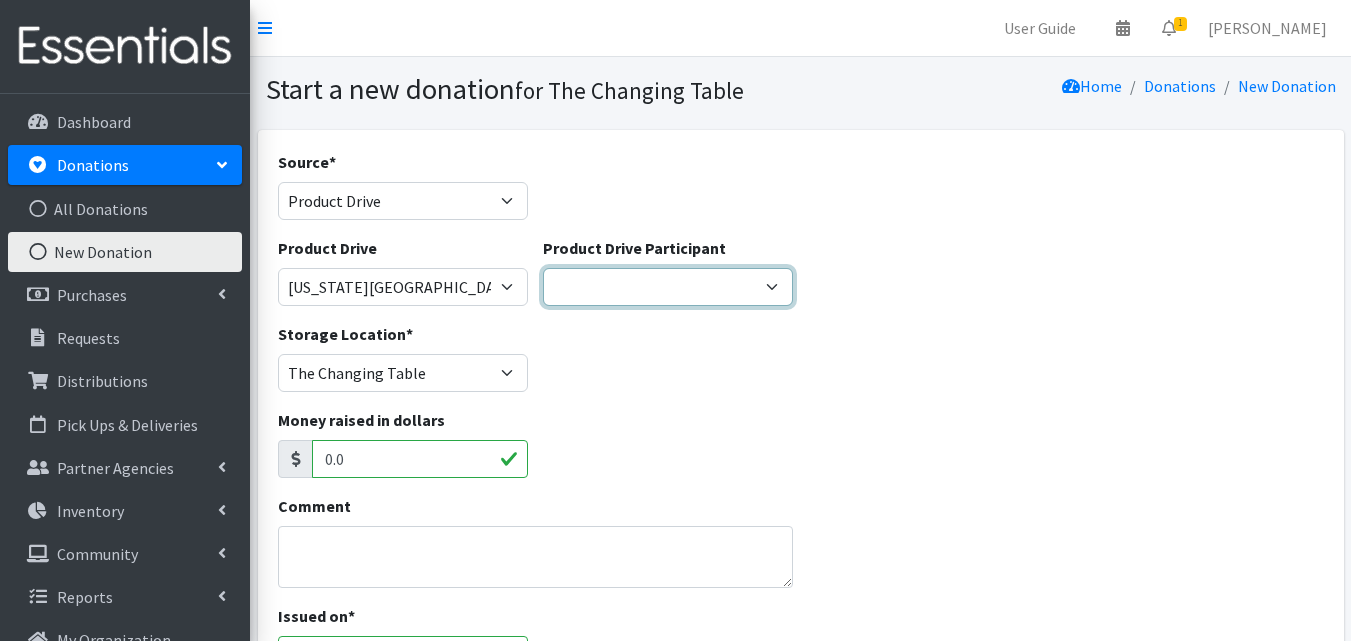 click on "AP & Company
Shabby Chic Boutique
KK Jewelers
Strategic Wealth Inc
School of the Osage
Camden County Retired Teaches
Driftwood Salon & Spa
Stonecrest Book 'n Toy ---Create new Participant---" at bounding box center (668, 287) 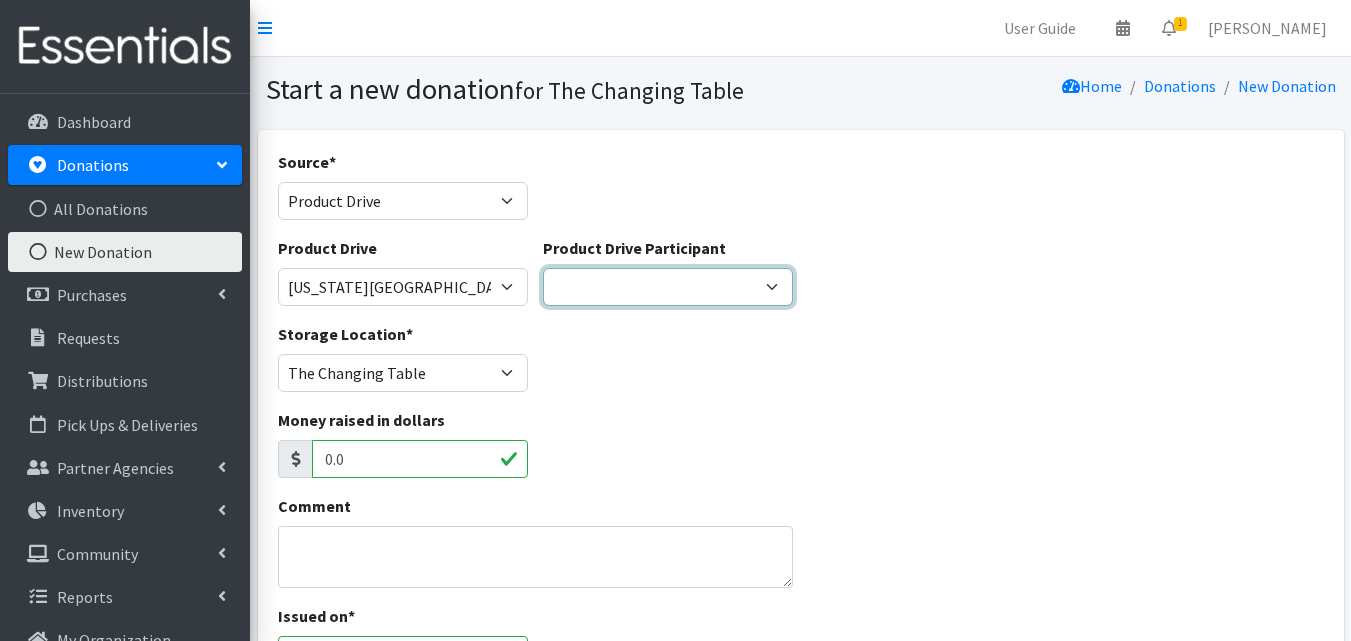 select 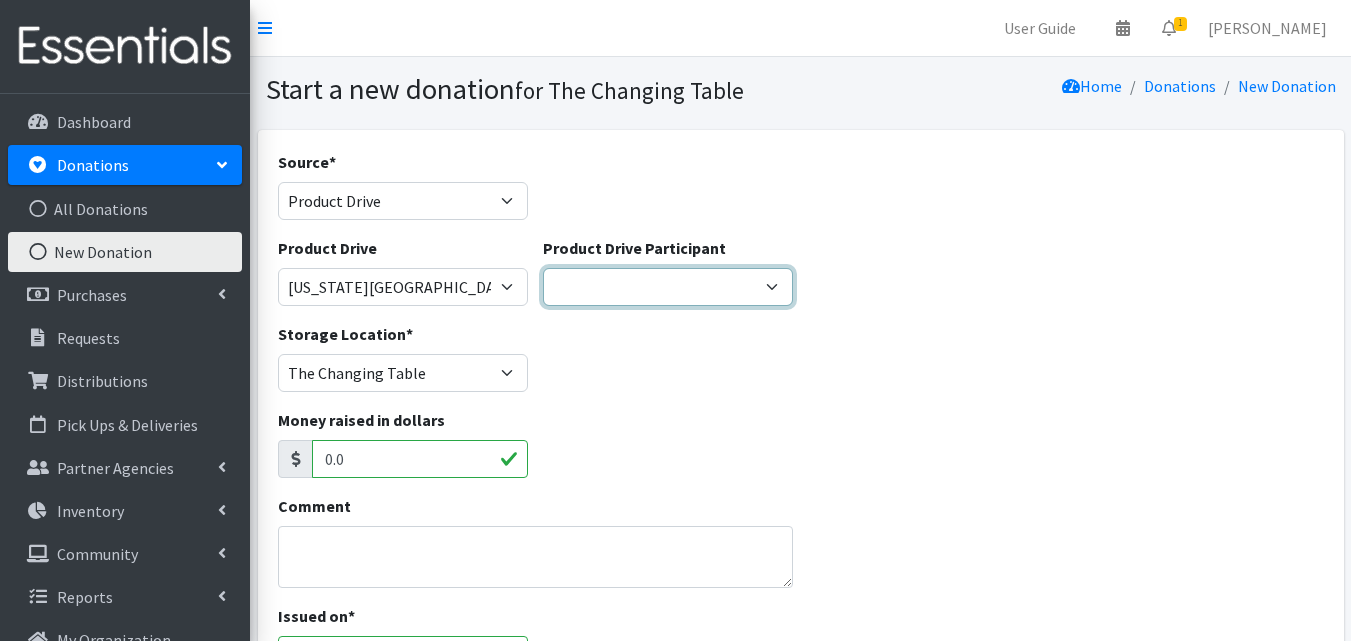 click on "AP & Company
Shabby Chic Boutique
KK Jewelers
Strategic Wealth Inc
School of the Osage
Camden County Retired Teaches
Driftwood Salon & Spa
Stonecrest Book 'n Toy ---Create new Participant---" at bounding box center (668, 287) 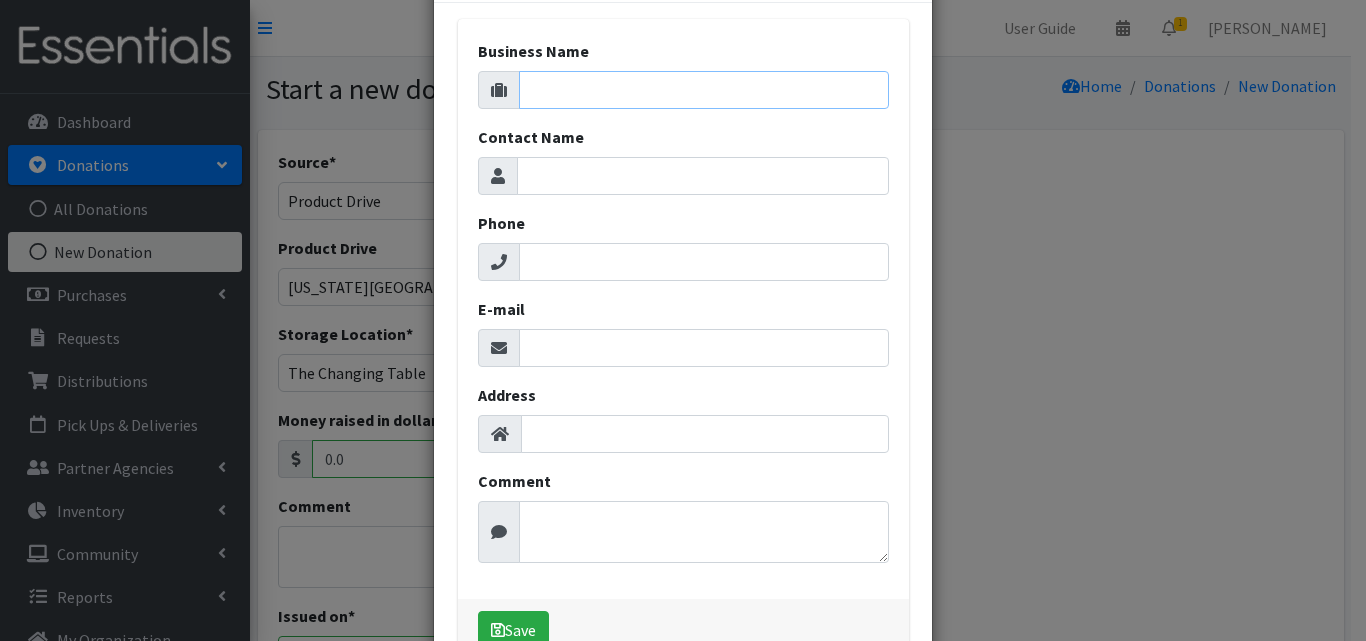 click on "Business Name" at bounding box center [704, 90] 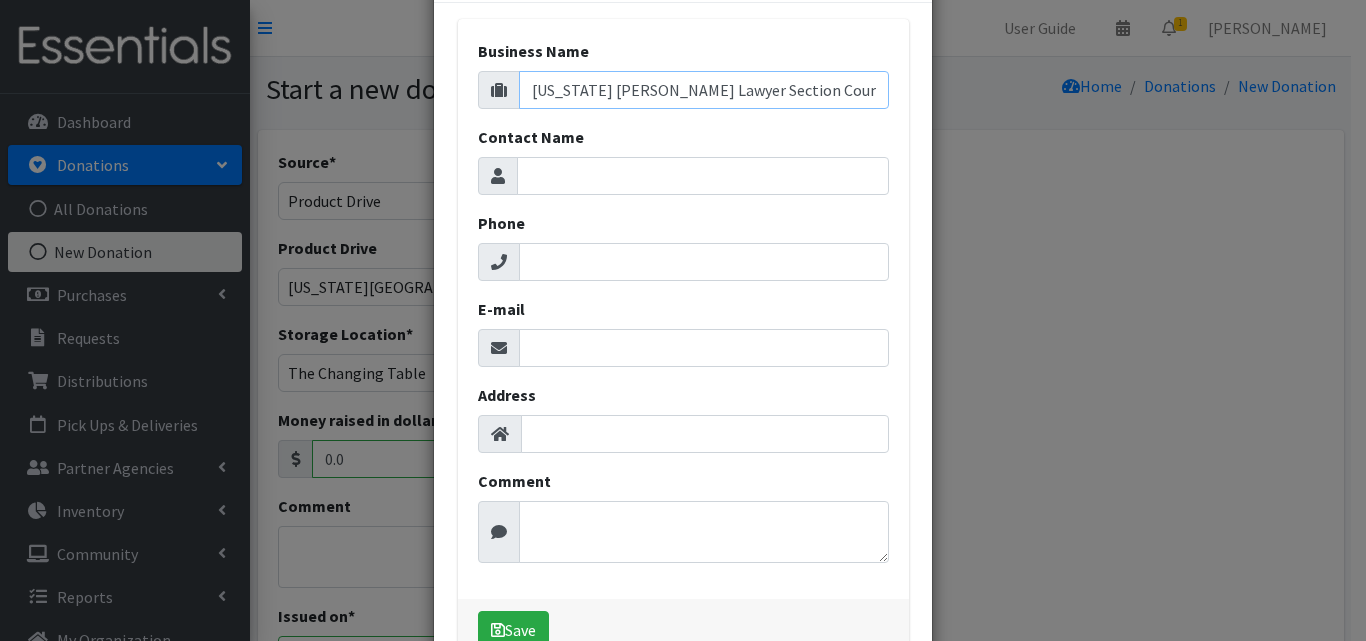type on "Missouri Bar Young Lawyer Section Council" 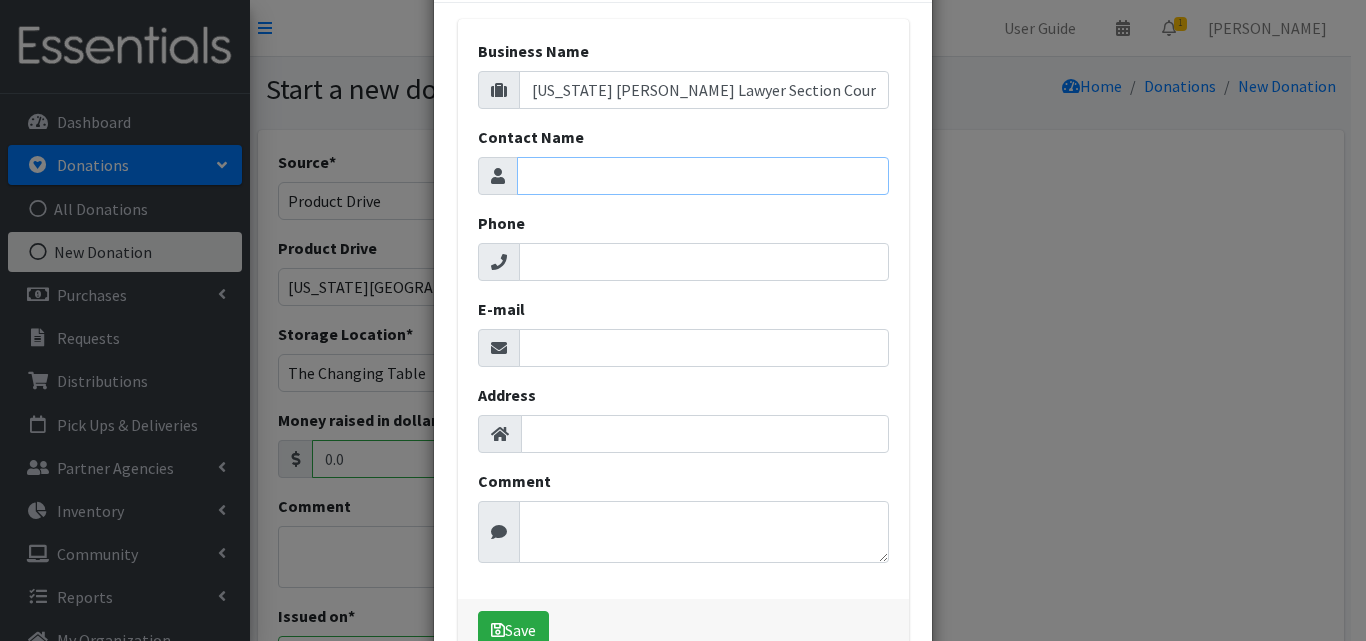 click on "Contact Name" at bounding box center [703, 176] 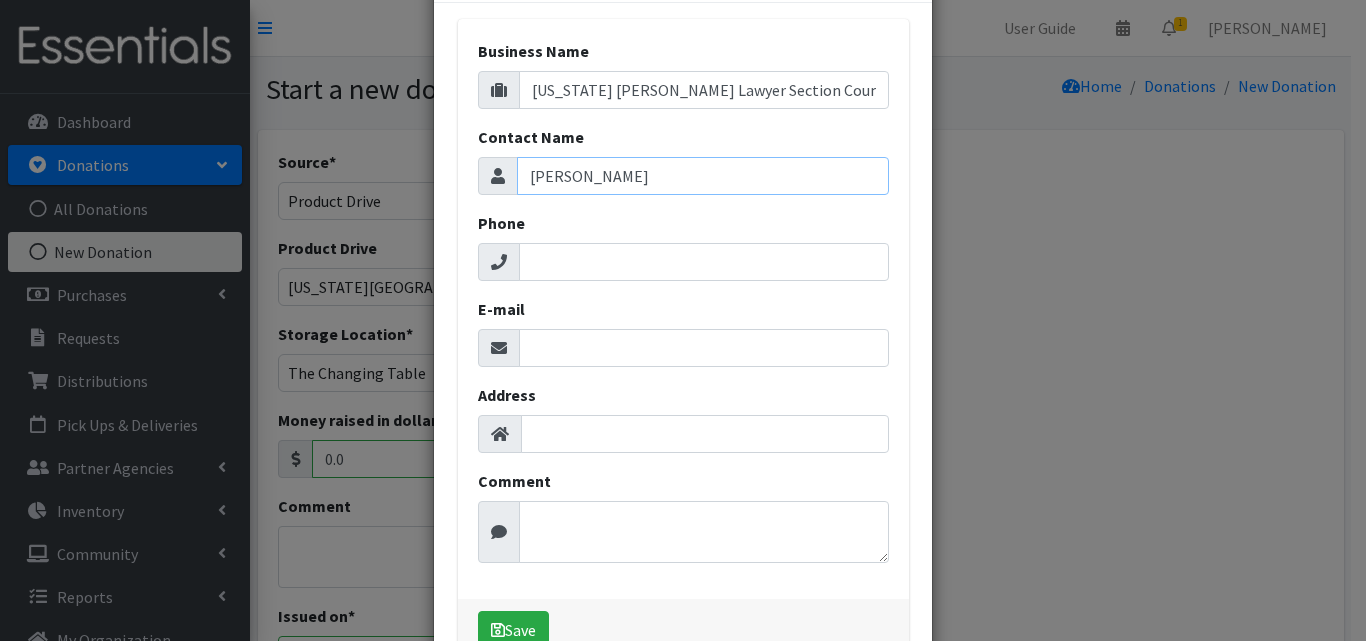 type on "Tristen Estep" 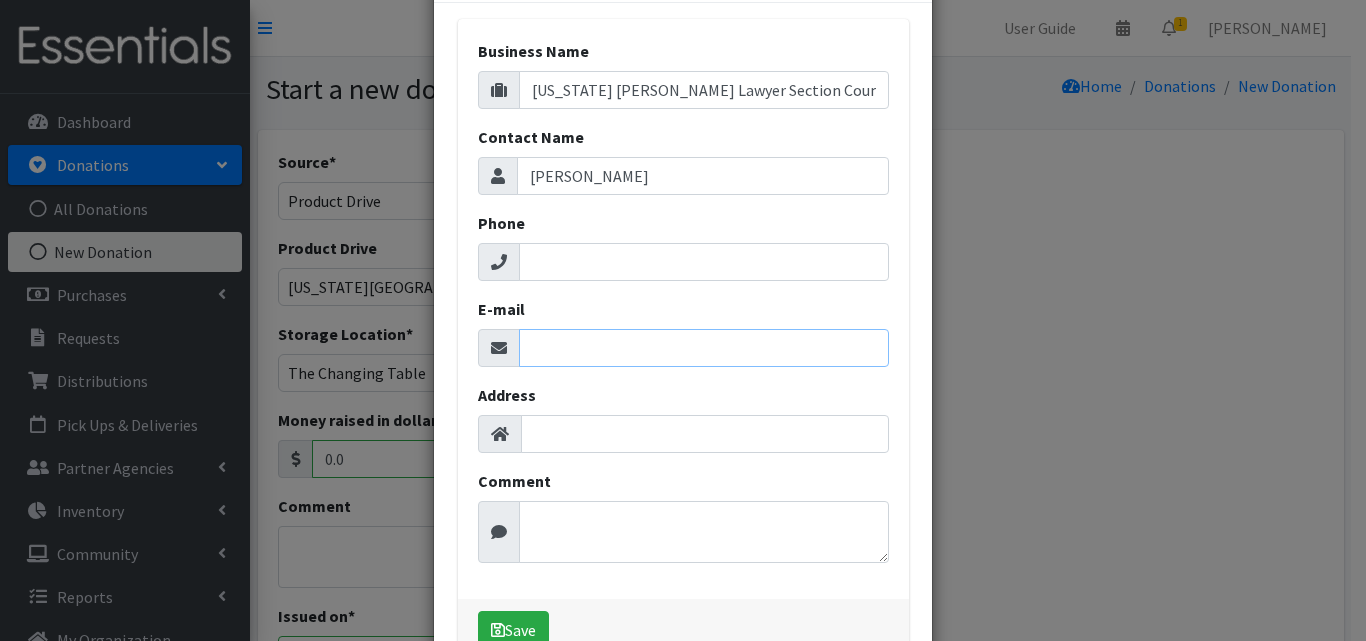 click on "E-mail" at bounding box center [704, 348] 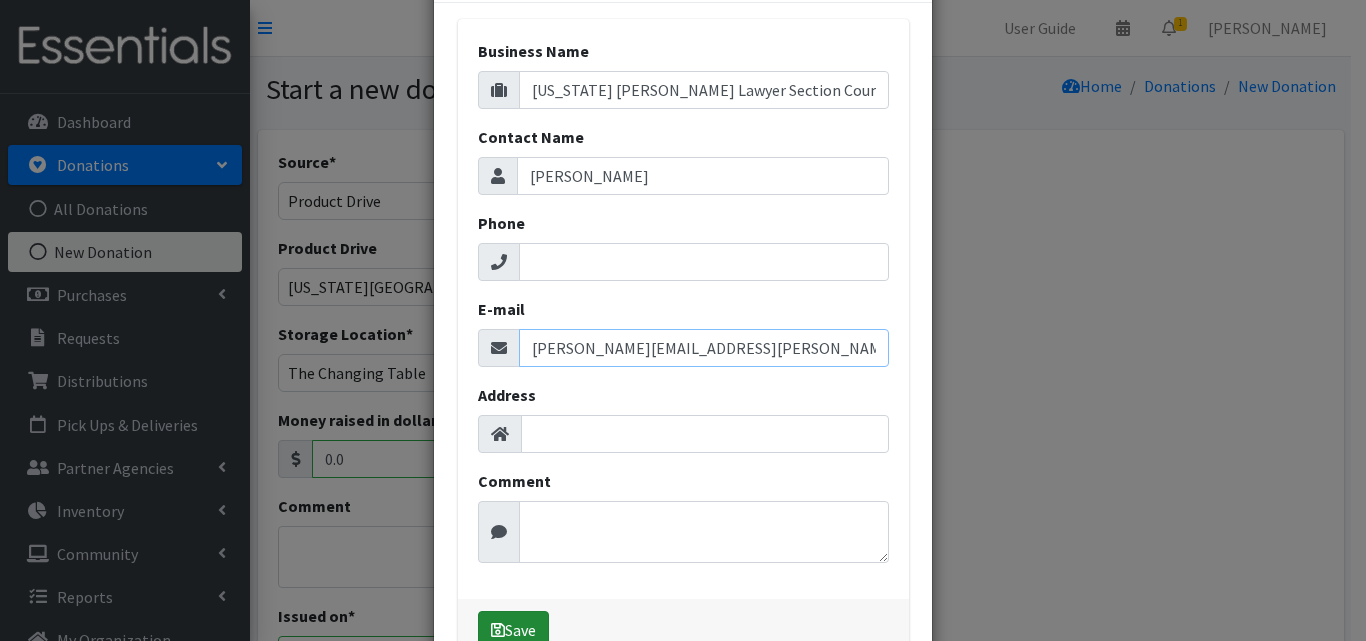 type on "tristin.estep@ago.mo.gov" 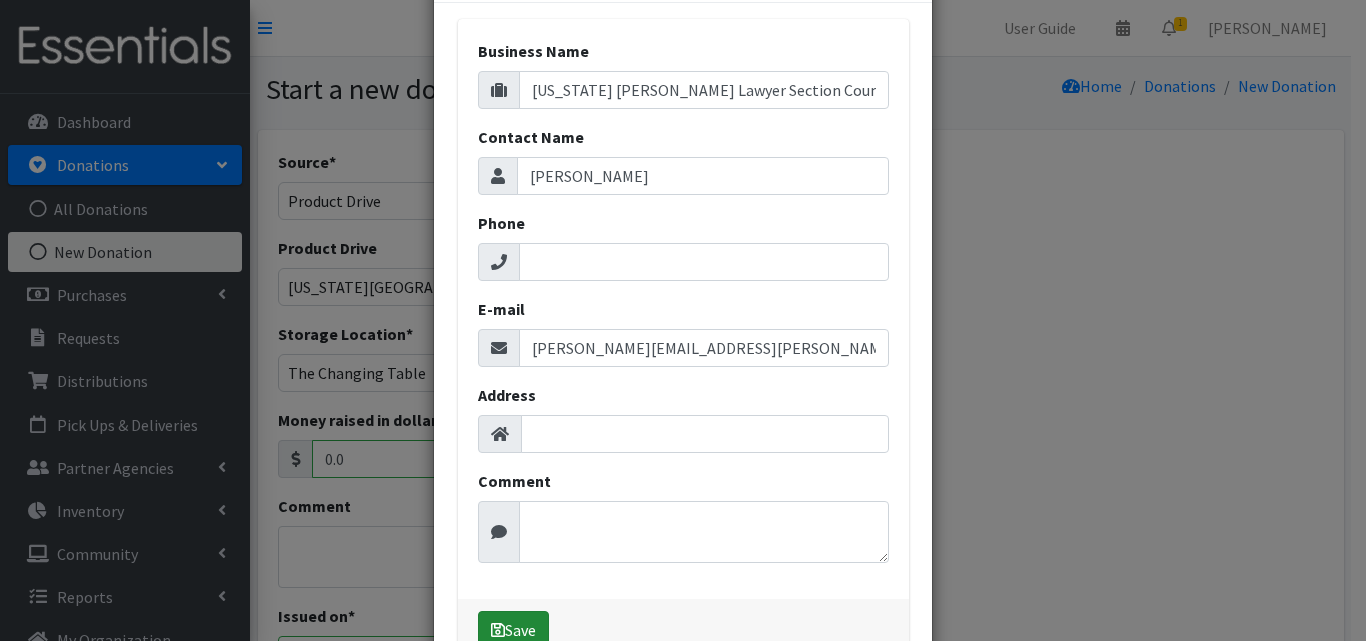 click on "Save" at bounding box center [513, 630] 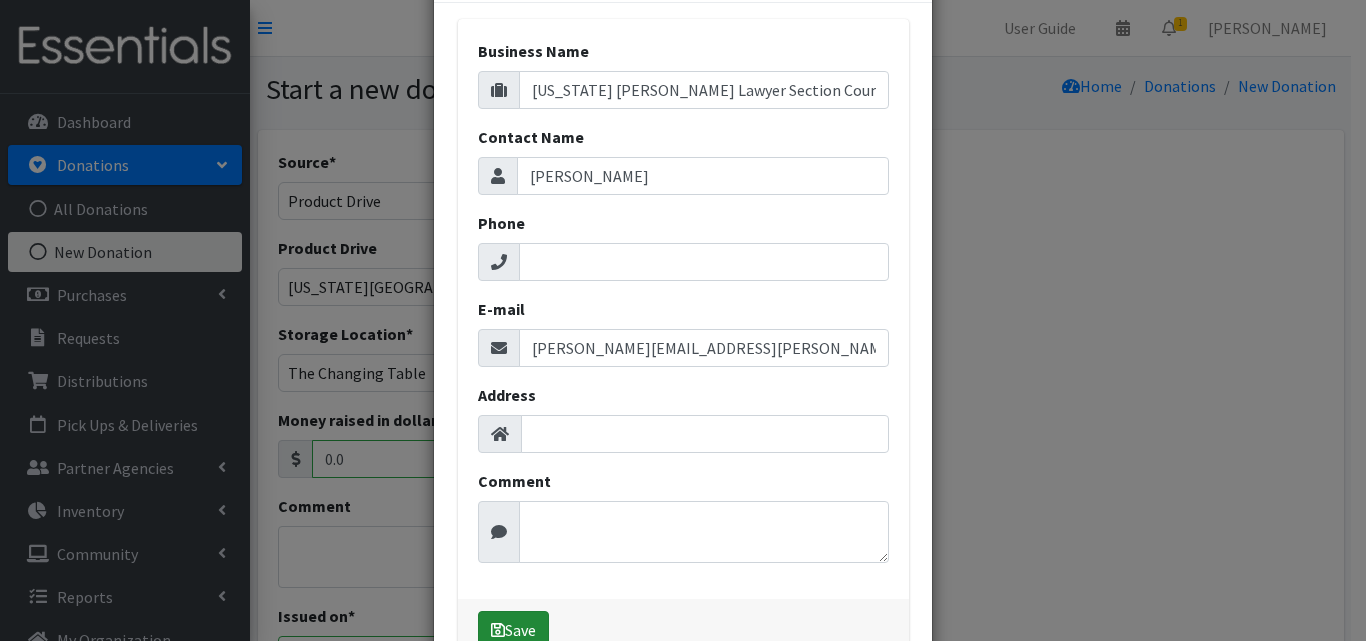 select on "1671" 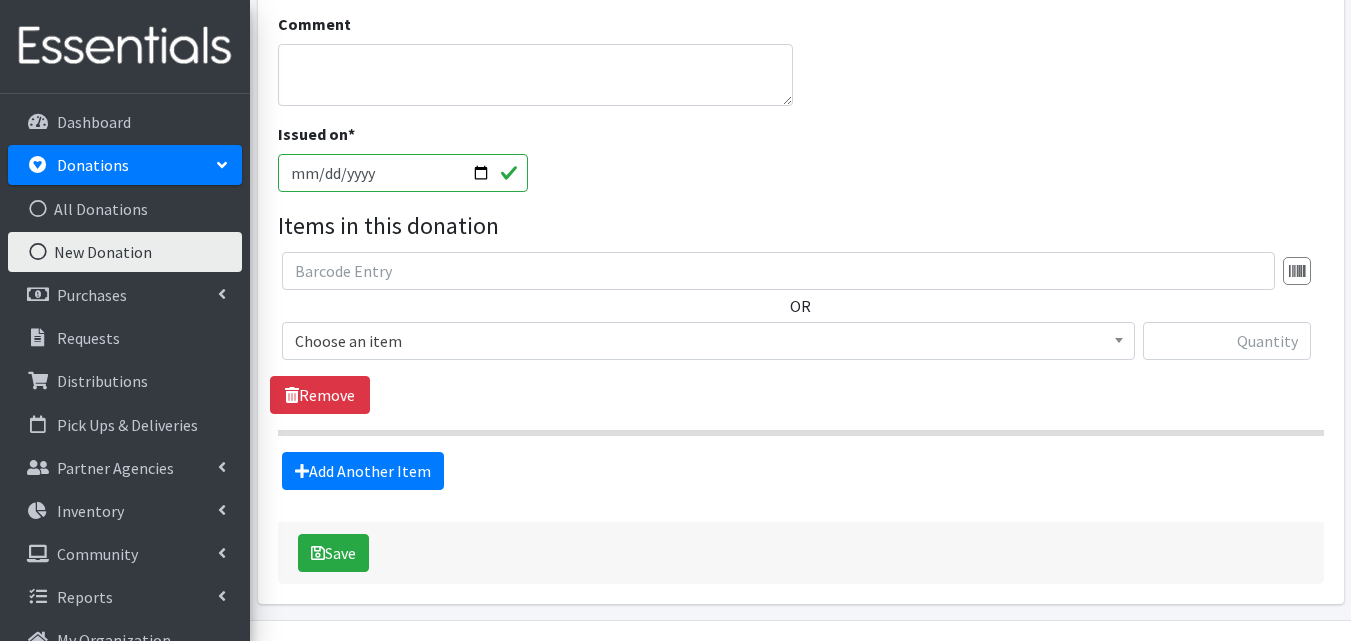 scroll, scrollTop: 404, scrollLeft: 0, axis: vertical 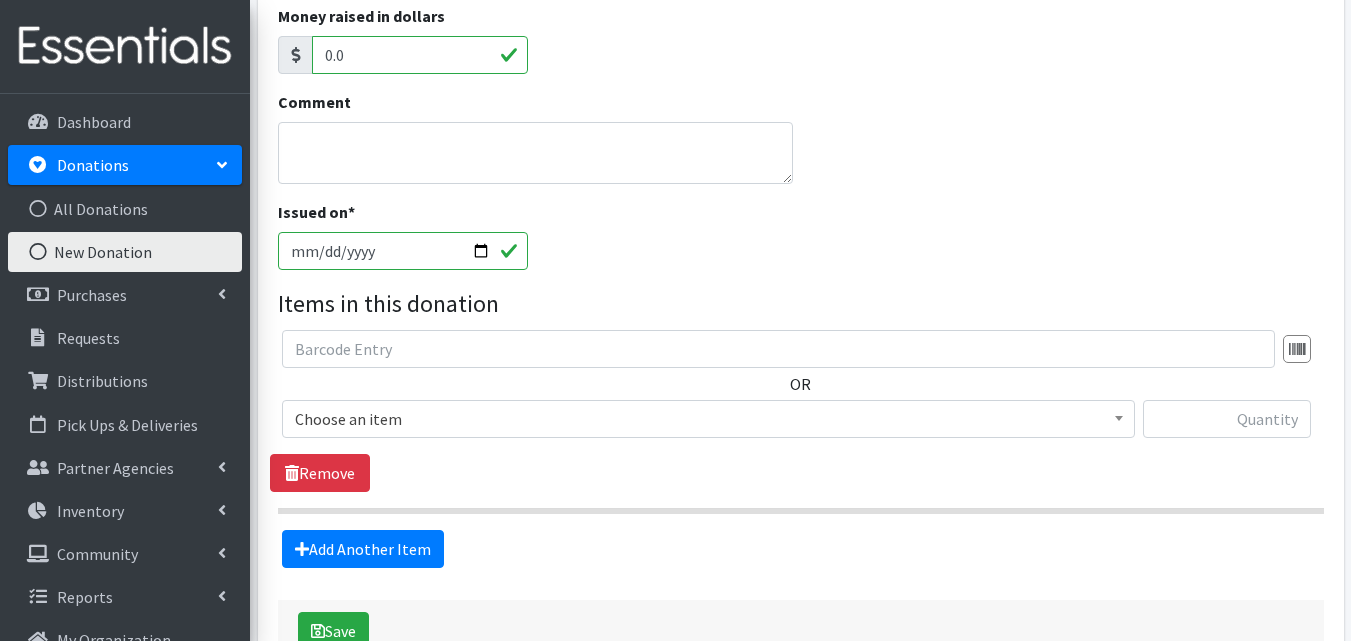click on "Choose an item" at bounding box center (708, 419) 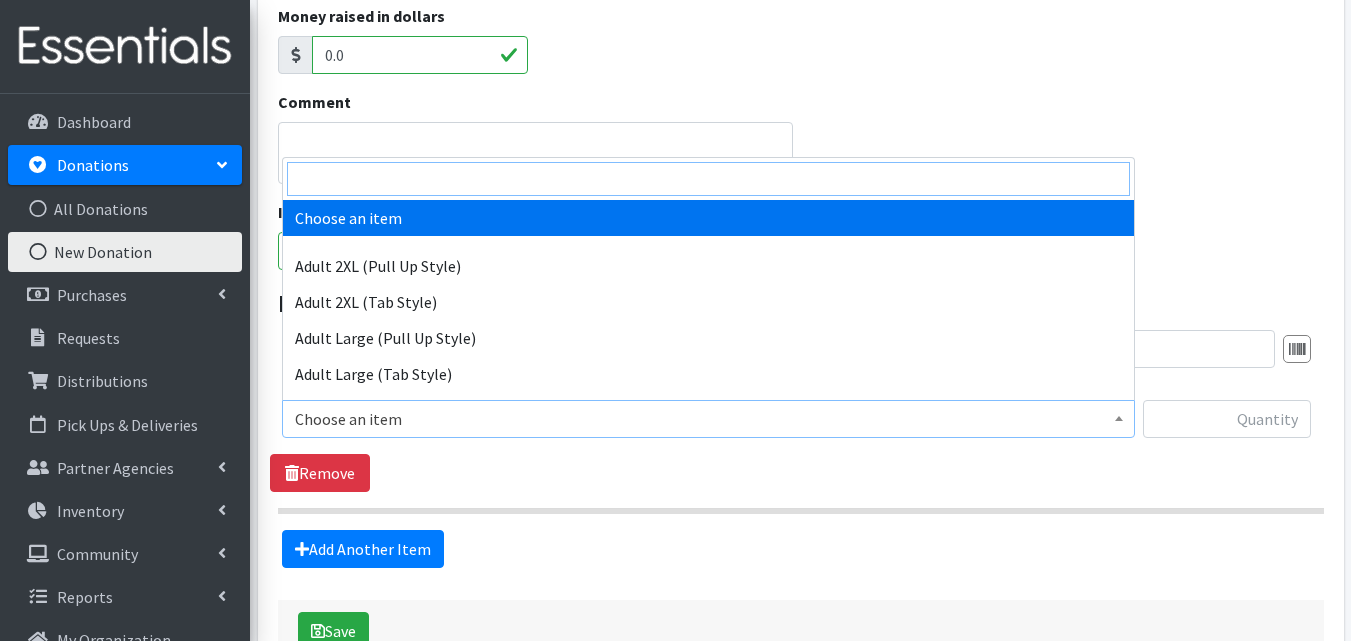 click at bounding box center (708, 179) 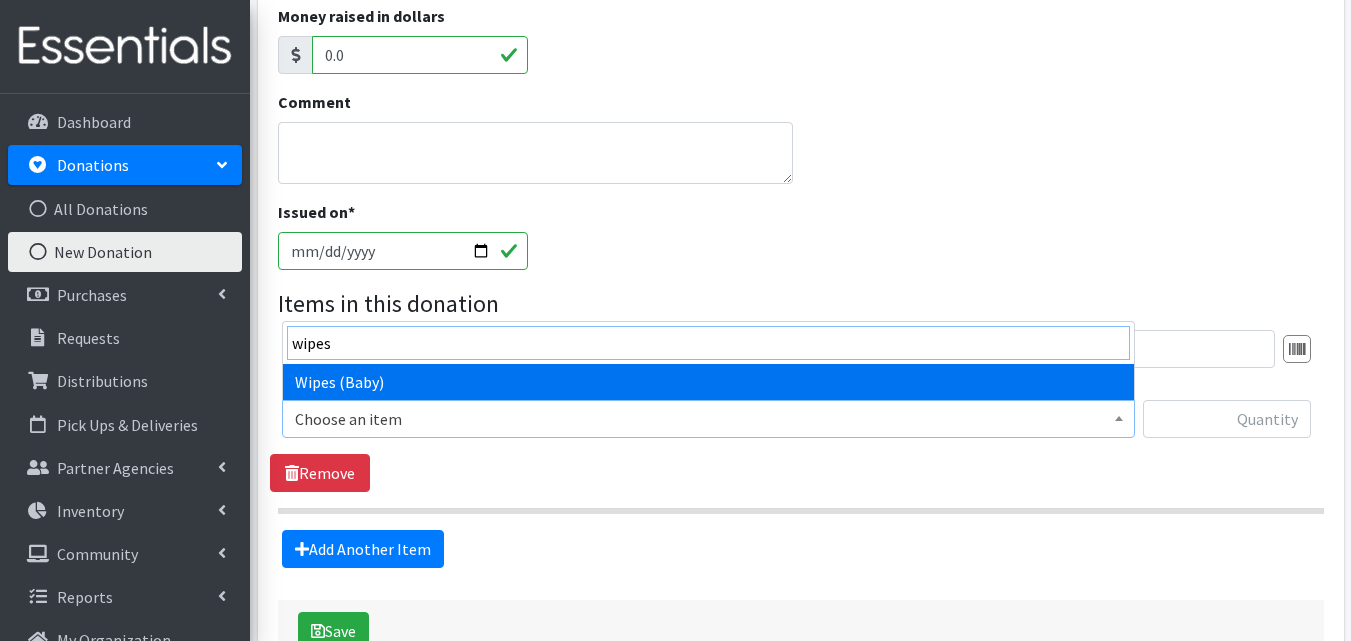 type on "wipes" 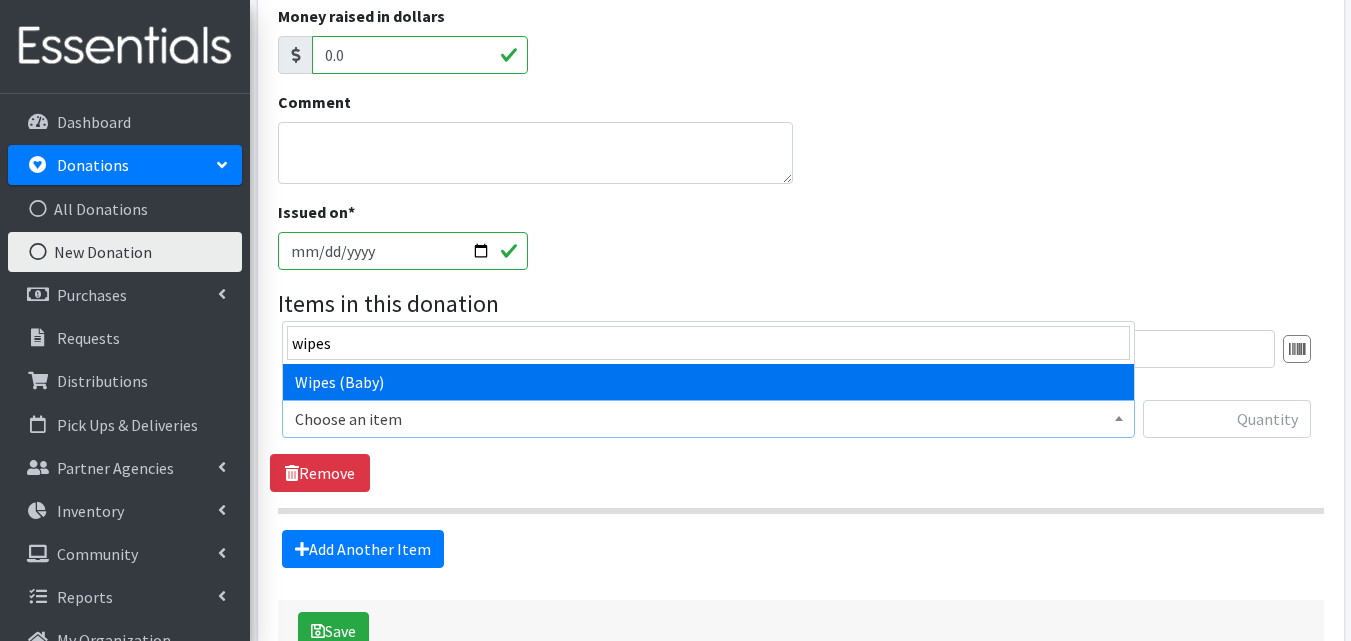 select on "13701" 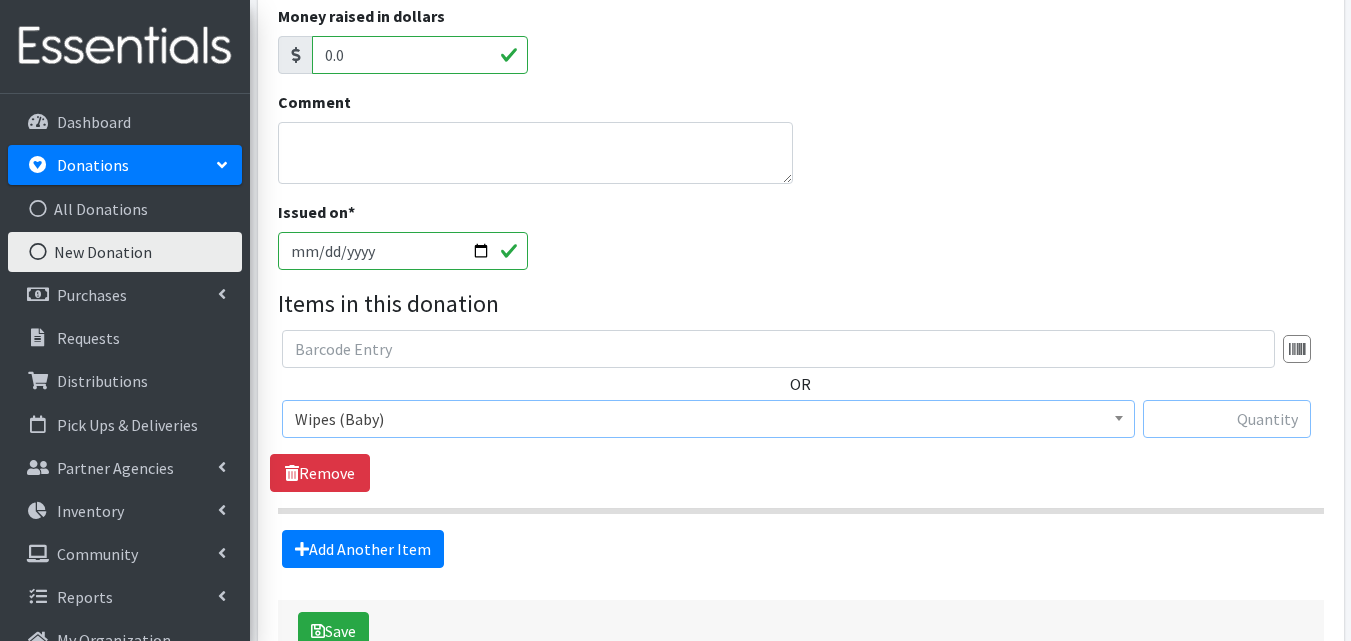 click at bounding box center (1227, 419) 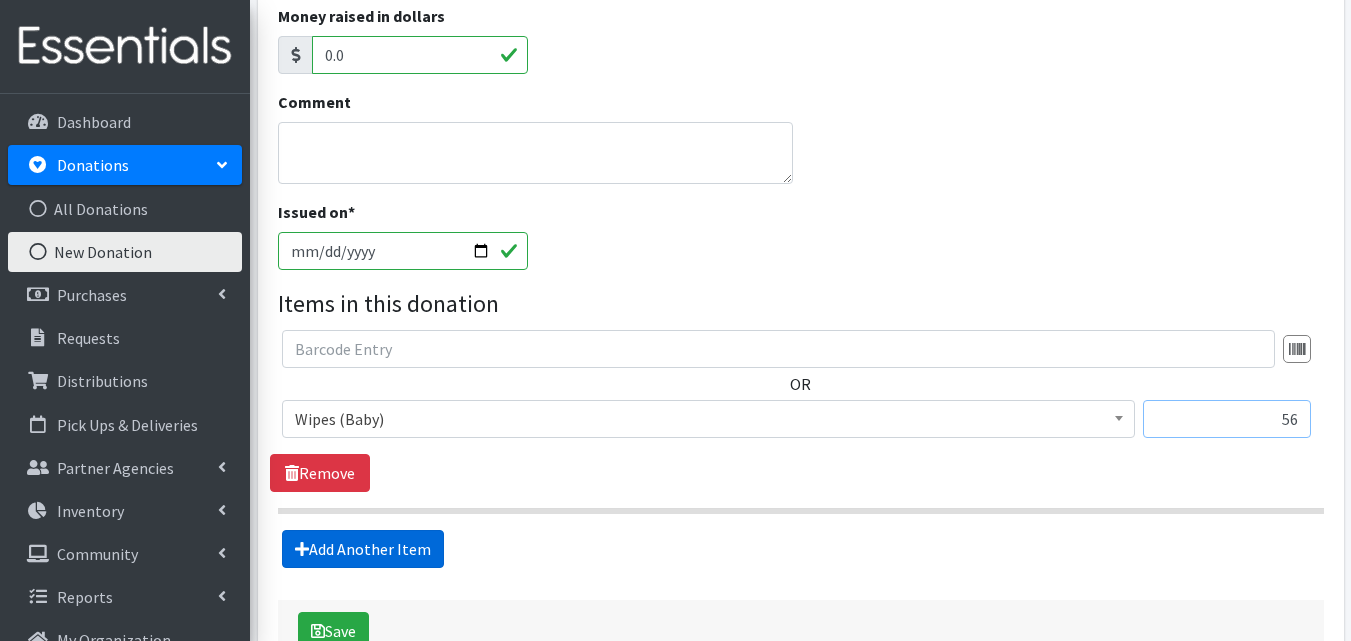 type on "56" 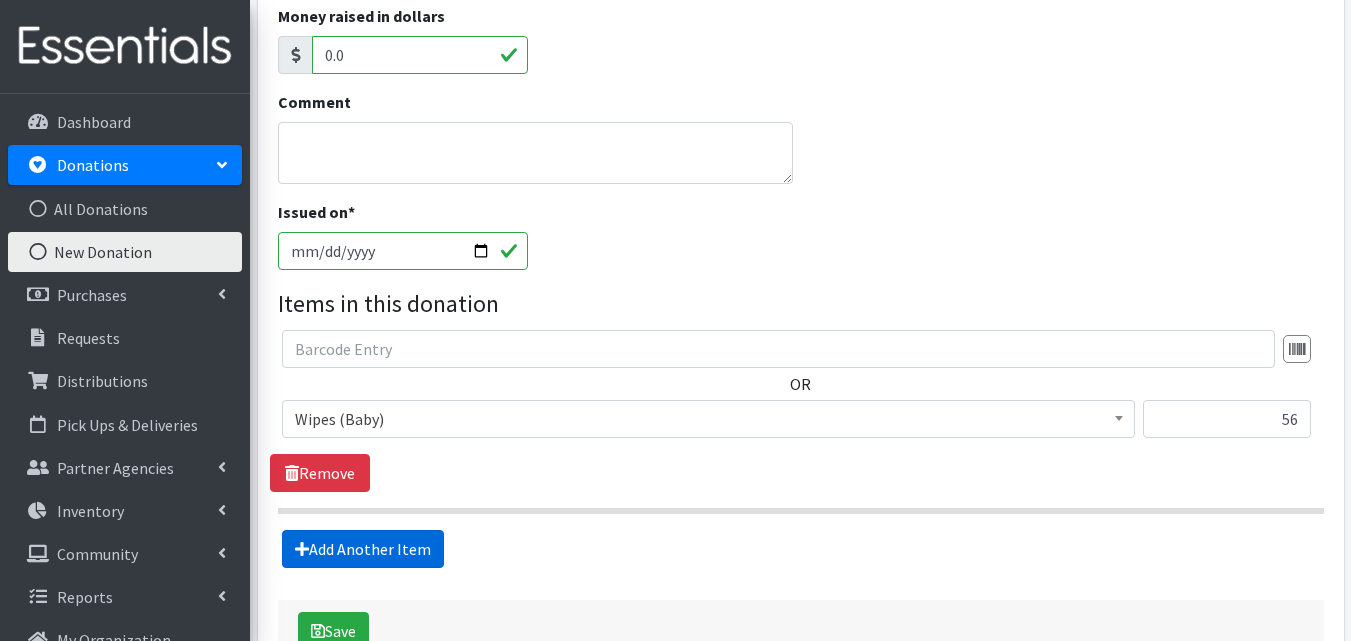 click on "Add Another Item" at bounding box center (363, 549) 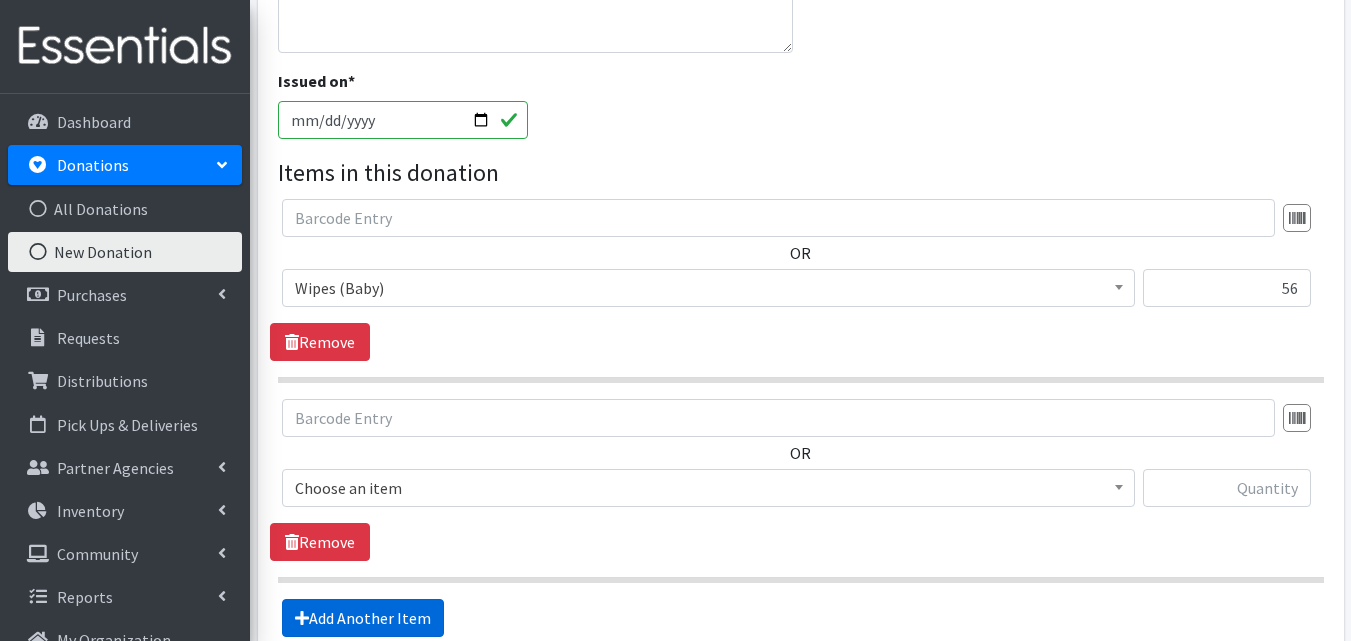 scroll, scrollTop: 736, scrollLeft: 0, axis: vertical 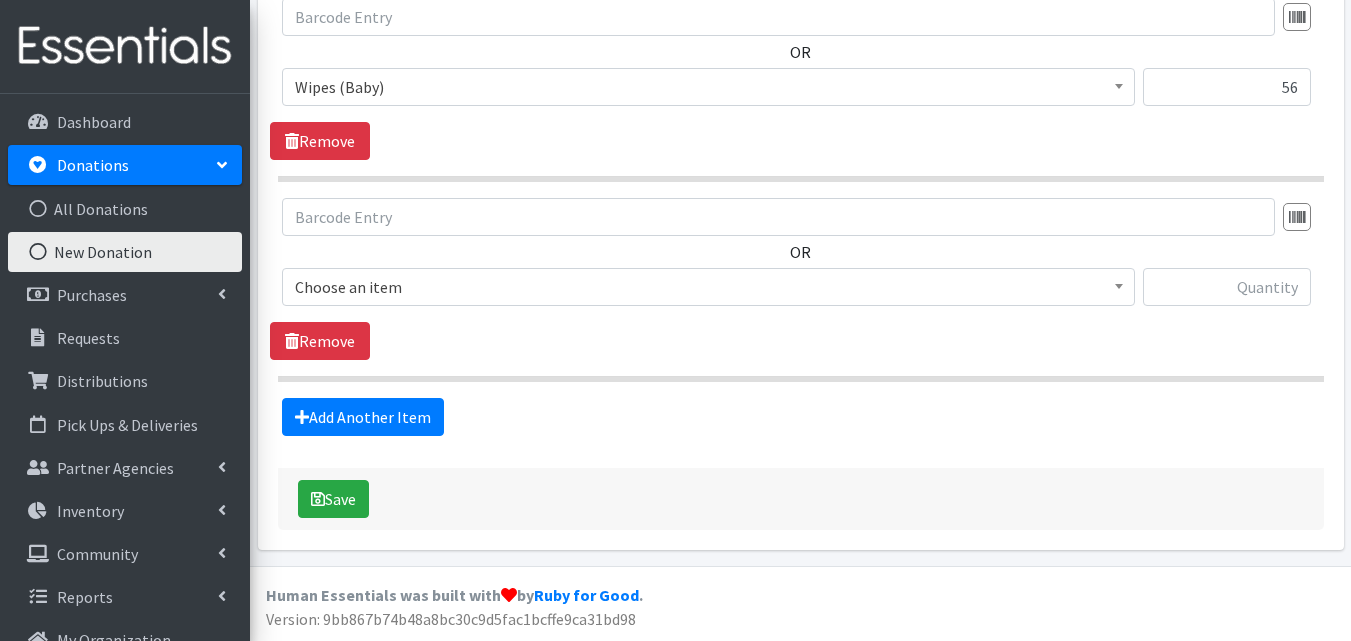 click on "Choose an item" at bounding box center [708, 287] 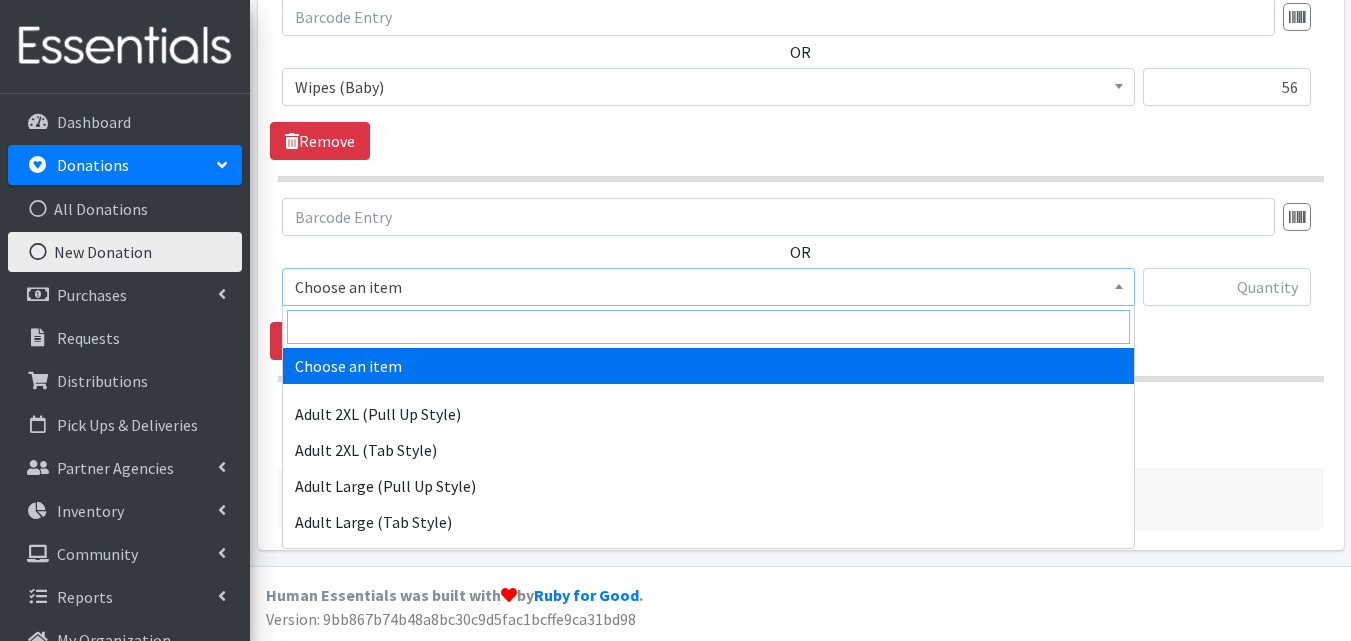 click at bounding box center [708, 327] 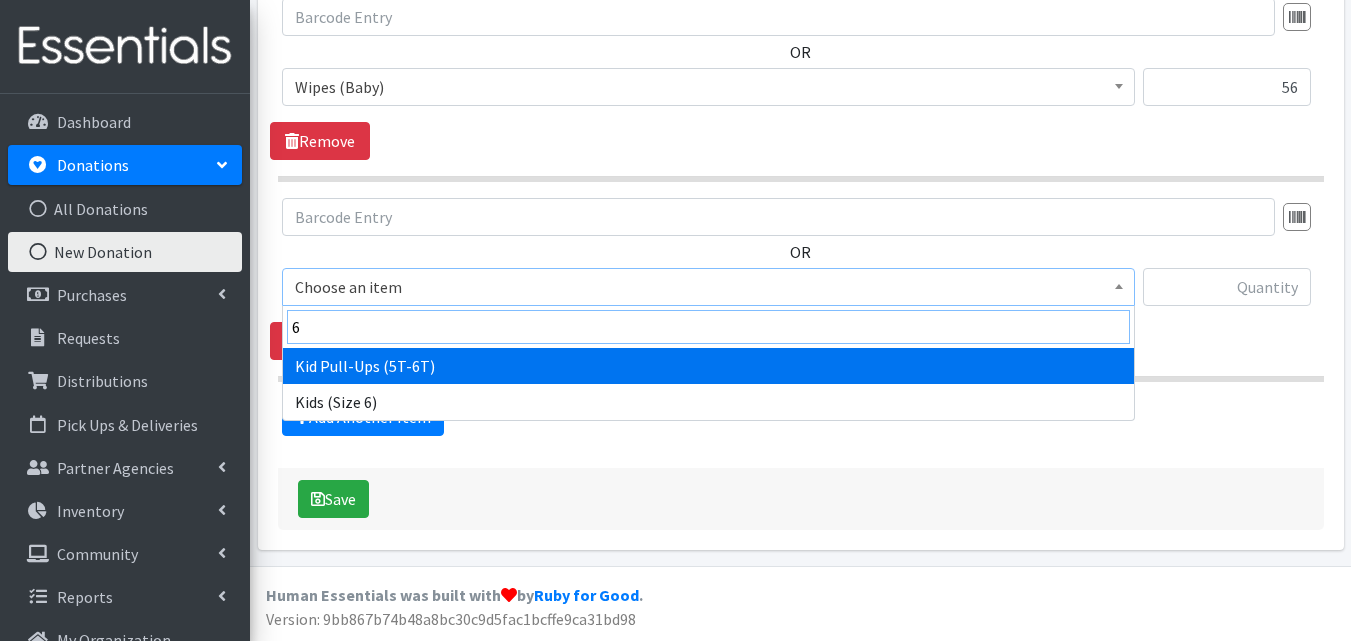 type on "6" 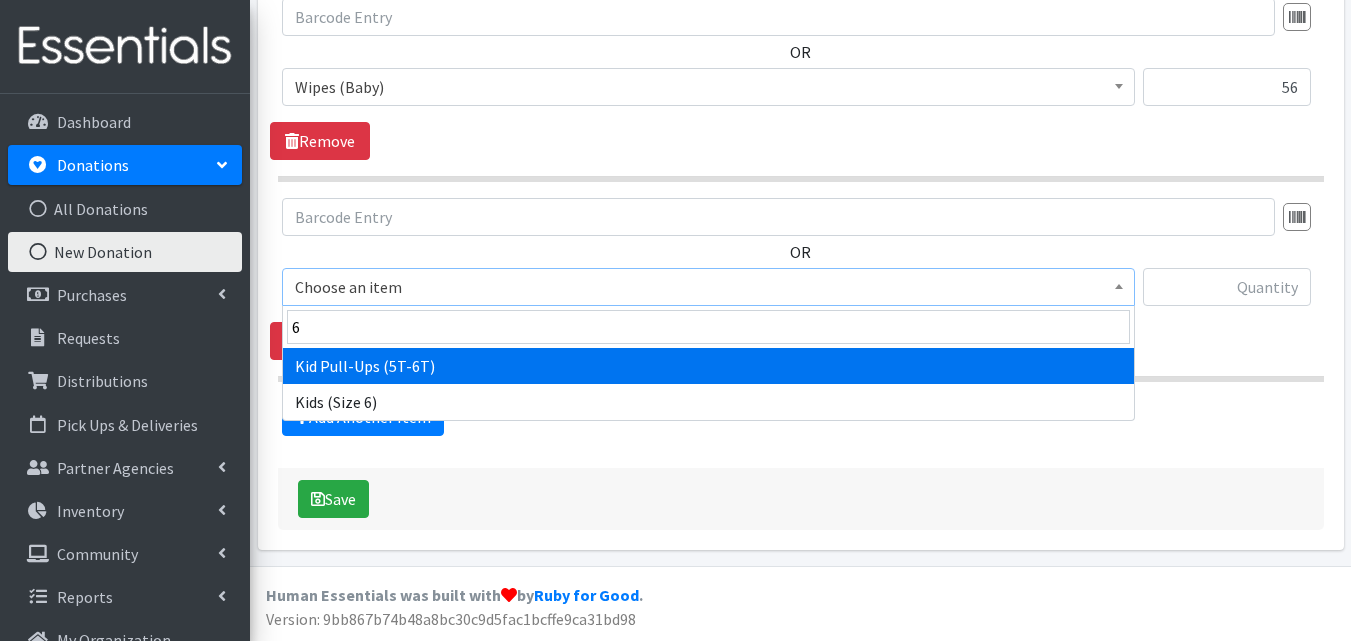 select on "14448" 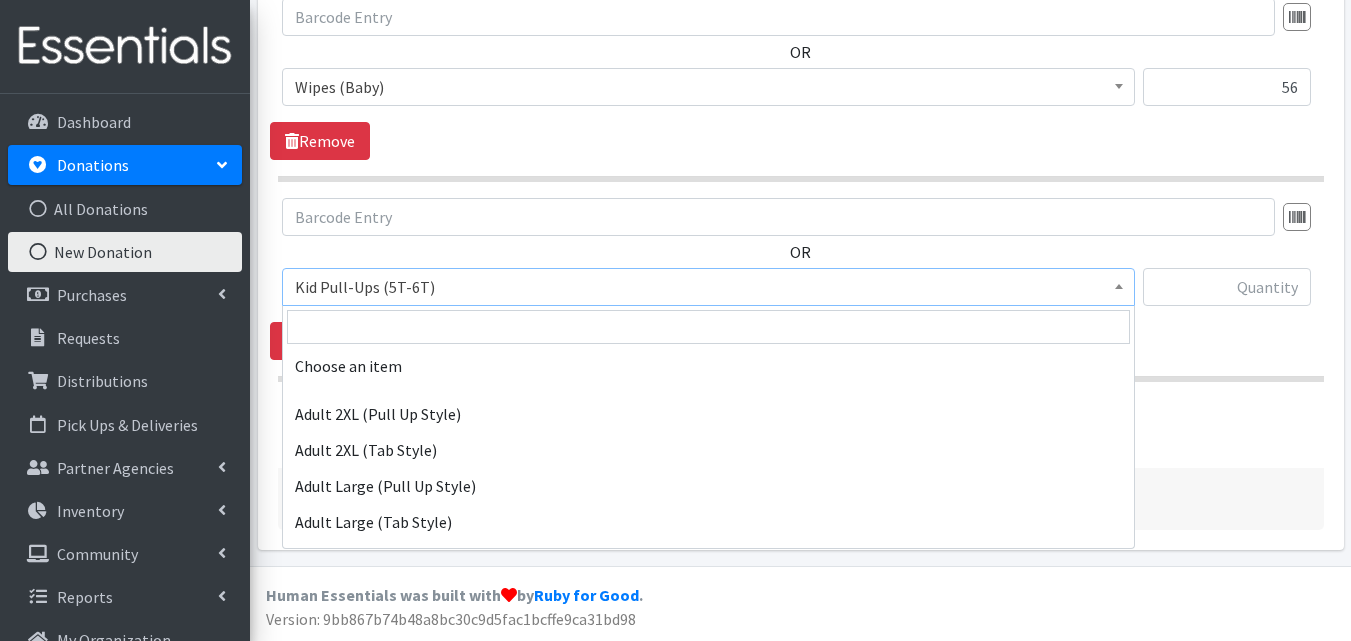 click on "Kid Pull-Ups (5T-6T)" at bounding box center (708, 287) 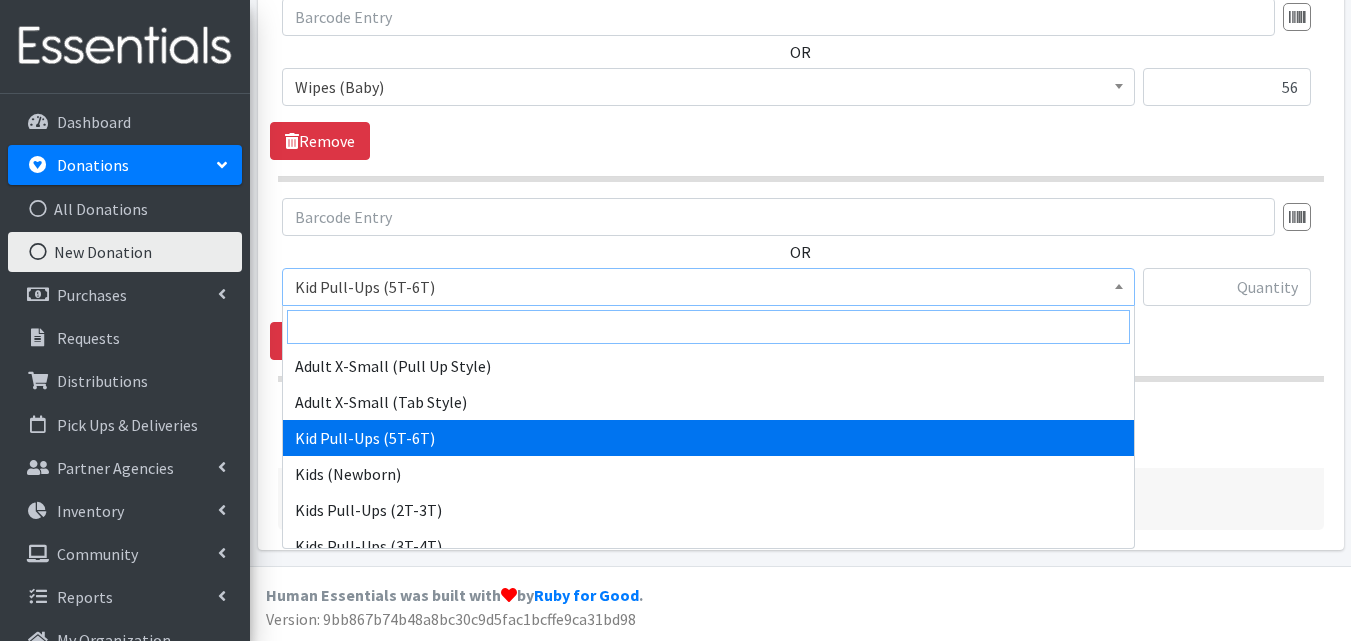 click at bounding box center [708, 327] 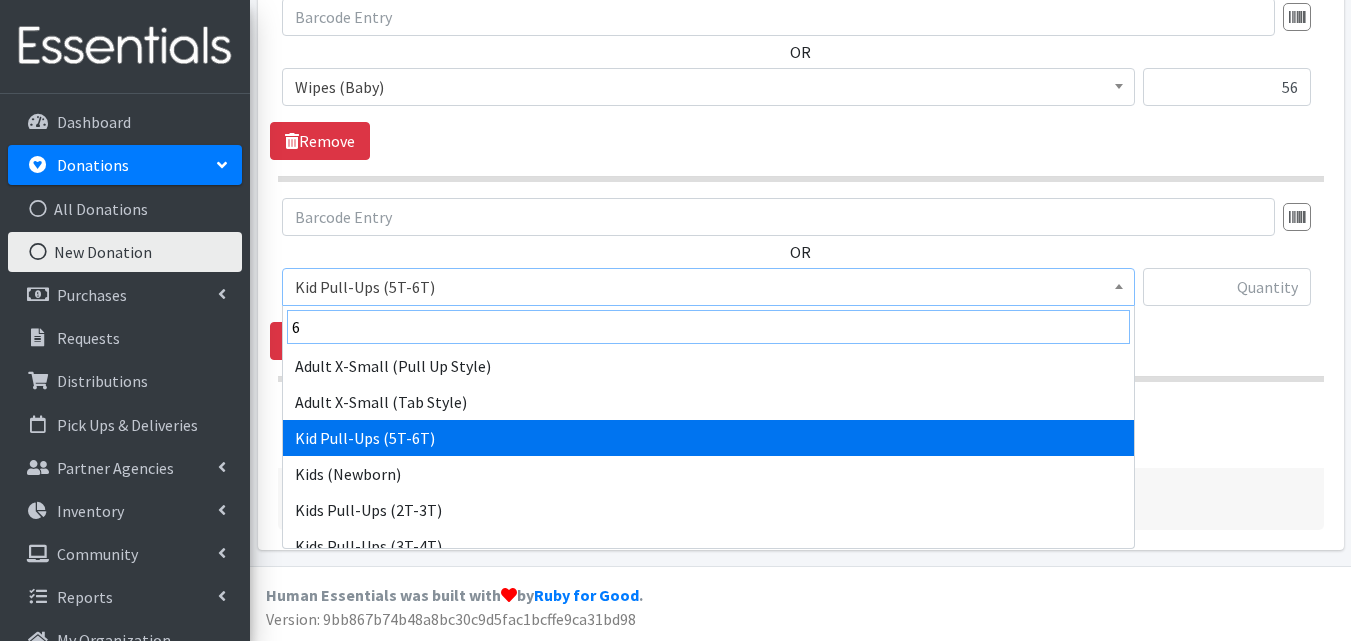 scroll, scrollTop: 0, scrollLeft: 0, axis: both 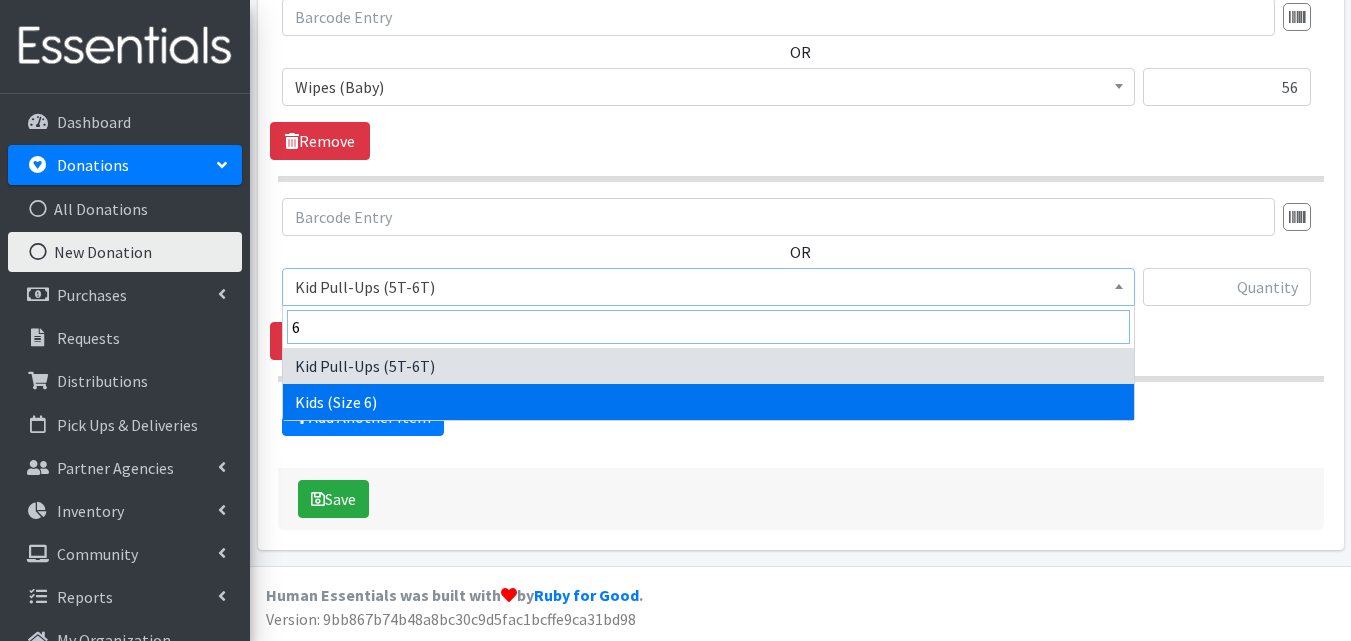 type on "6" 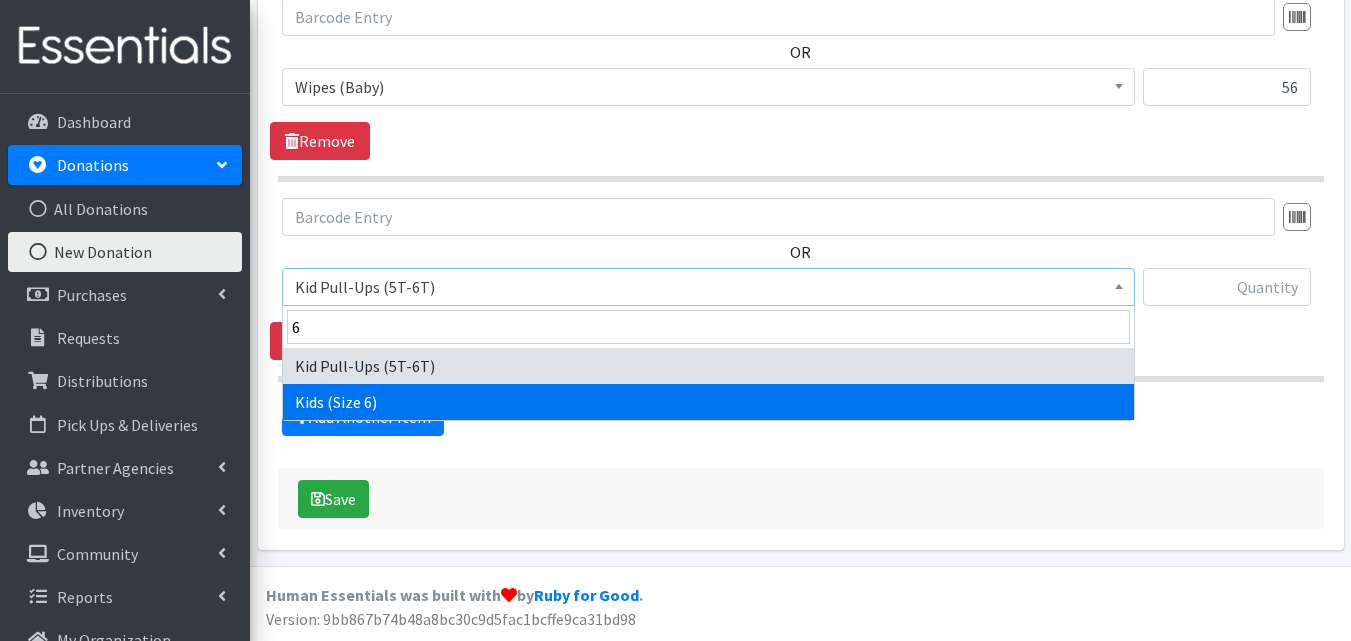 select on "13708" 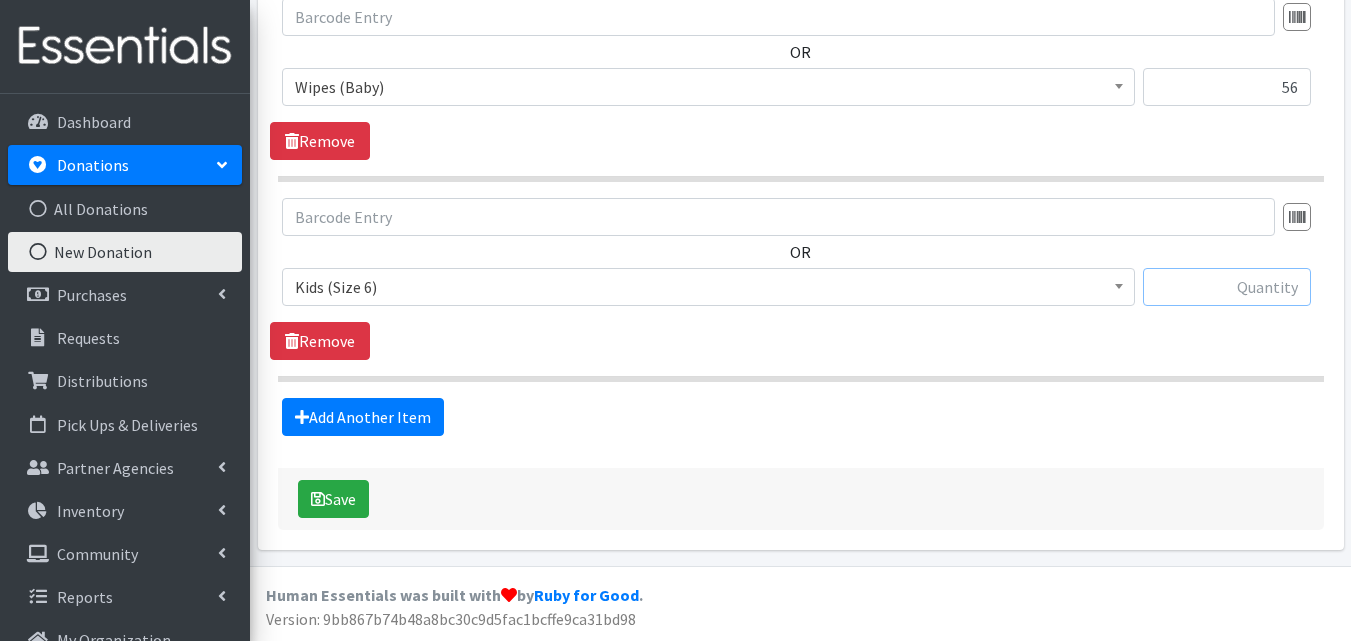 click at bounding box center [1227, 287] 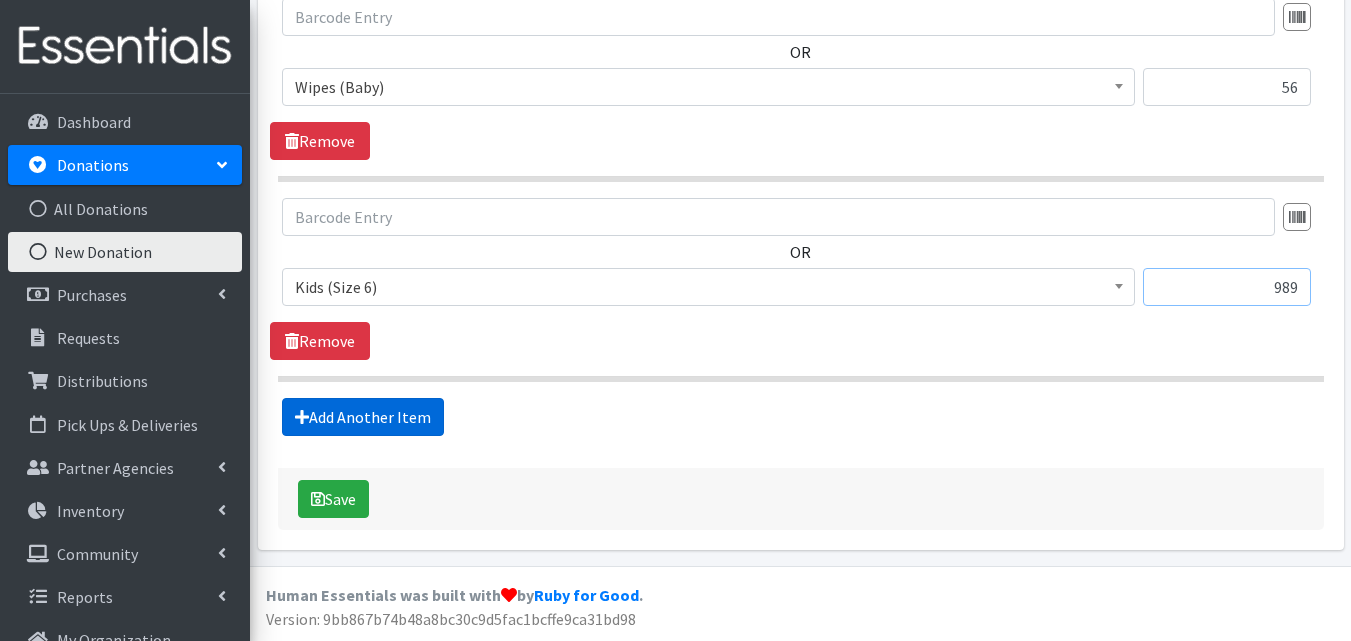 type on "989" 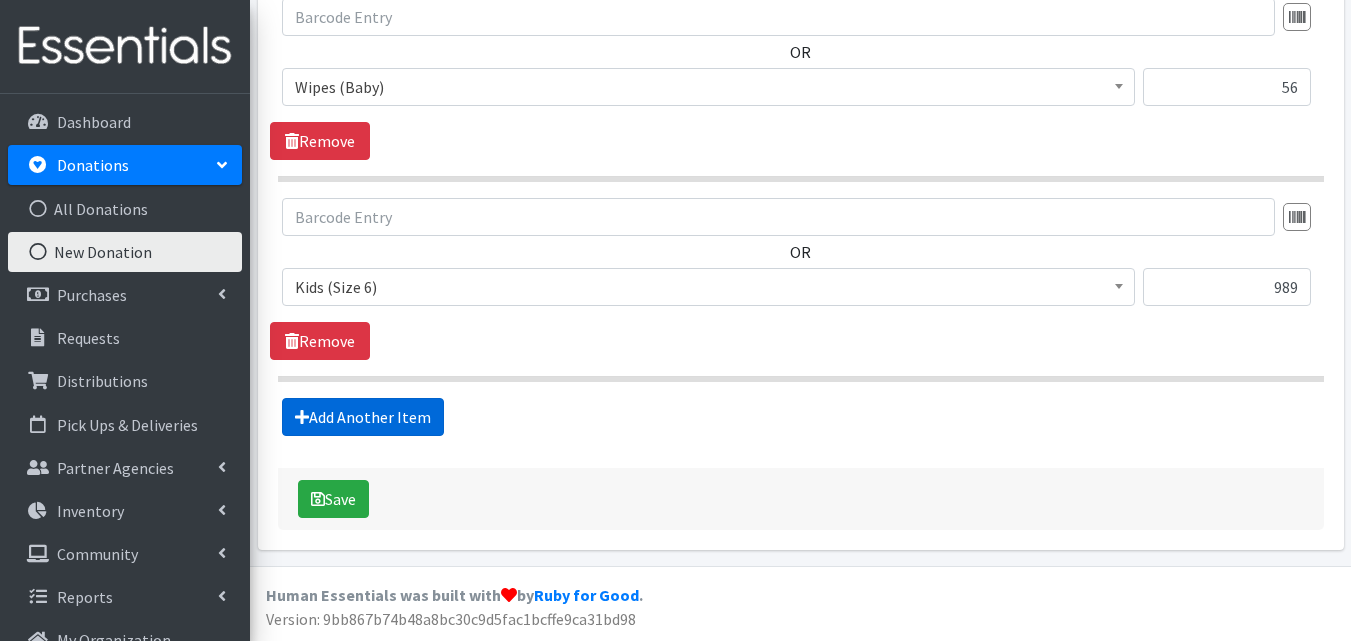 click on "Add Another Item" at bounding box center [363, 417] 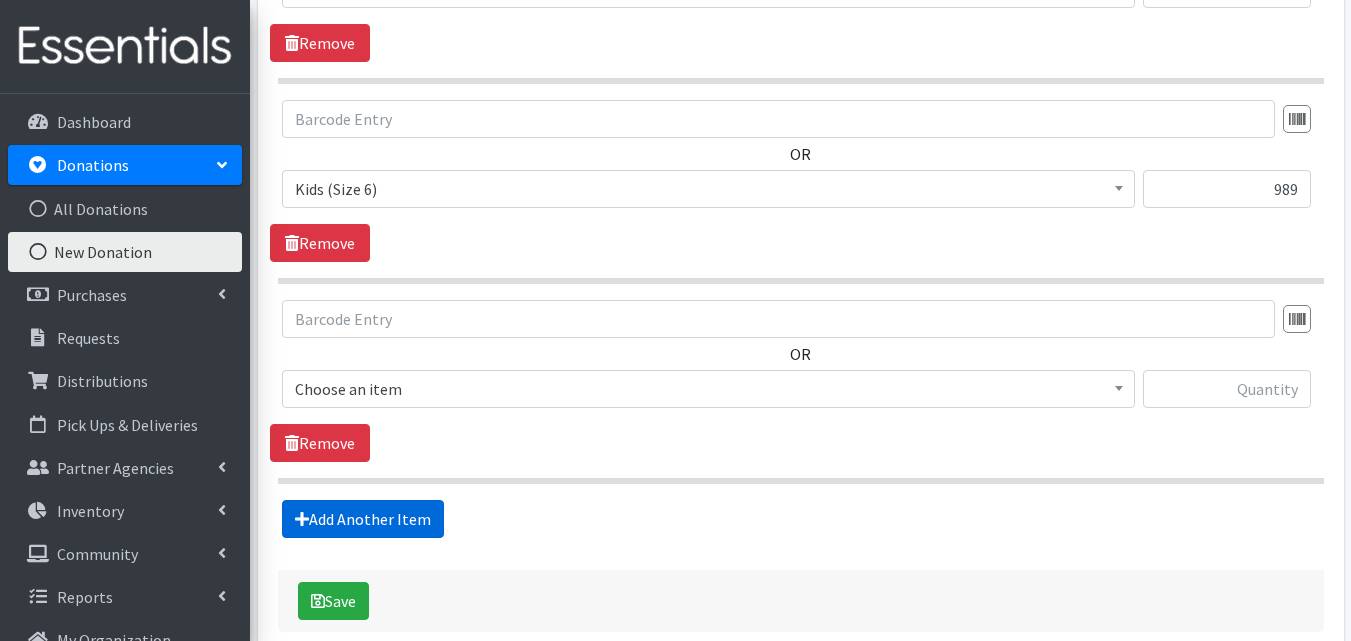scroll, scrollTop: 936, scrollLeft: 0, axis: vertical 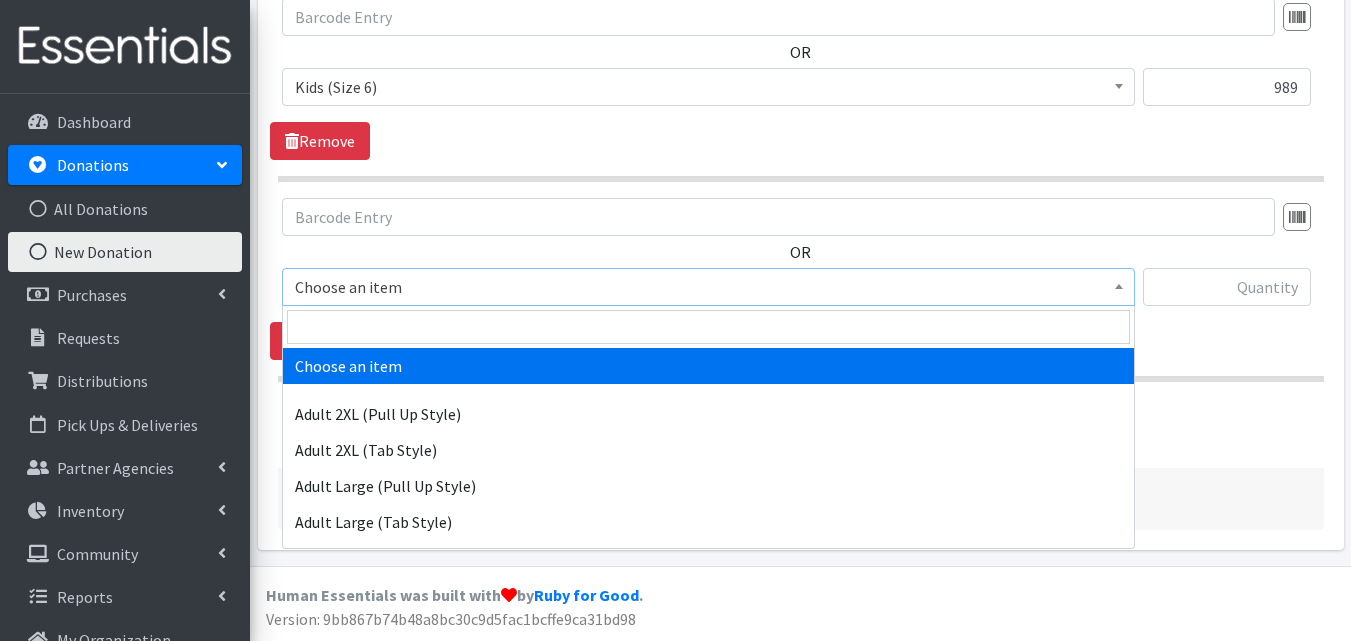 click on "Choose an item" at bounding box center (708, 287) 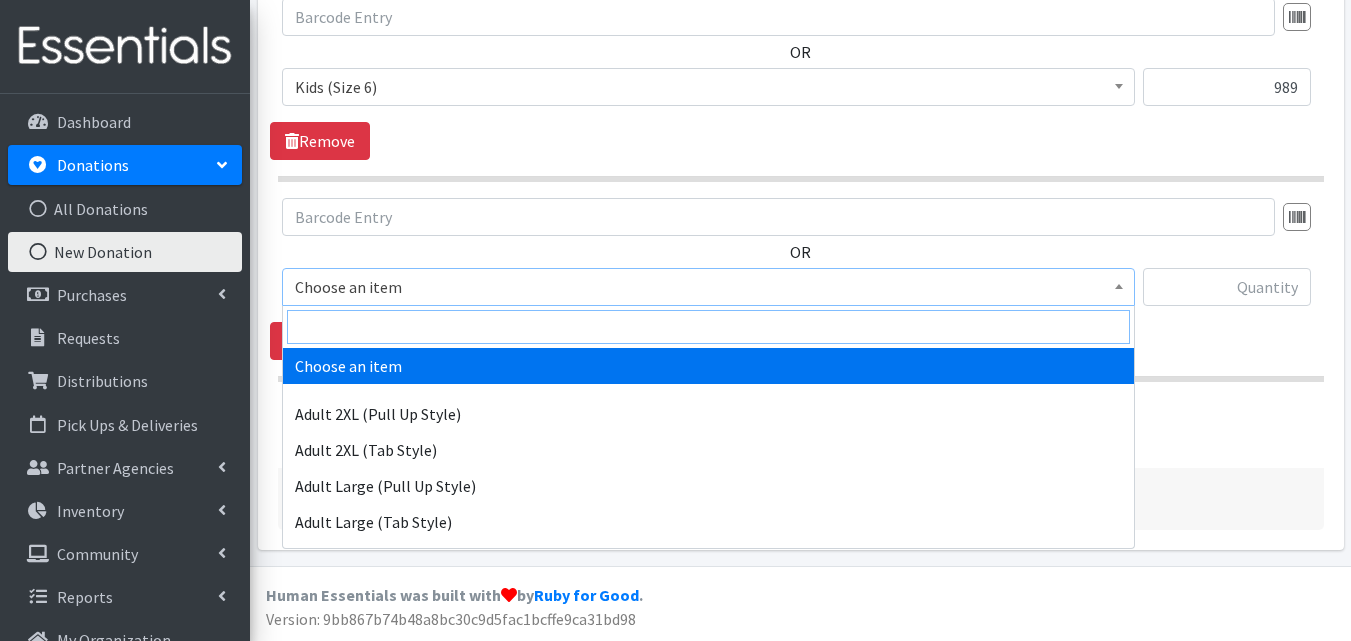 click at bounding box center [708, 327] 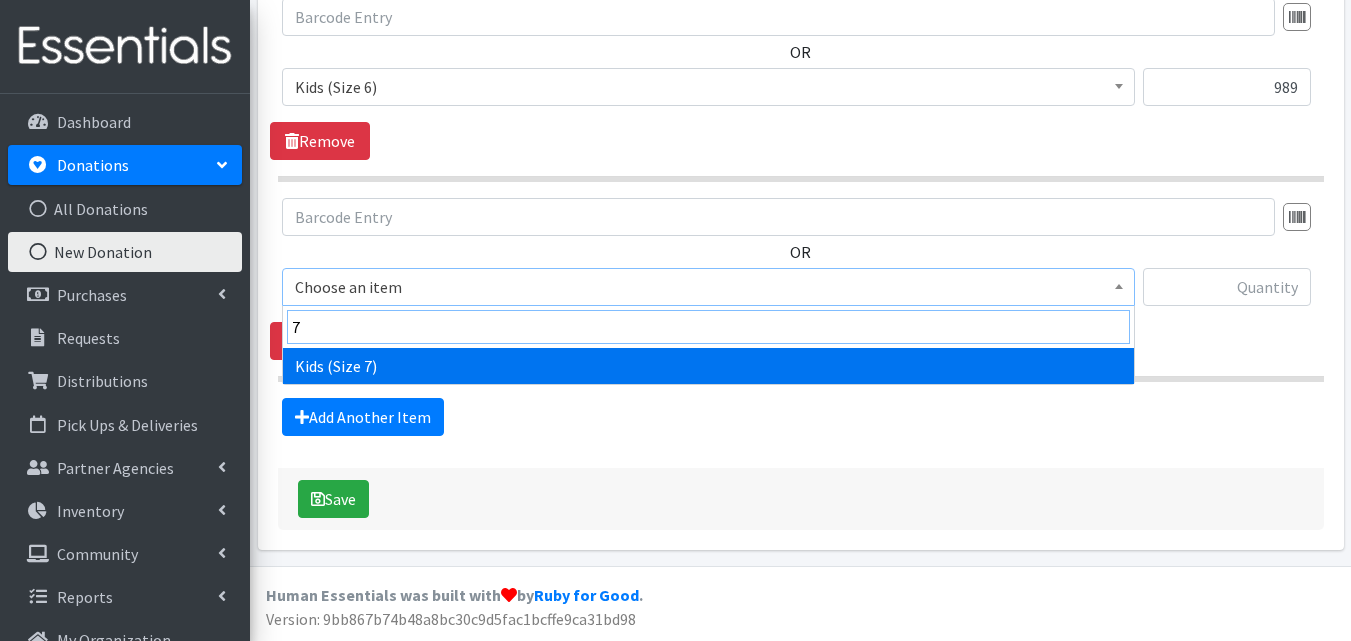 type on "7" 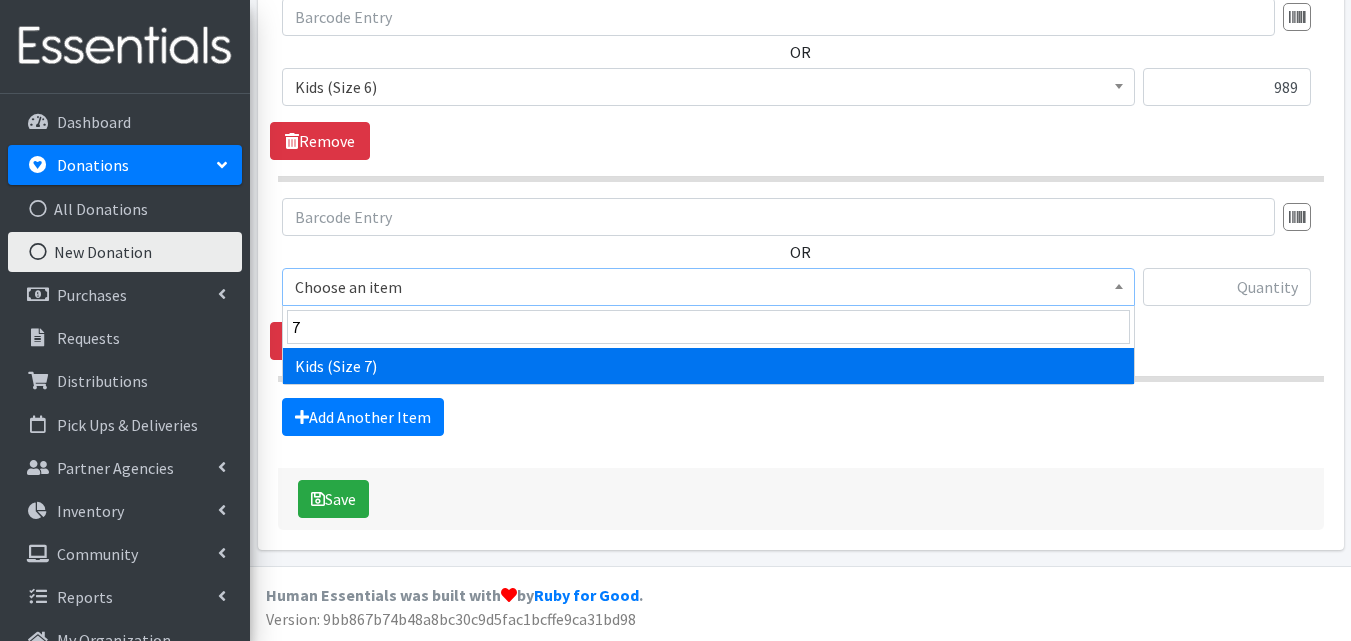 select on "13729" 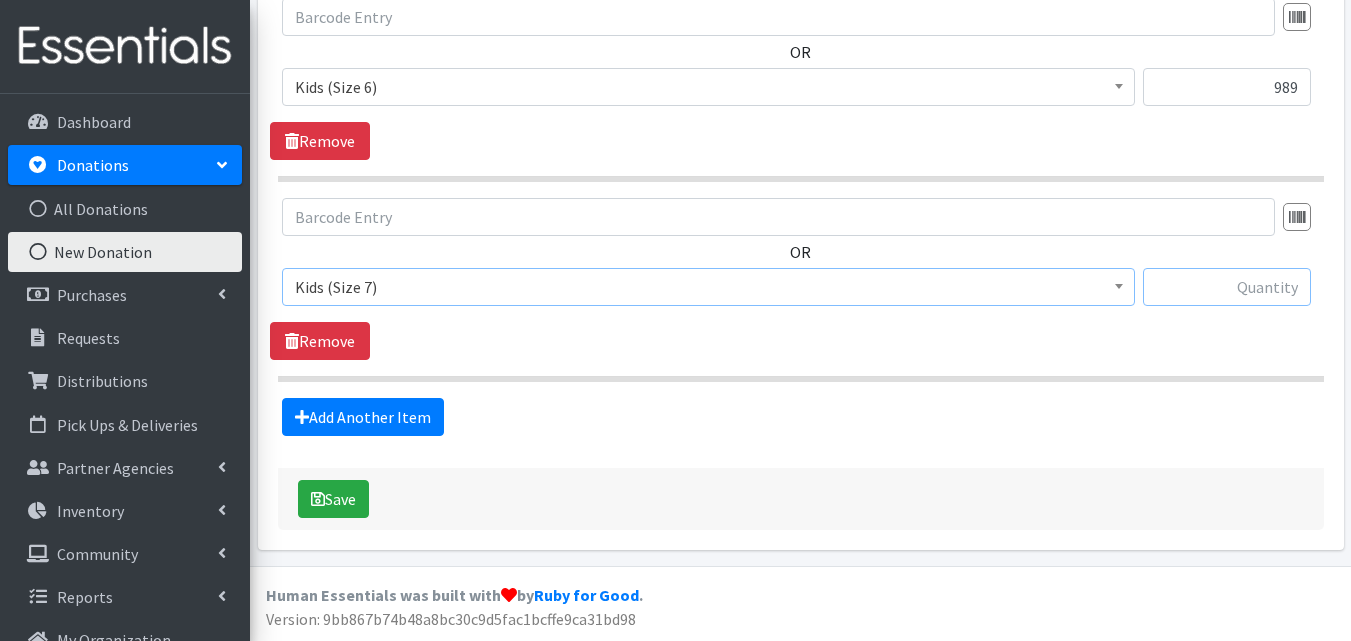 click at bounding box center [1227, 287] 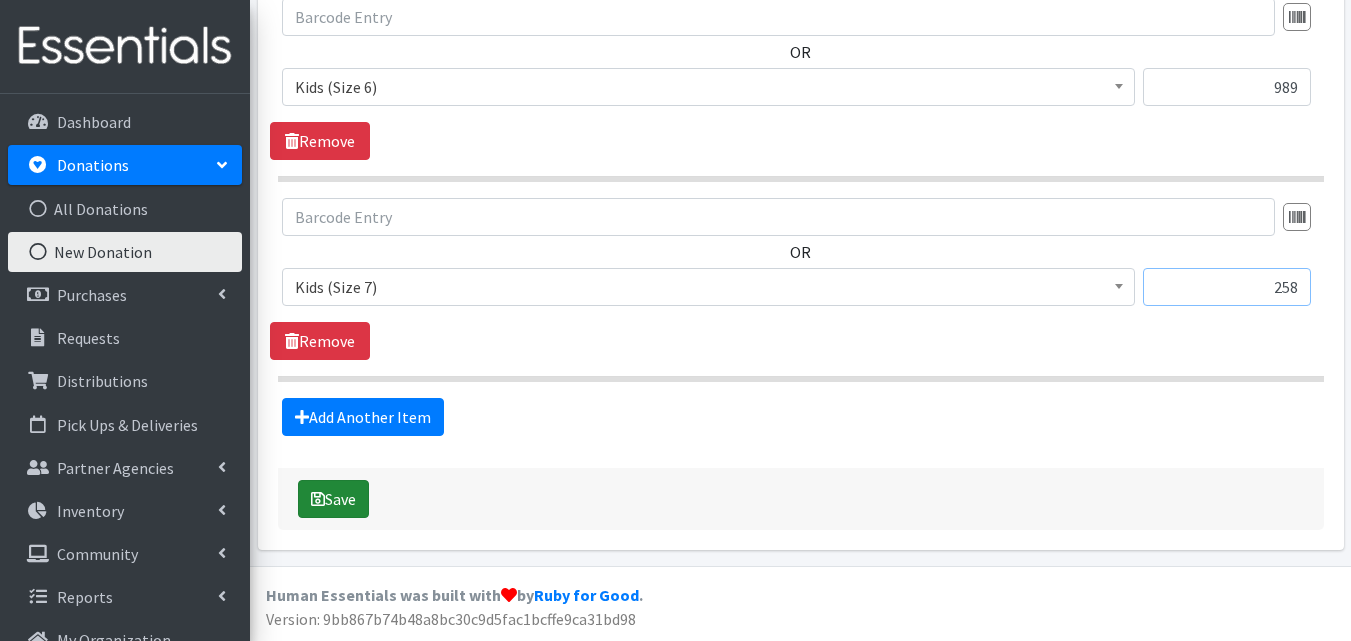 type on "258" 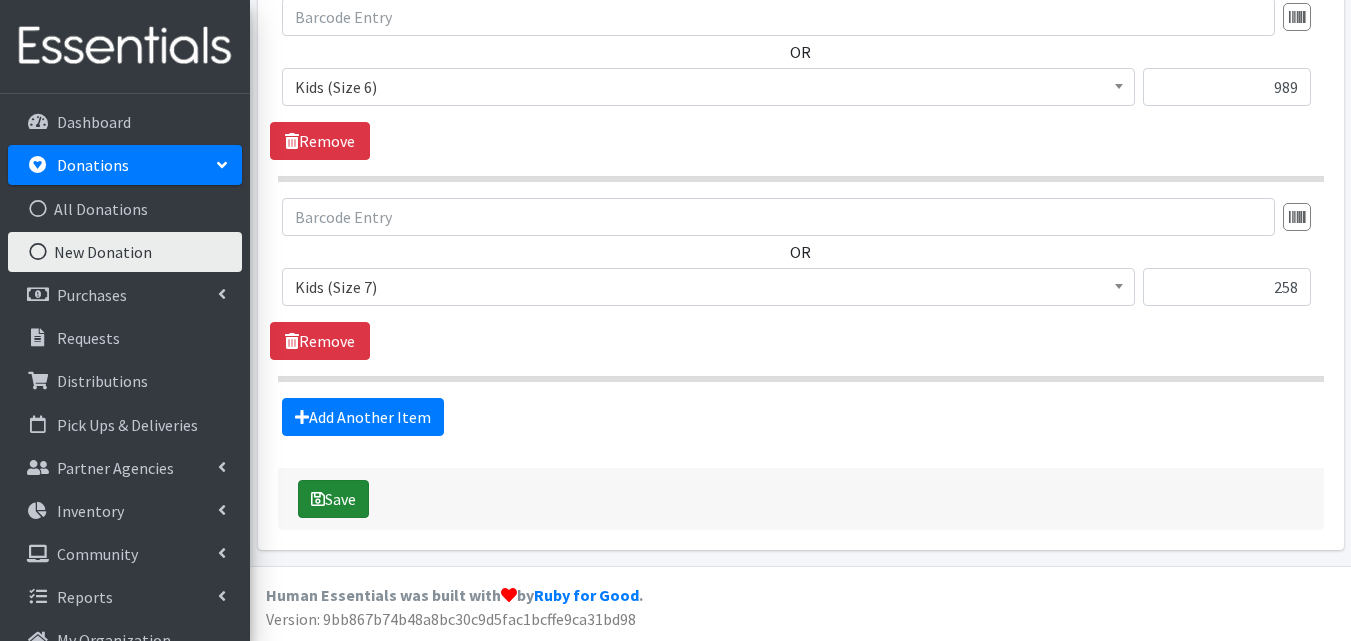 click on "Save" at bounding box center (333, 499) 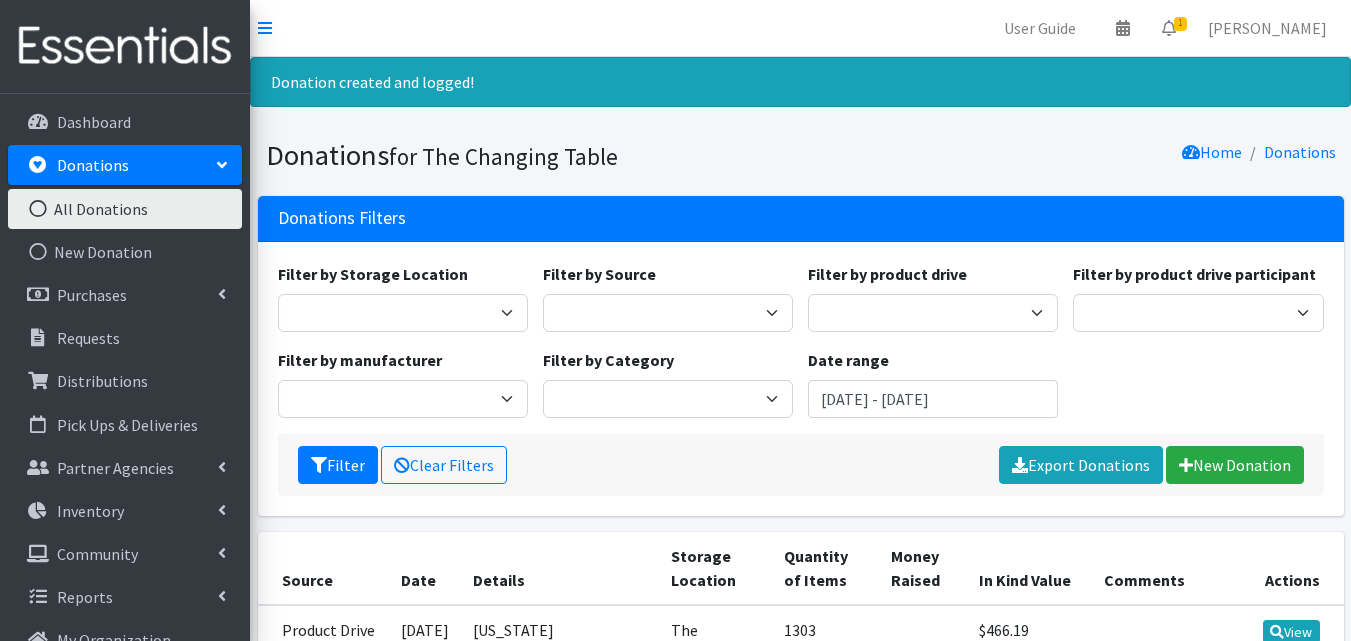 scroll, scrollTop: 0, scrollLeft: 0, axis: both 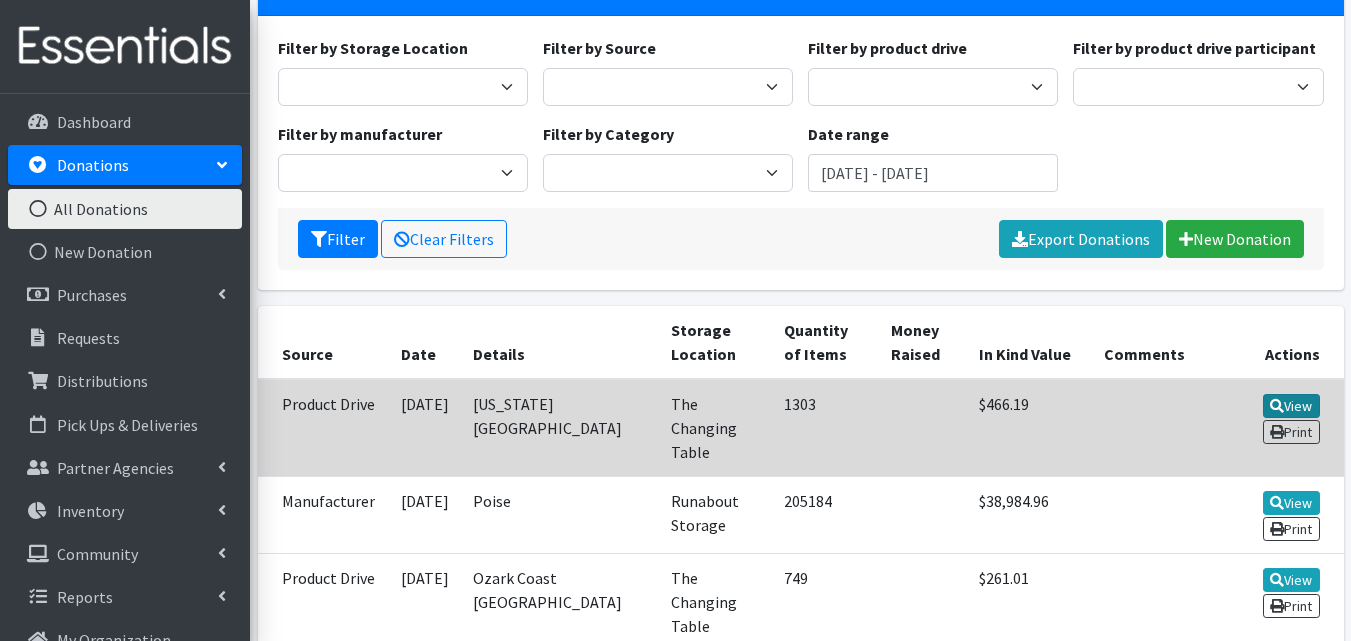 click at bounding box center [1277, 406] 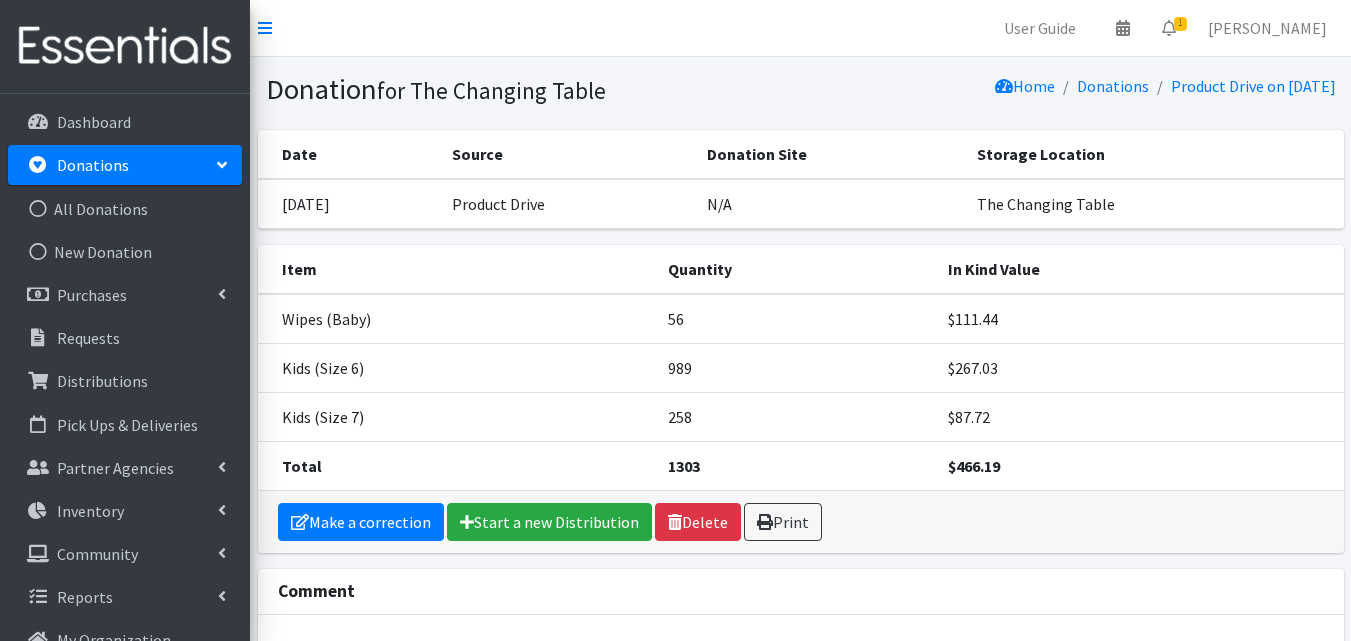 scroll, scrollTop: 0, scrollLeft: 0, axis: both 